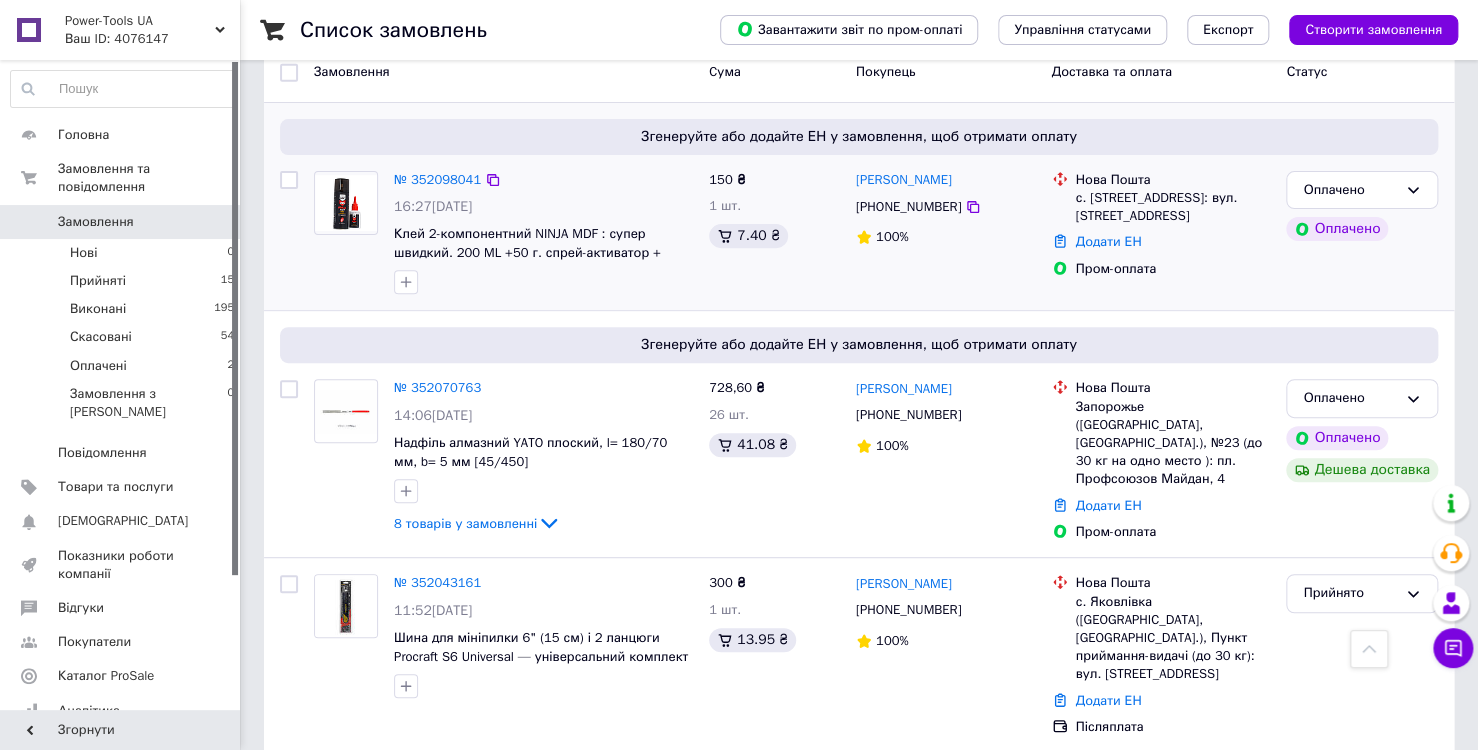 scroll, scrollTop: 0, scrollLeft: 0, axis: both 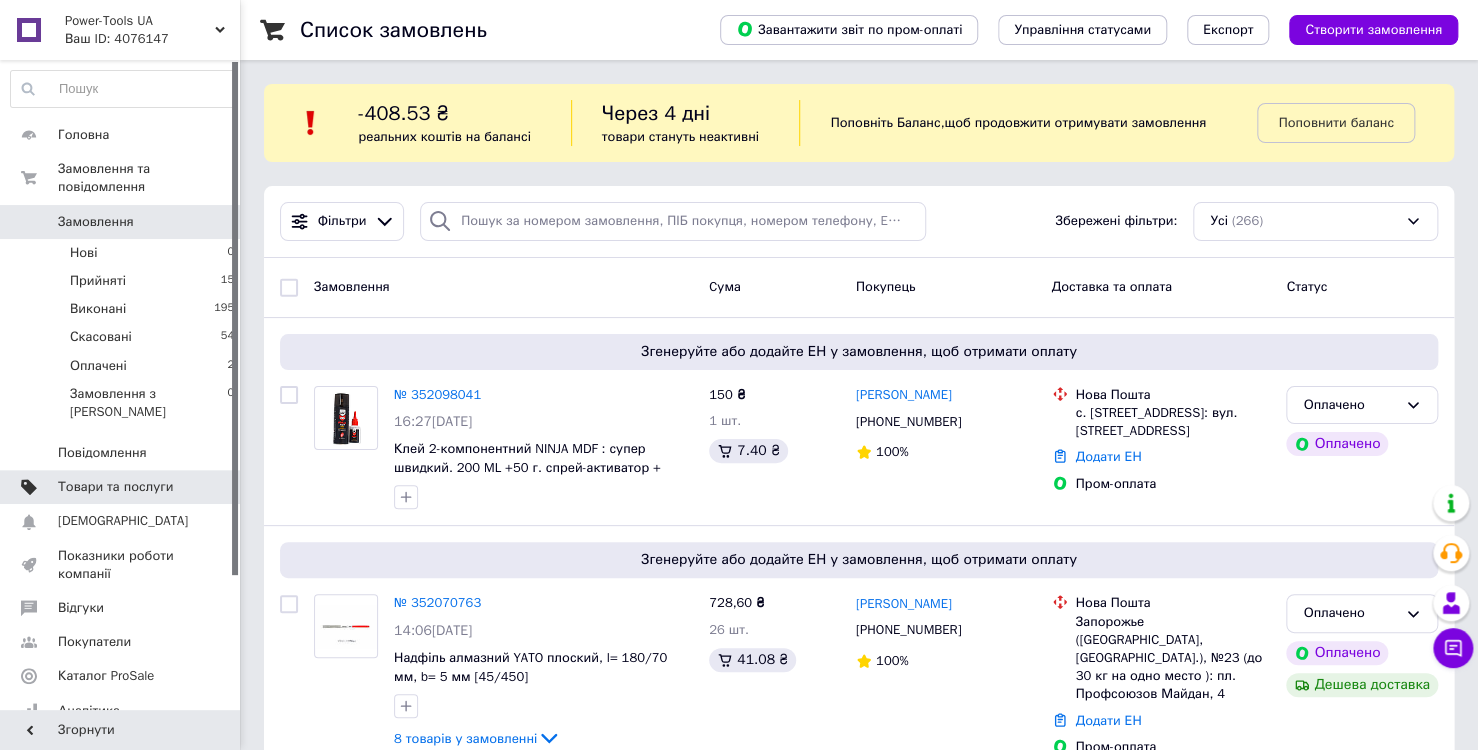 click on "Товари та послуги" at bounding box center (115, 487) 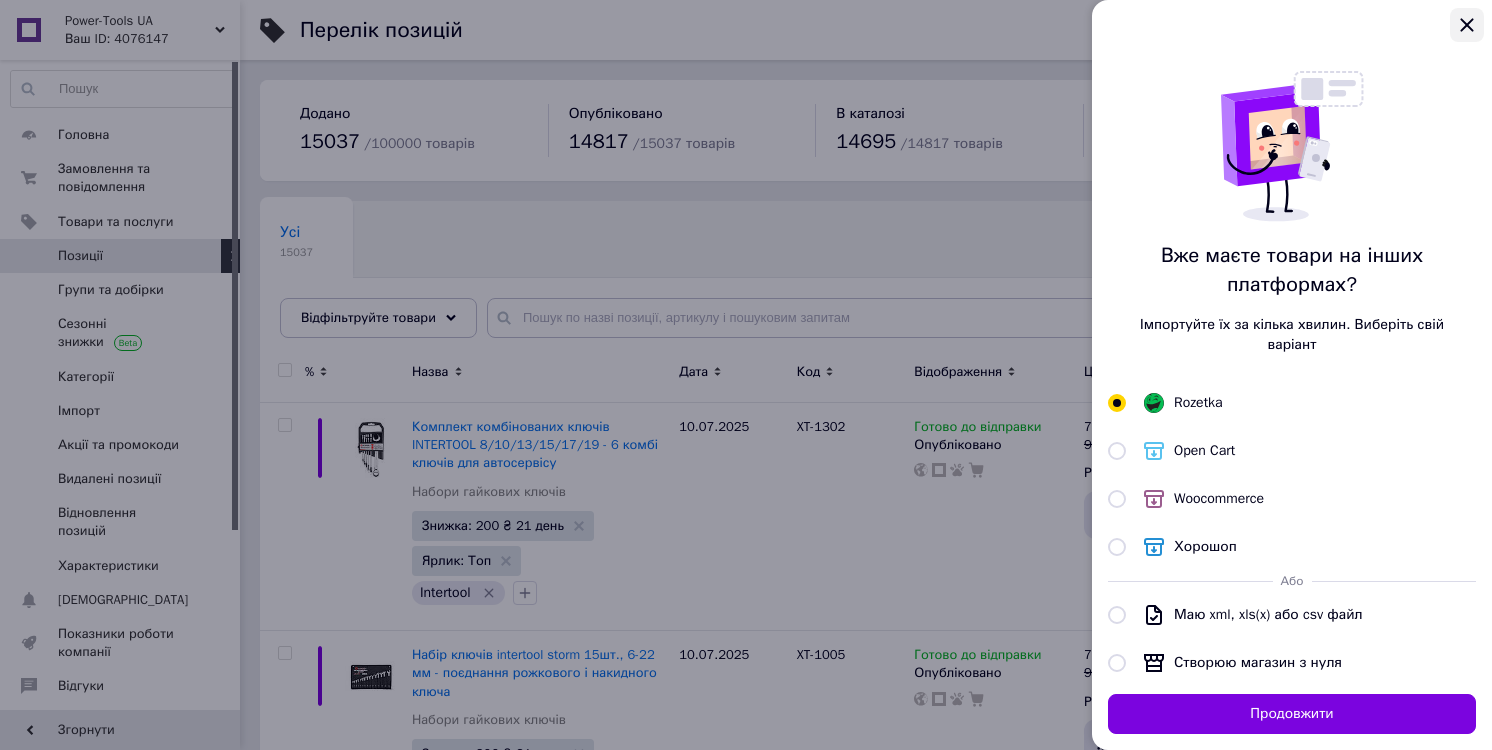 click 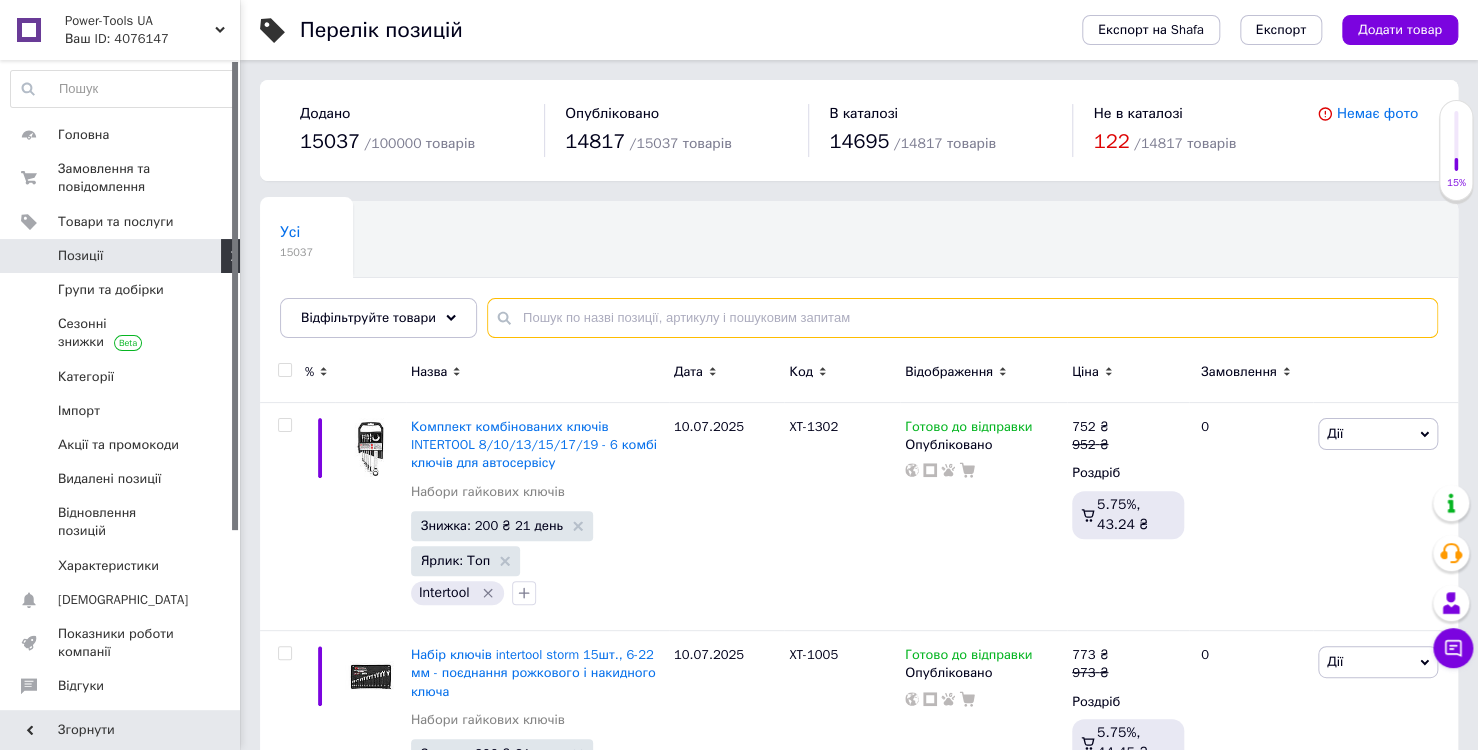 click at bounding box center (962, 318) 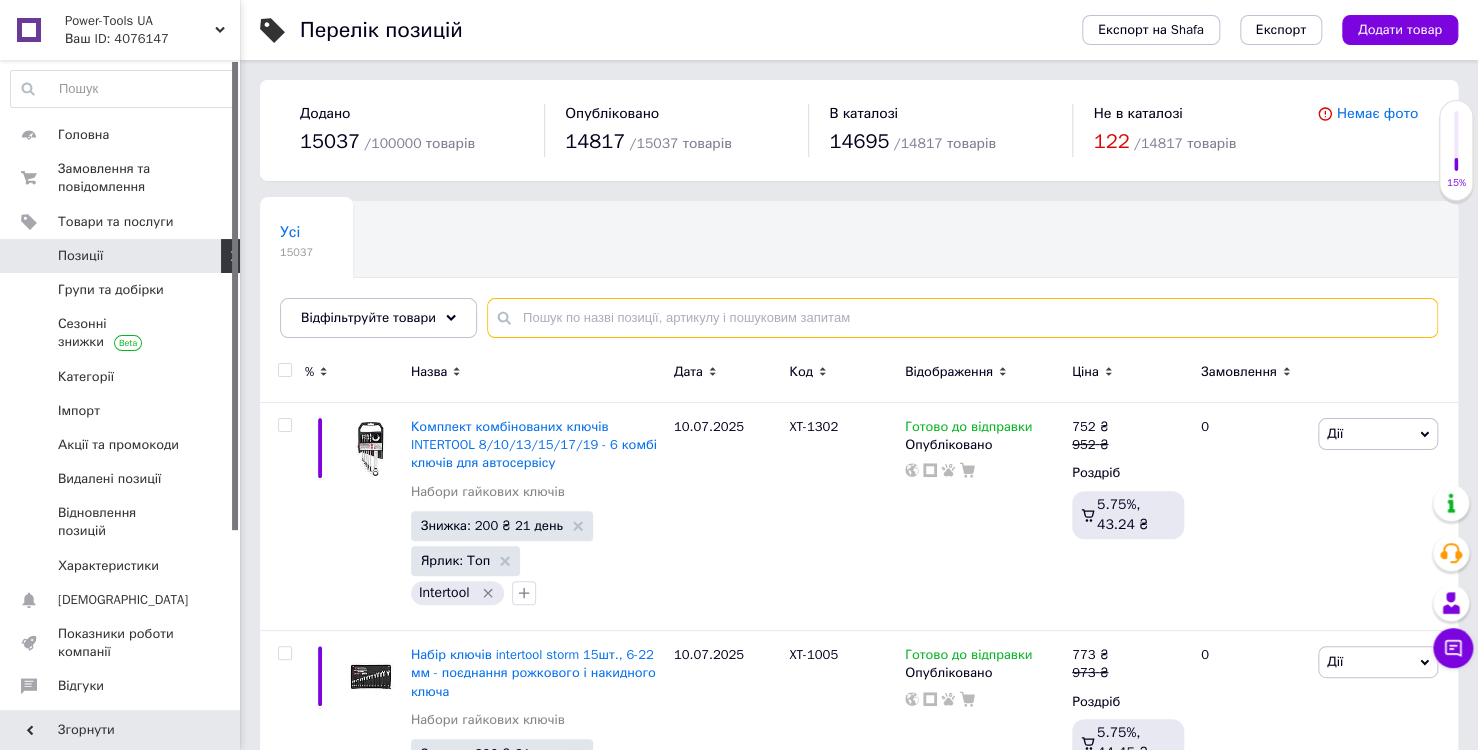 paste on "95589558" 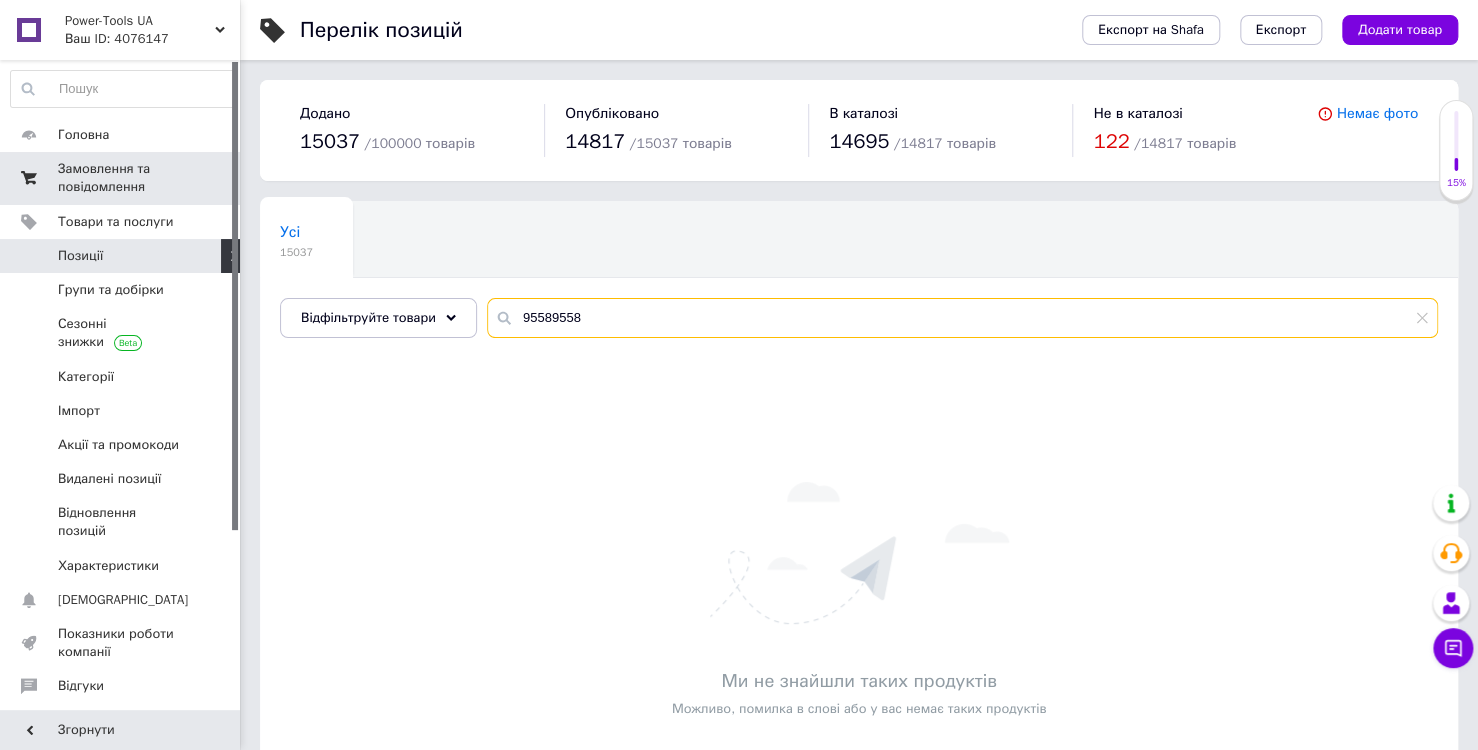 type on "95589558" 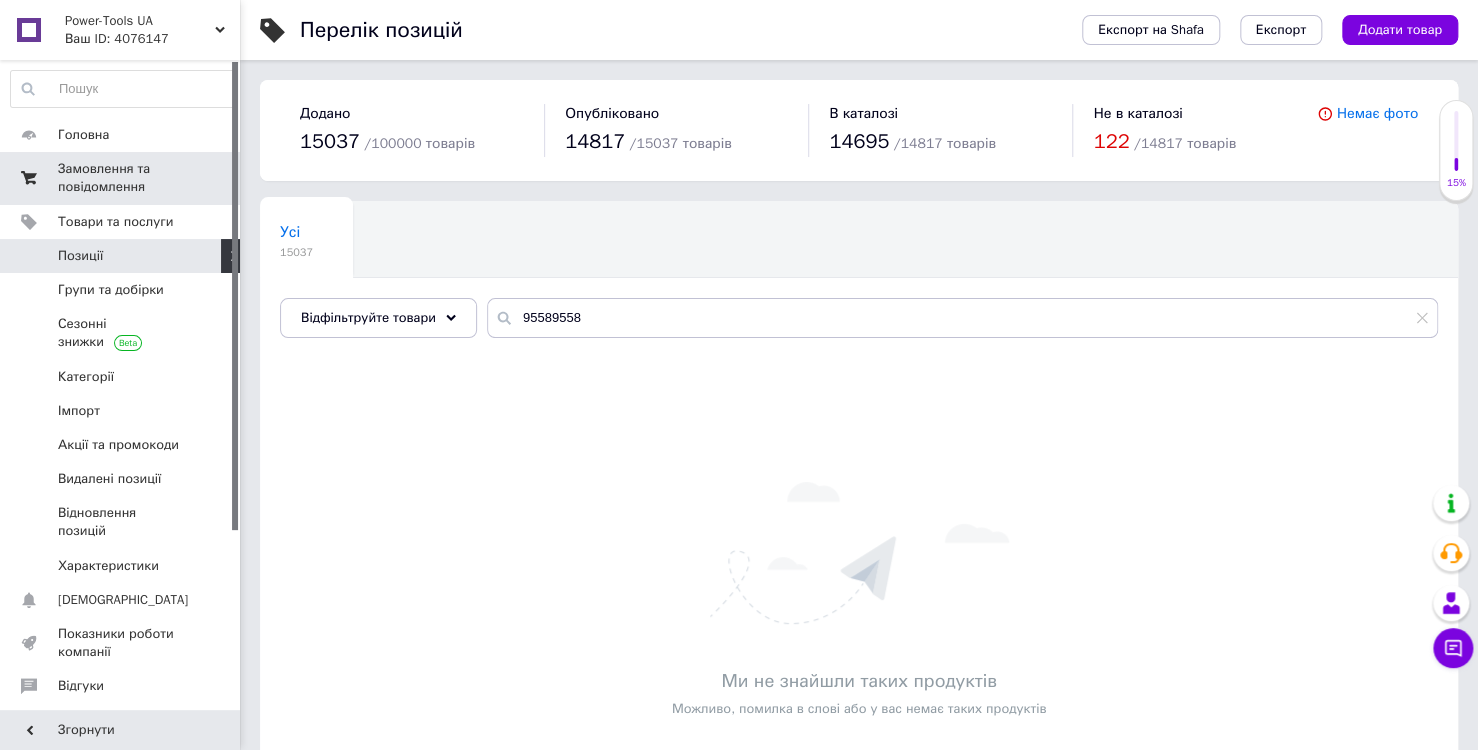 click on "Замовлення та повідомлення" at bounding box center (121, 178) 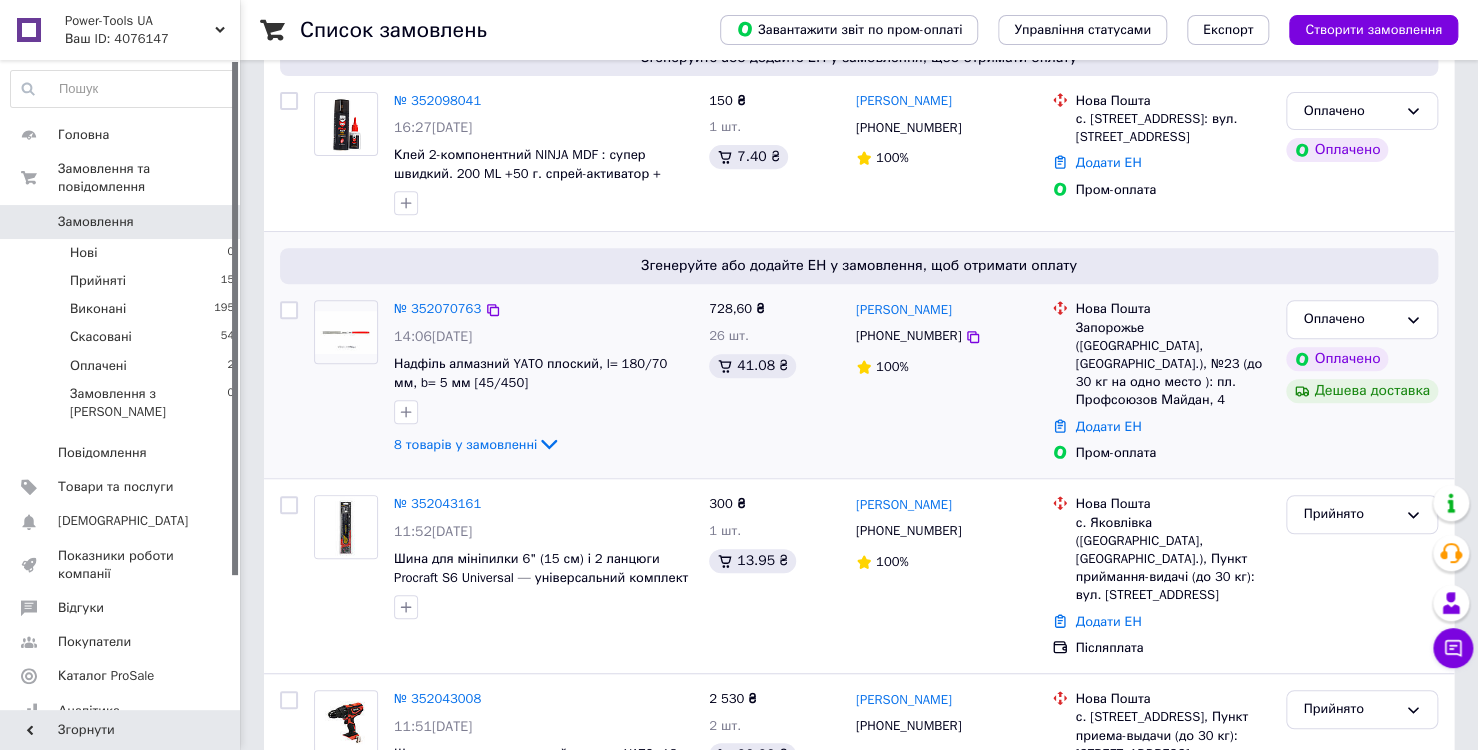 scroll, scrollTop: 300, scrollLeft: 0, axis: vertical 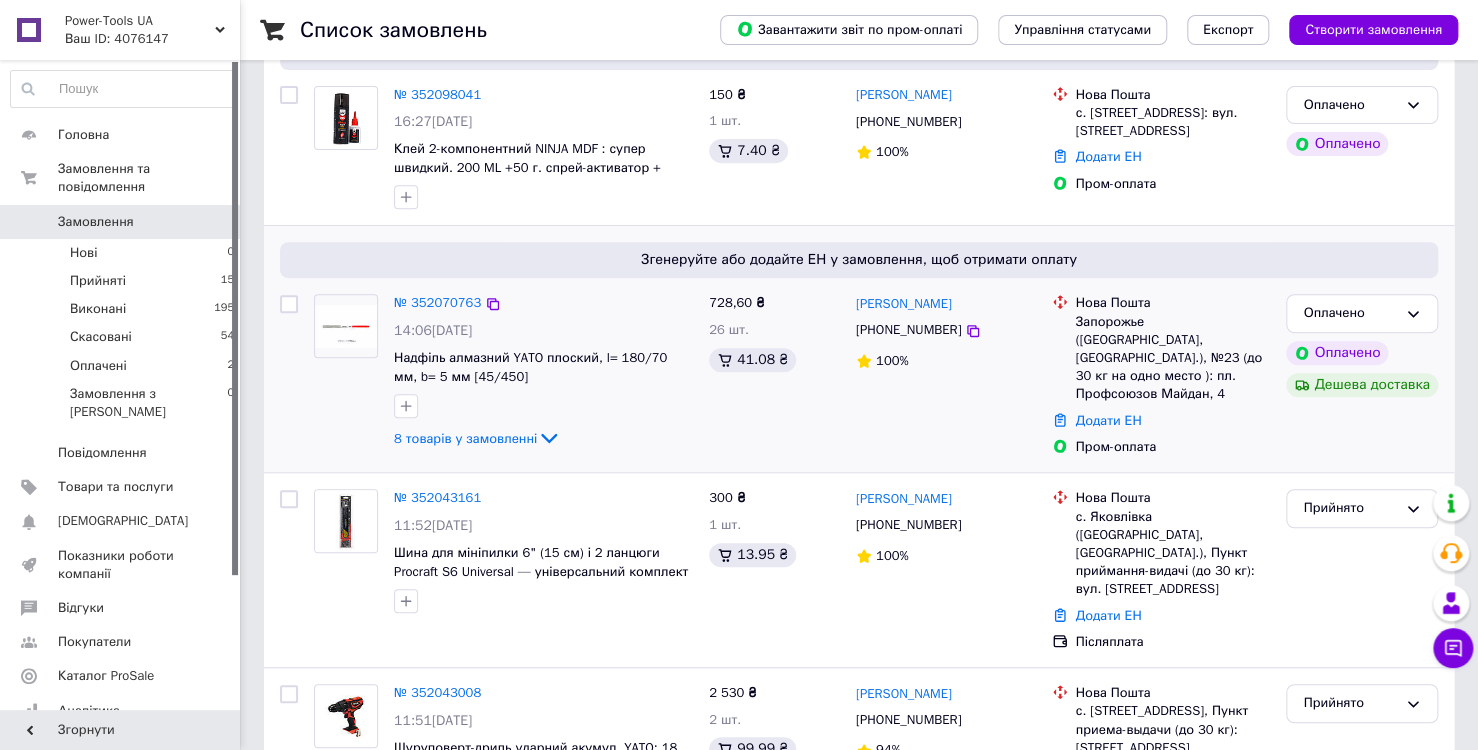 click on "№ 352070763 14:06[DATE] Надфіль алмазний YATO плоский, l= 180/70 мм, b= 5 мм [45/450] 8 товарів у замовленні" at bounding box center (543, 372) 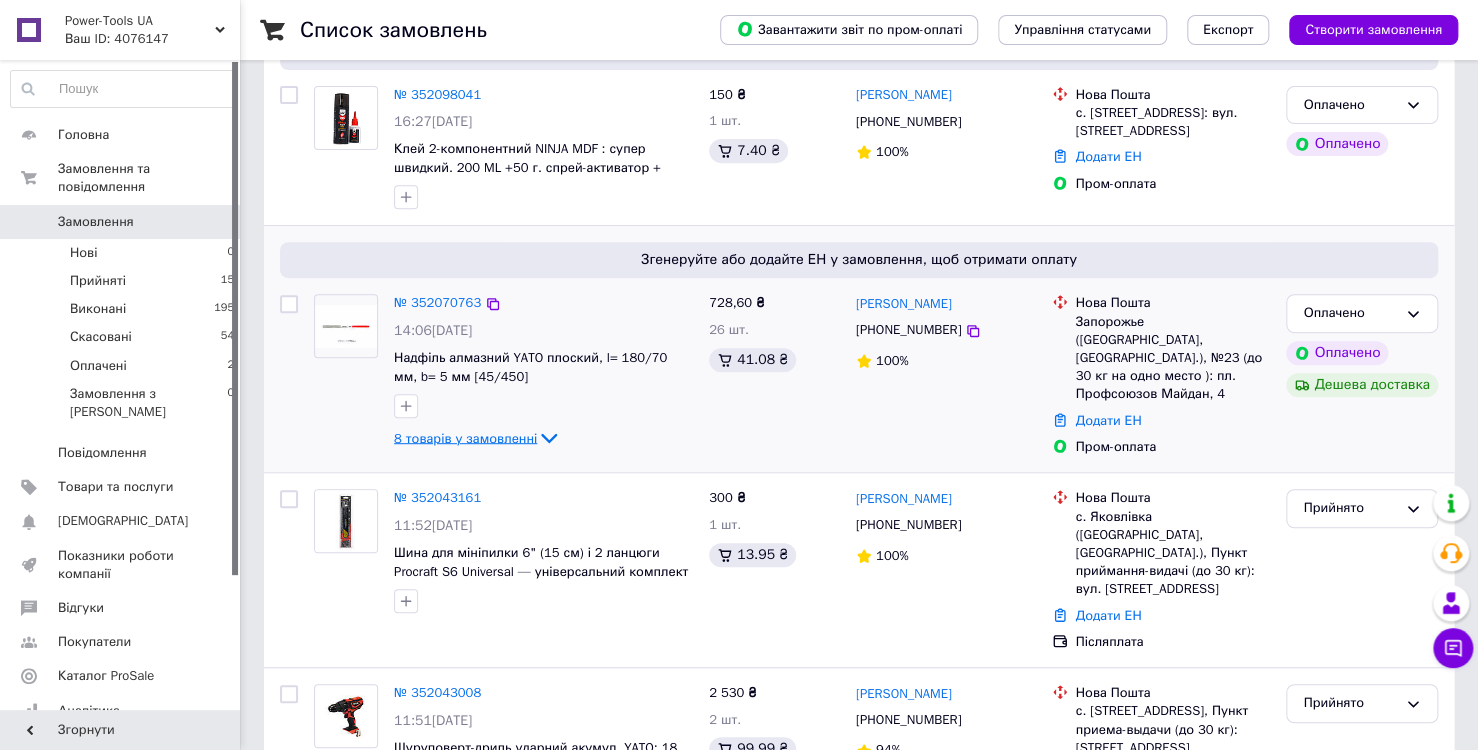 click on "8 товарів у замовленні" at bounding box center (465, 437) 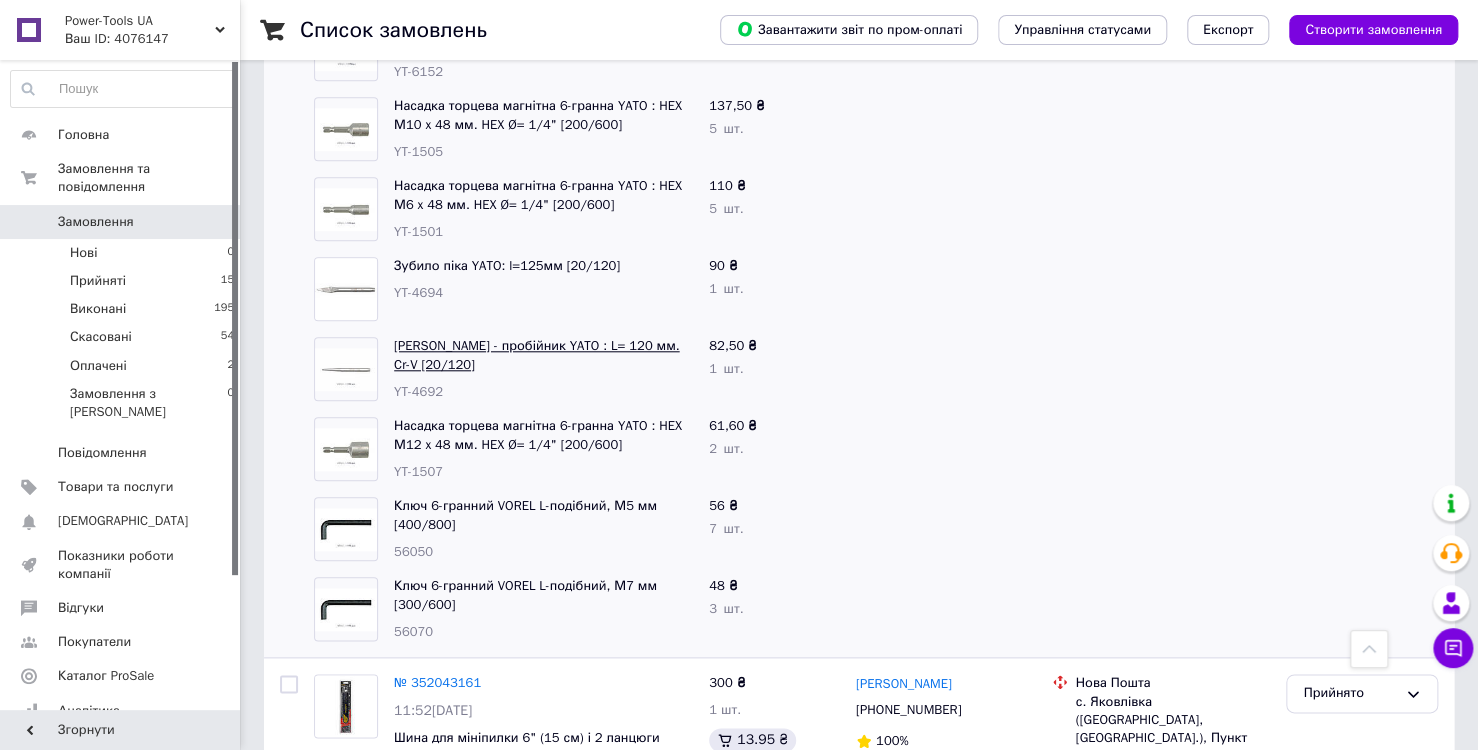 scroll, scrollTop: 800, scrollLeft: 0, axis: vertical 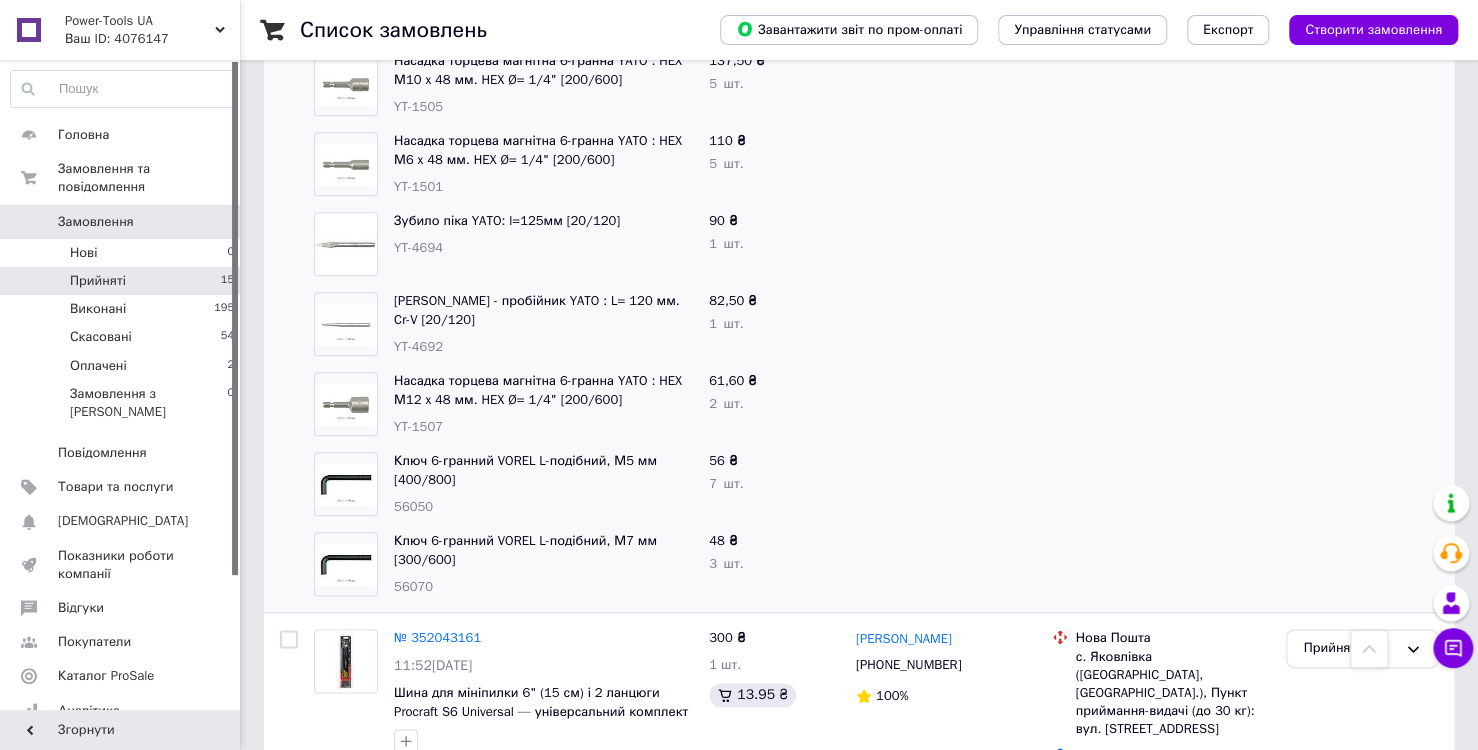 click on "Прийняті" at bounding box center [98, 281] 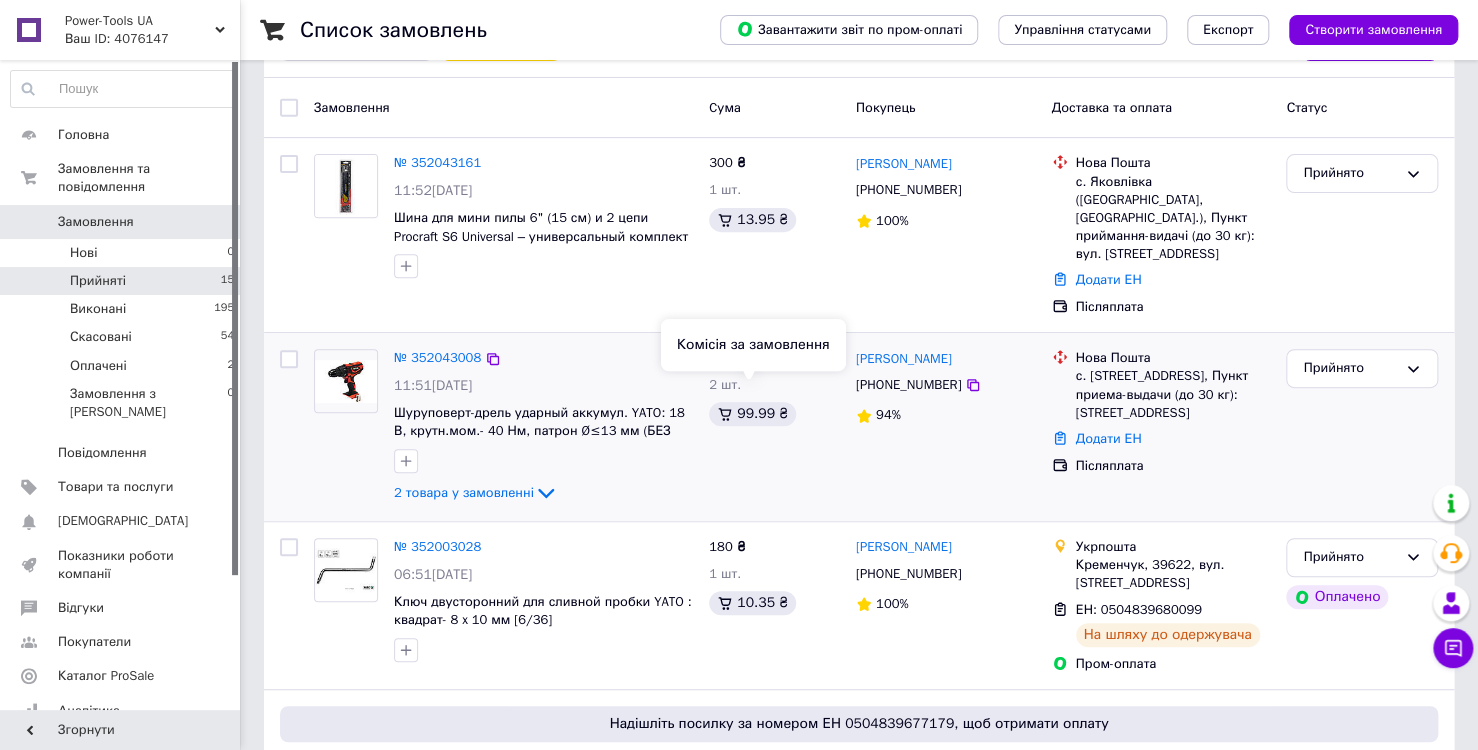 scroll, scrollTop: 300, scrollLeft: 0, axis: vertical 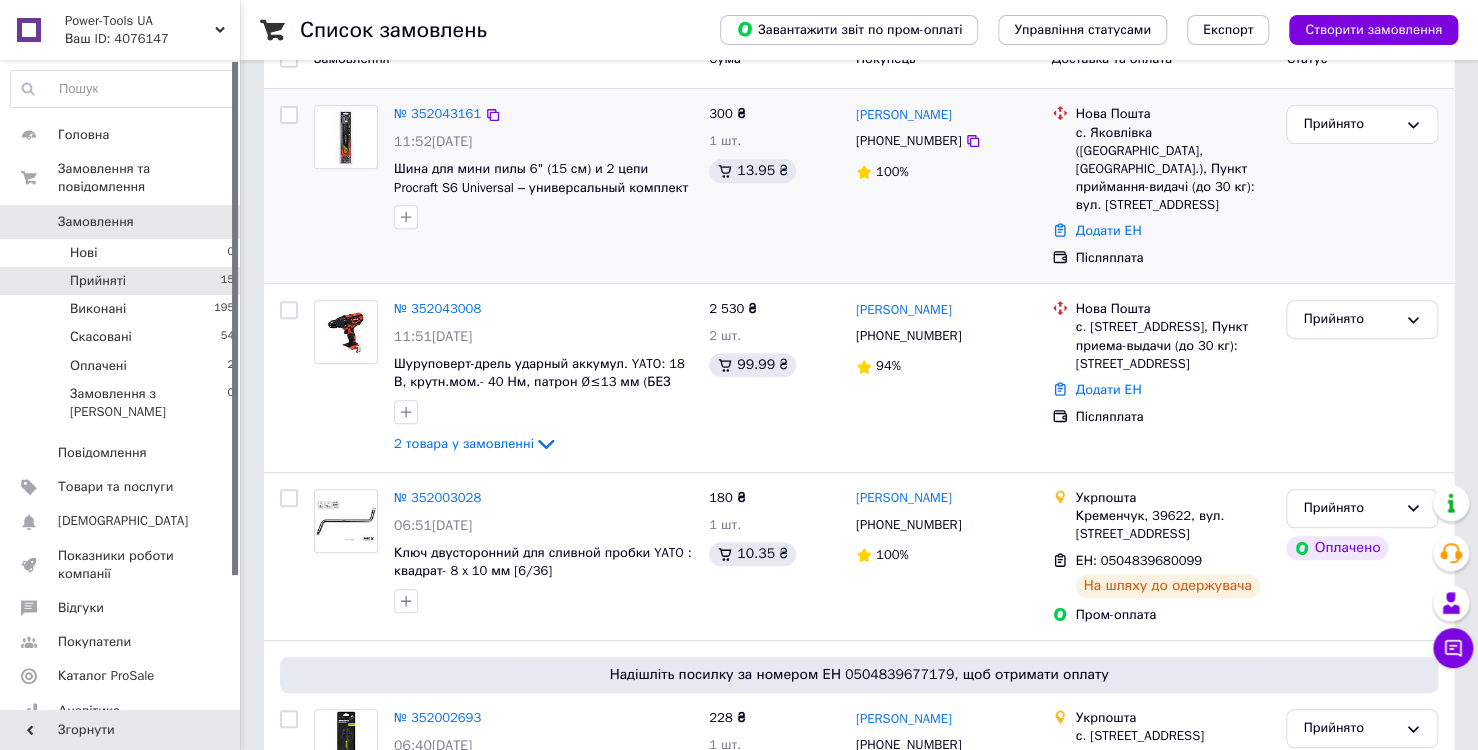 click on "[PHONE_NUMBER]" at bounding box center [908, 141] 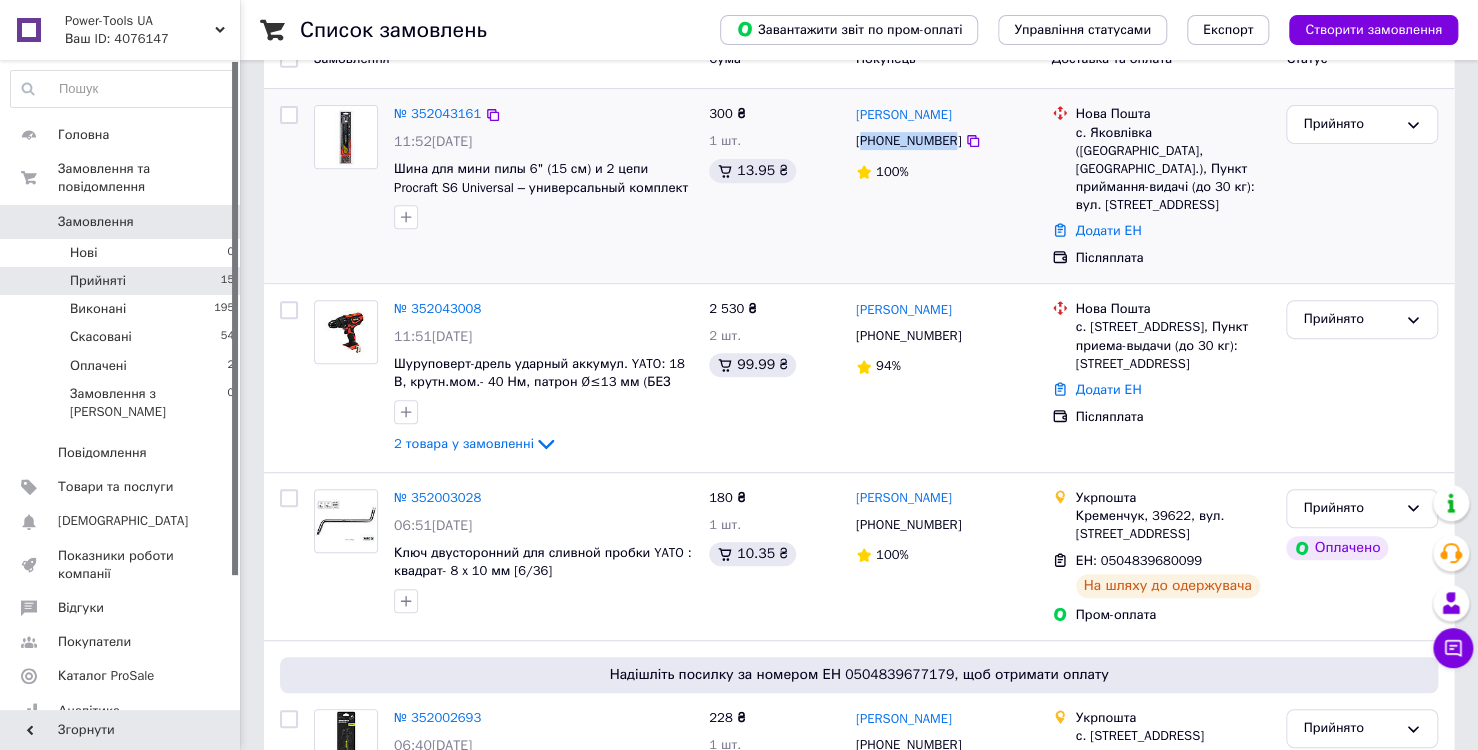 click on "[PHONE_NUMBER]" at bounding box center [908, 141] 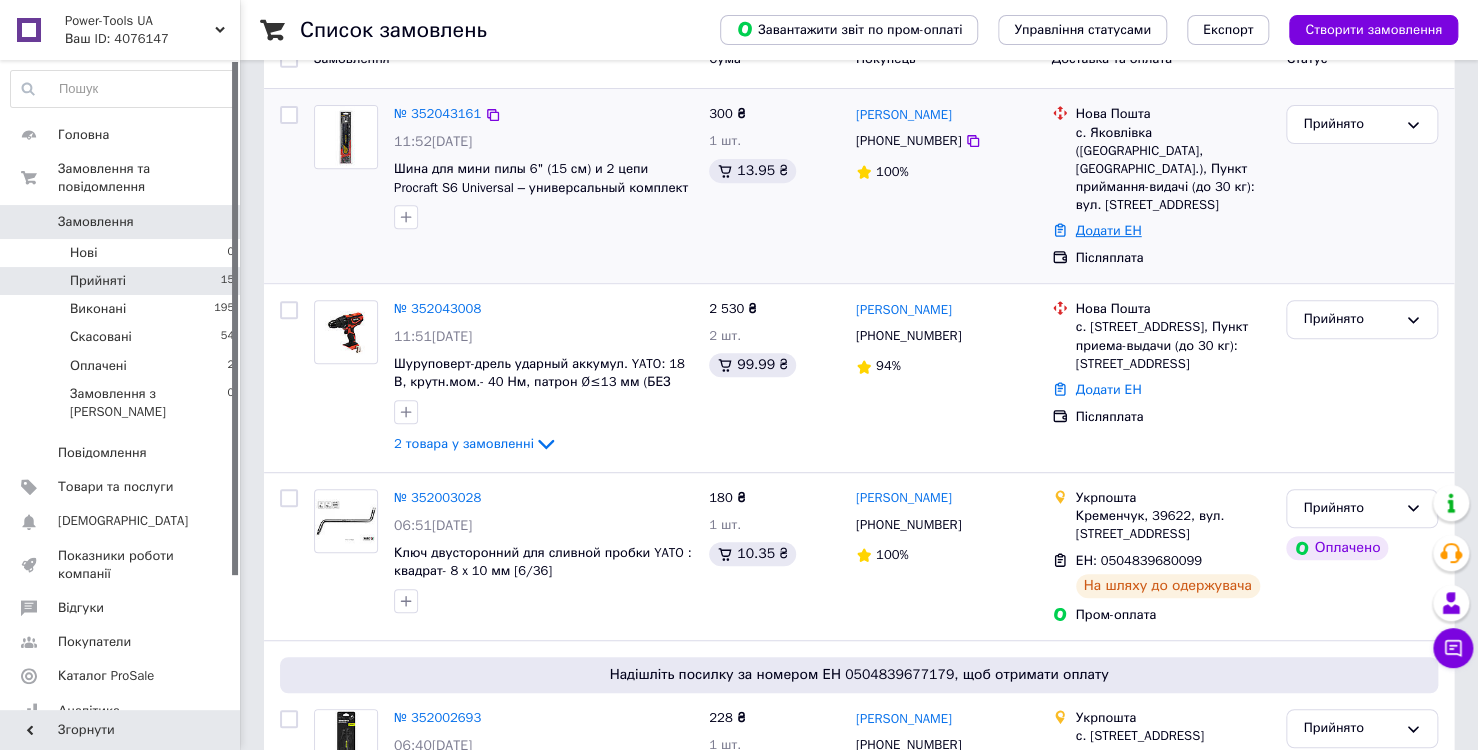 click on "Додати ЕН" at bounding box center (1109, 230) 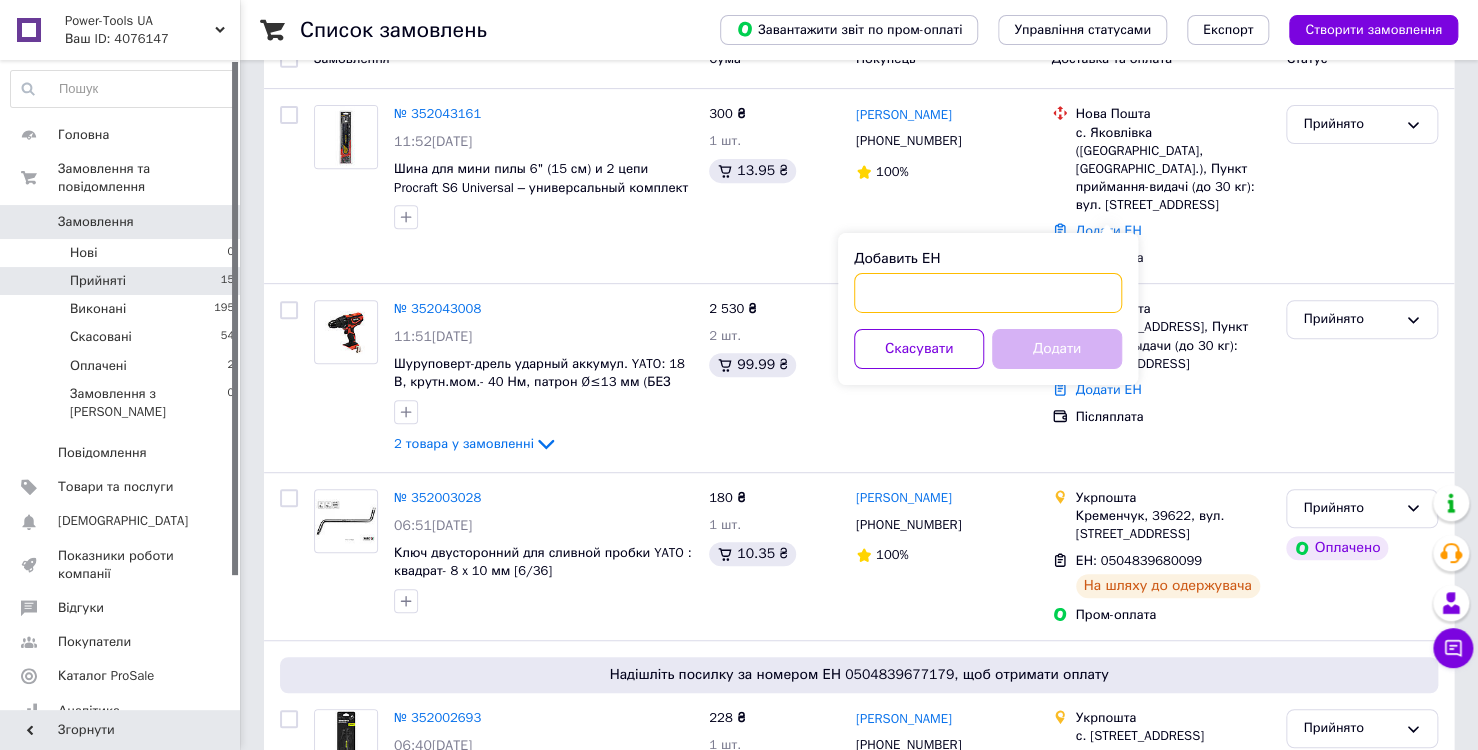 click on "Добавить ЕН" at bounding box center (988, 293) 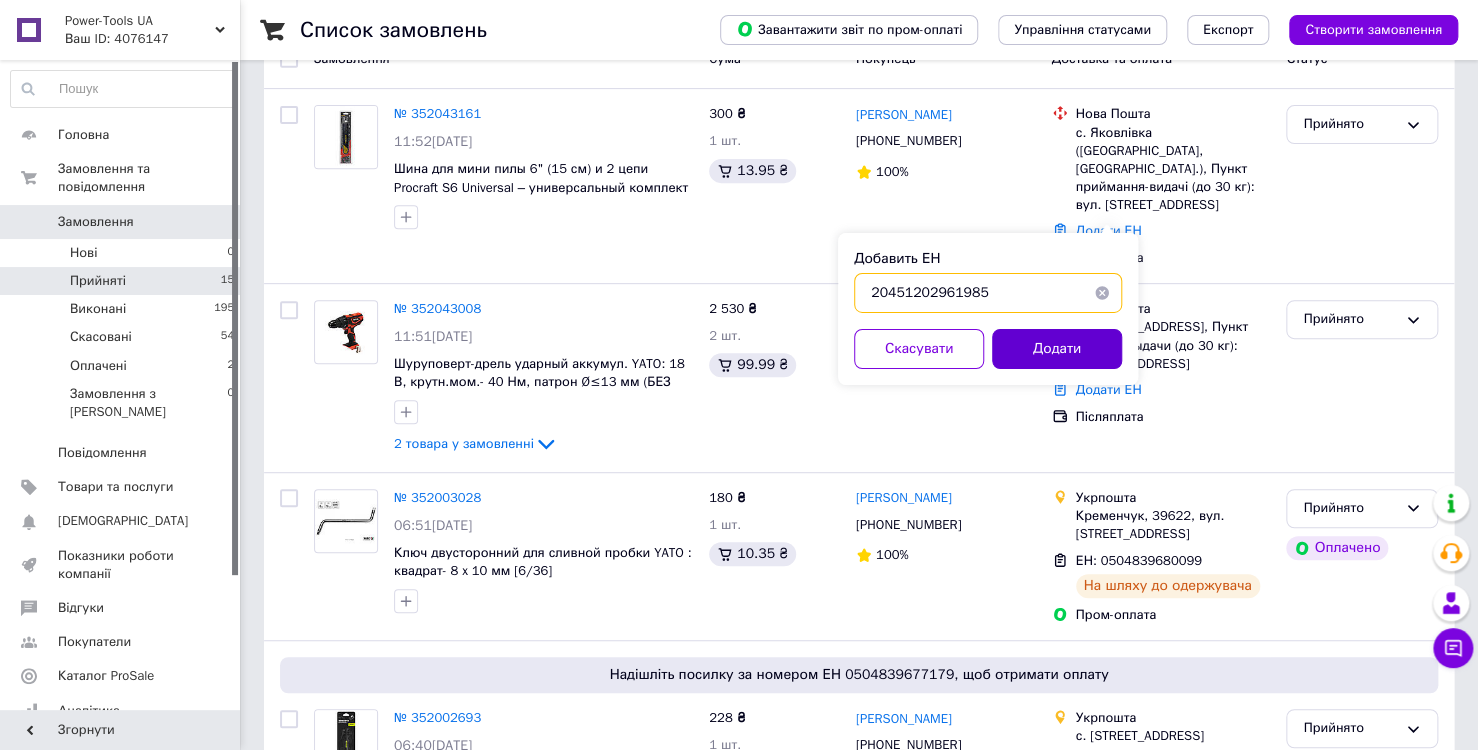 type on "20451202961985" 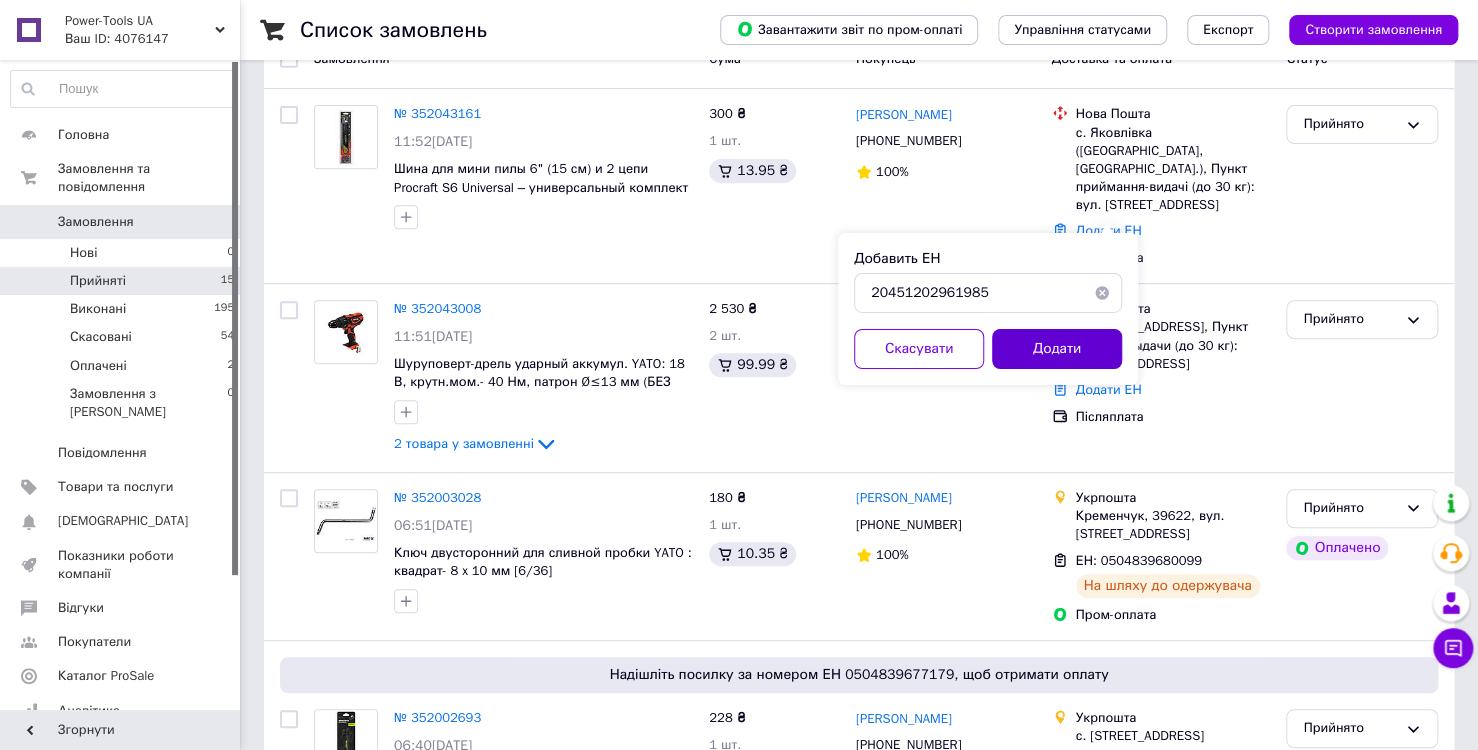 click on "Додати" at bounding box center (1057, 349) 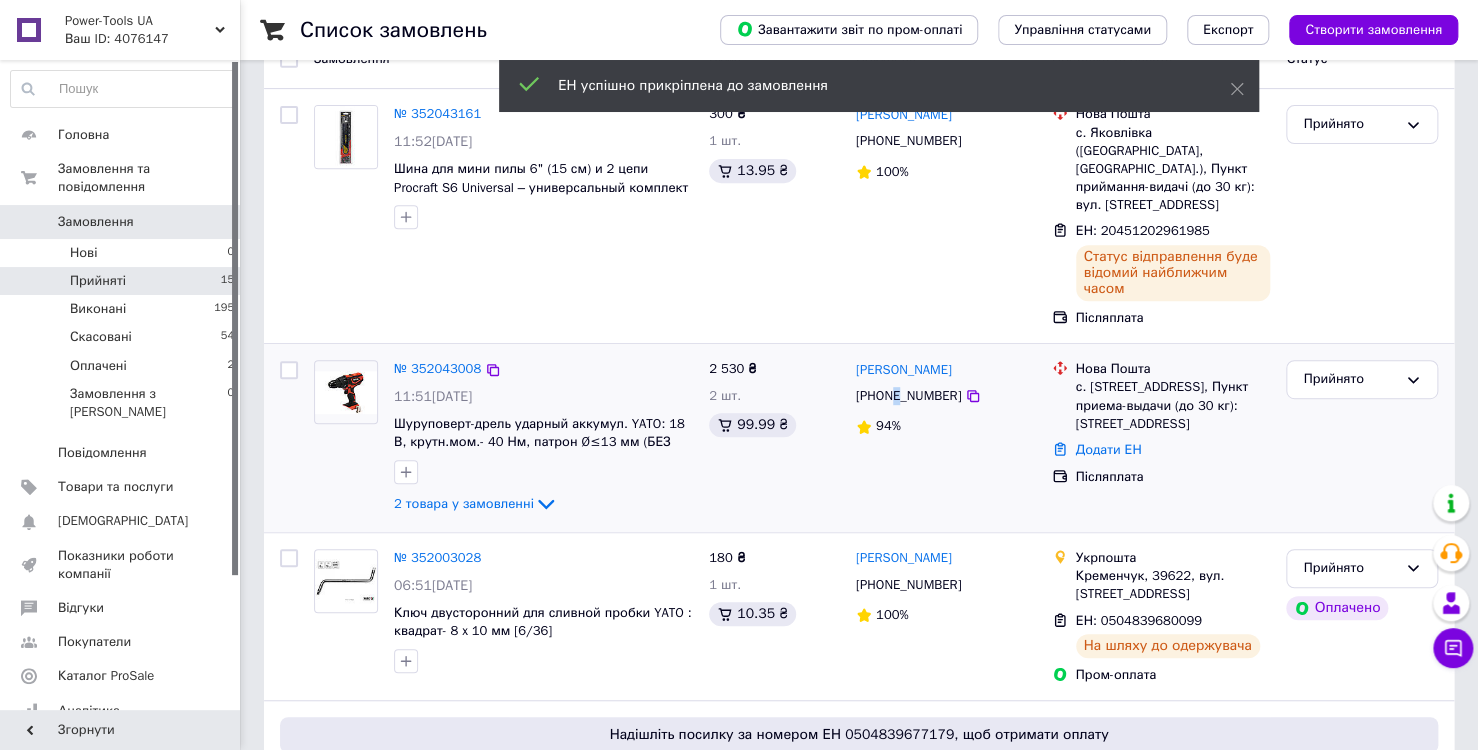 click on "[PHONE_NUMBER]" at bounding box center (908, 396) 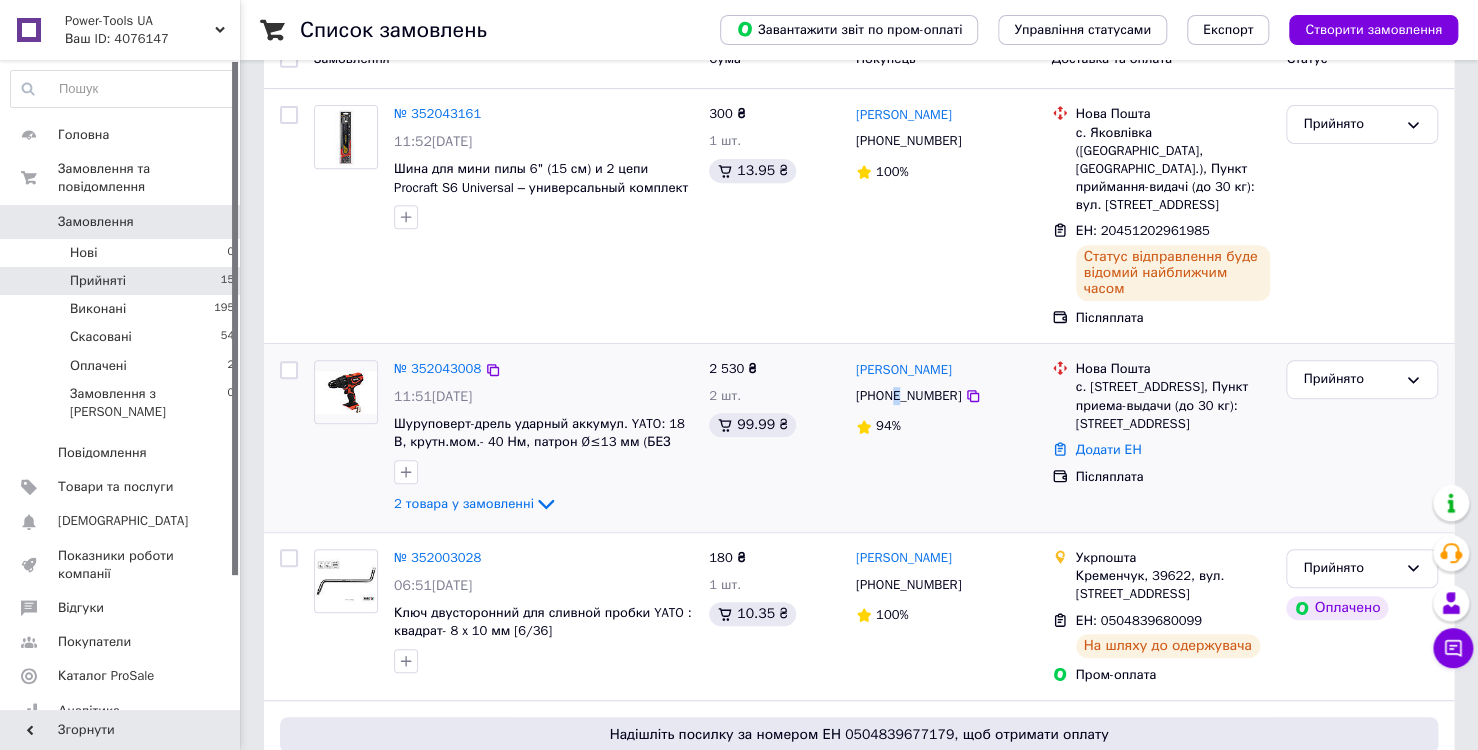 click on "[PHONE_NUMBER]" at bounding box center (908, 396) 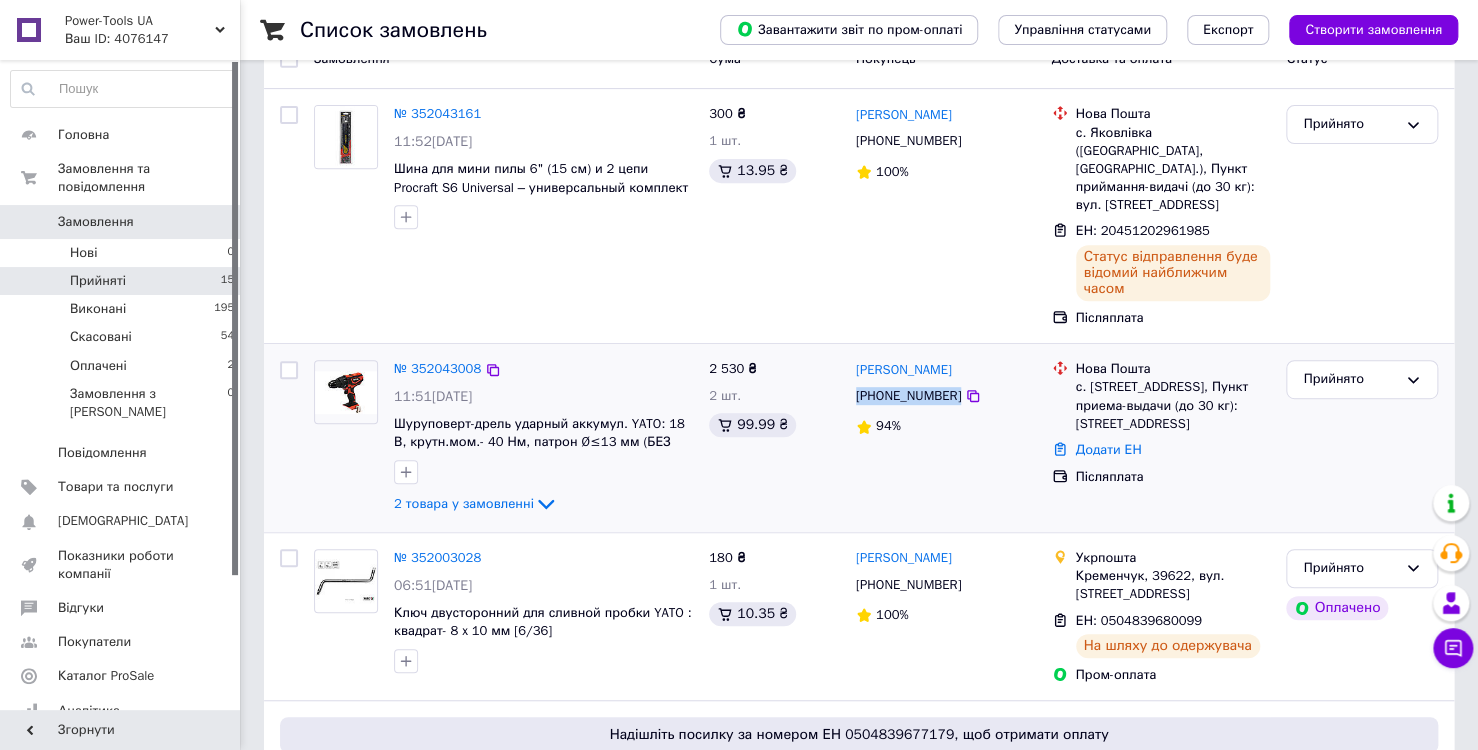 click on "[PHONE_NUMBER]" at bounding box center [908, 396] 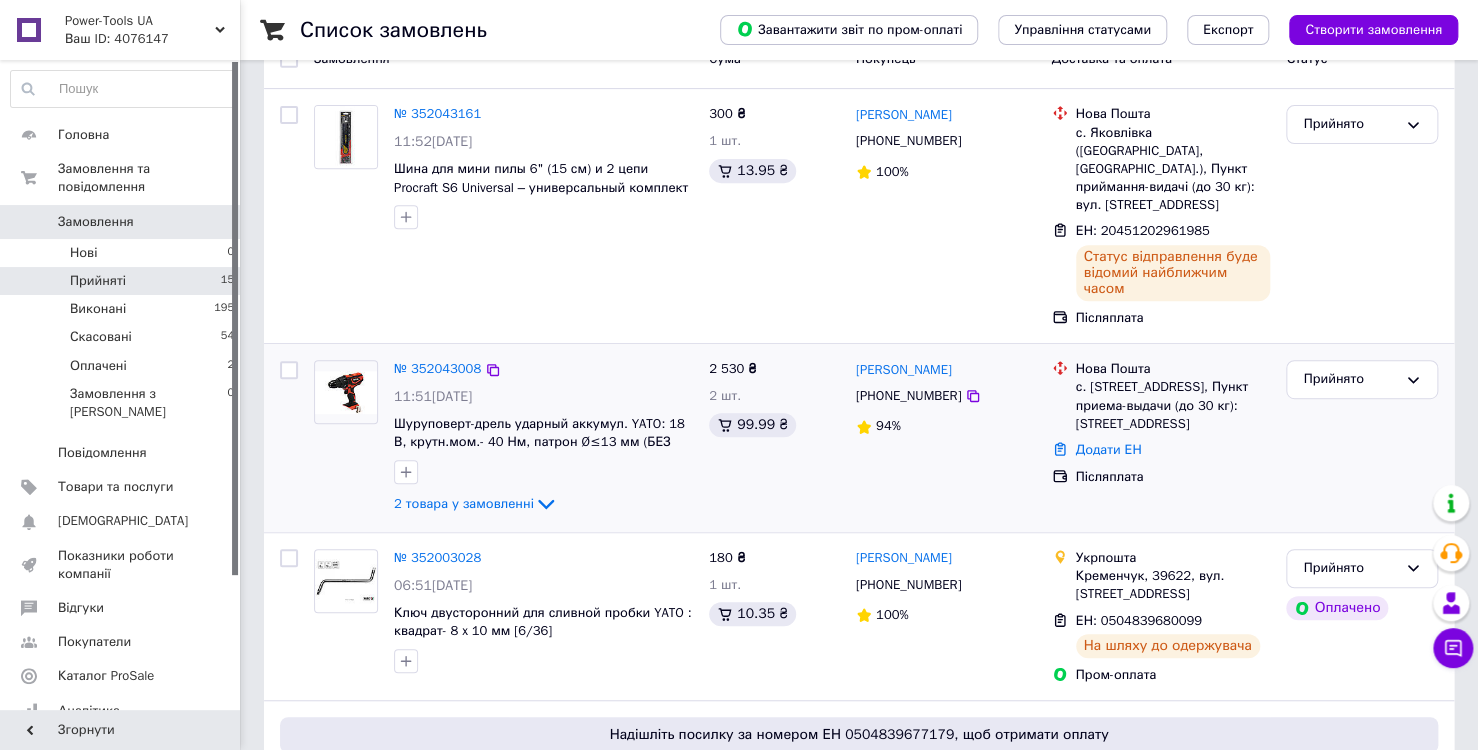 click on "[PHONE_NUMBER]" at bounding box center [908, 396] 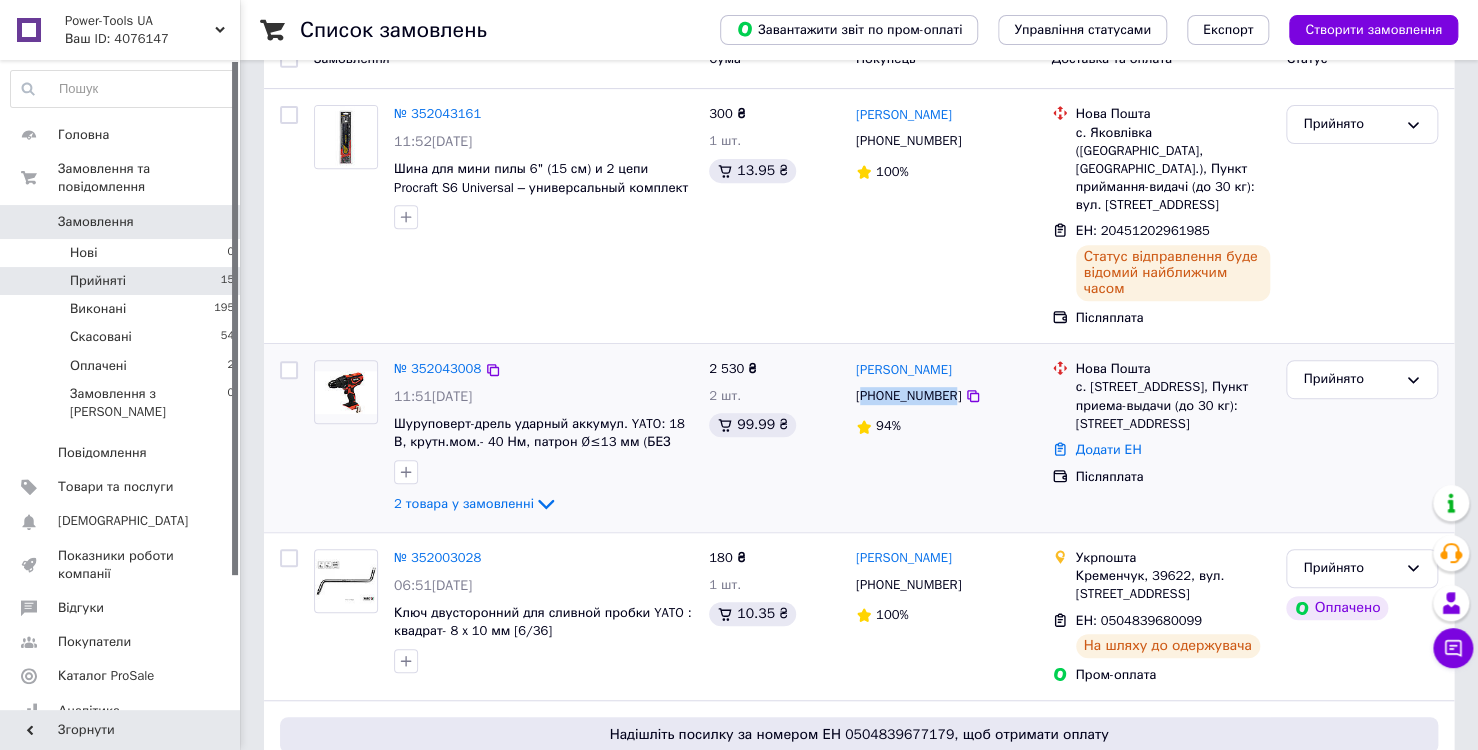 click on "[PHONE_NUMBER]" at bounding box center (908, 396) 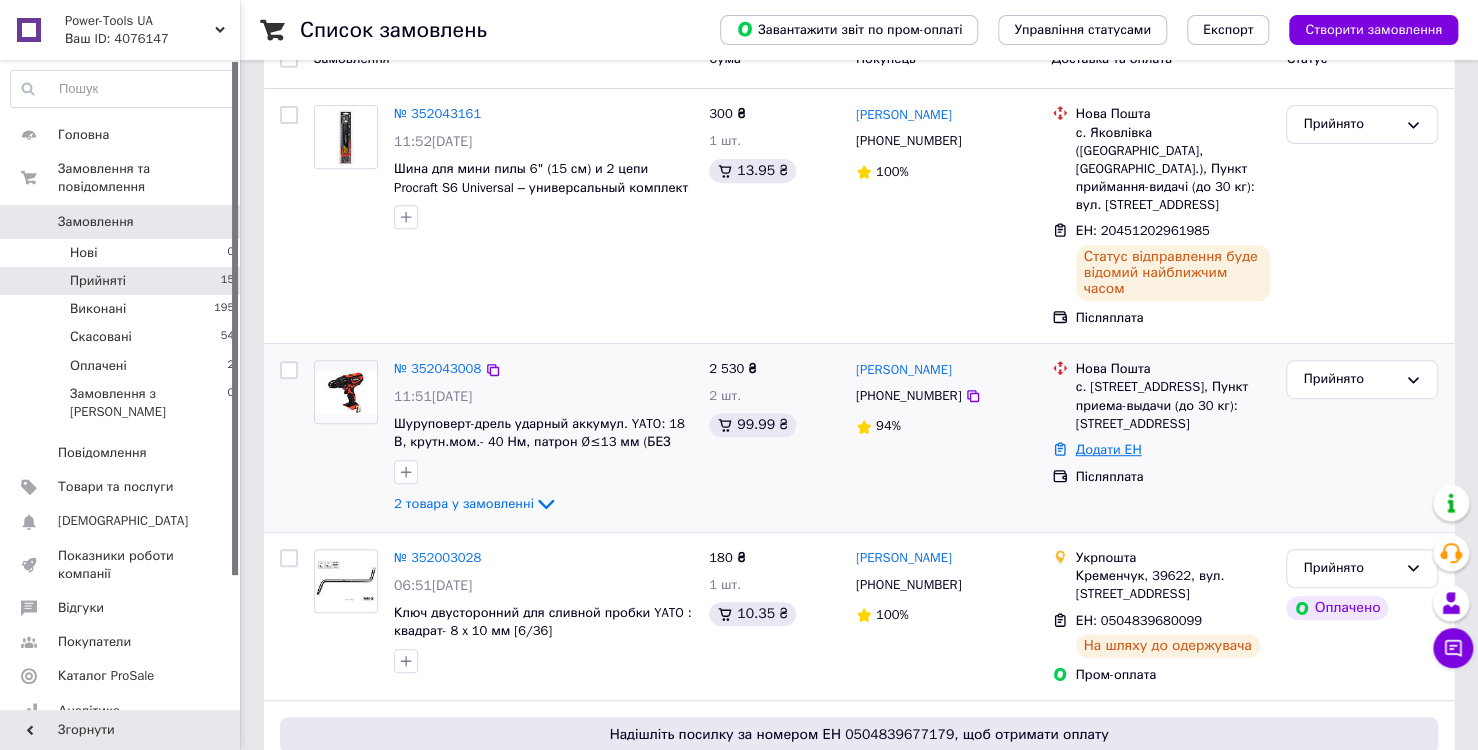 click on "Додати ЕН" at bounding box center (1109, 449) 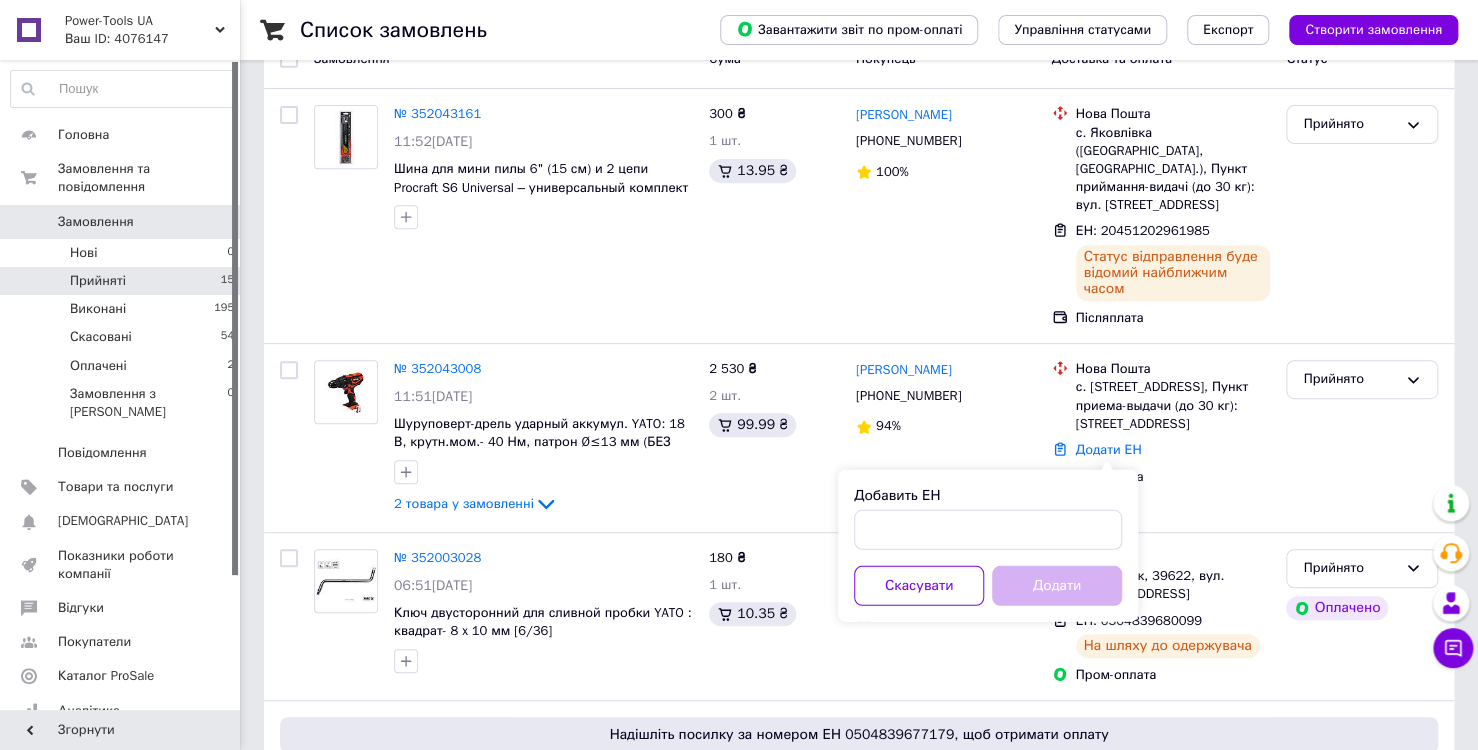 click on "Добавить ЕН" at bounding box center (988, 496) 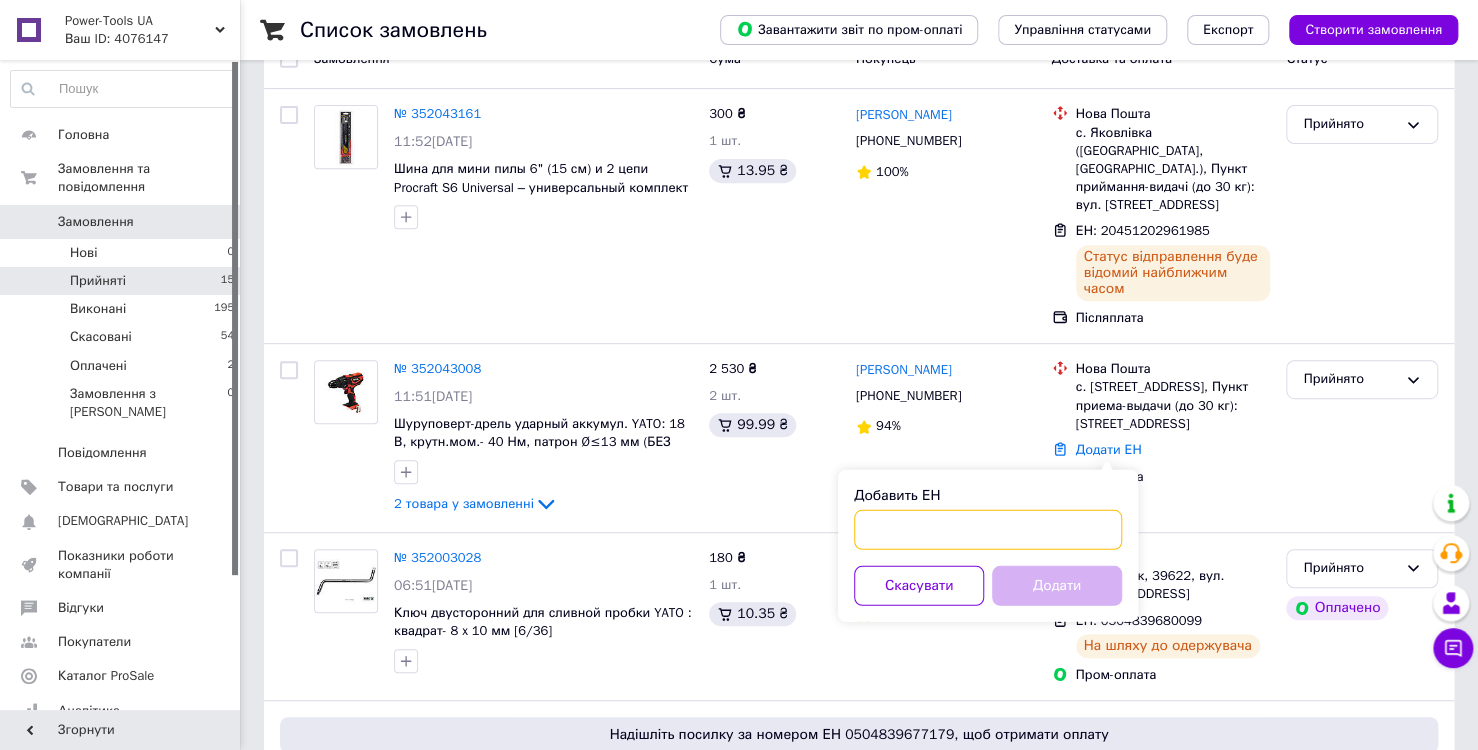 click on "Добавить ЕН" at bounding box center (988, 530) 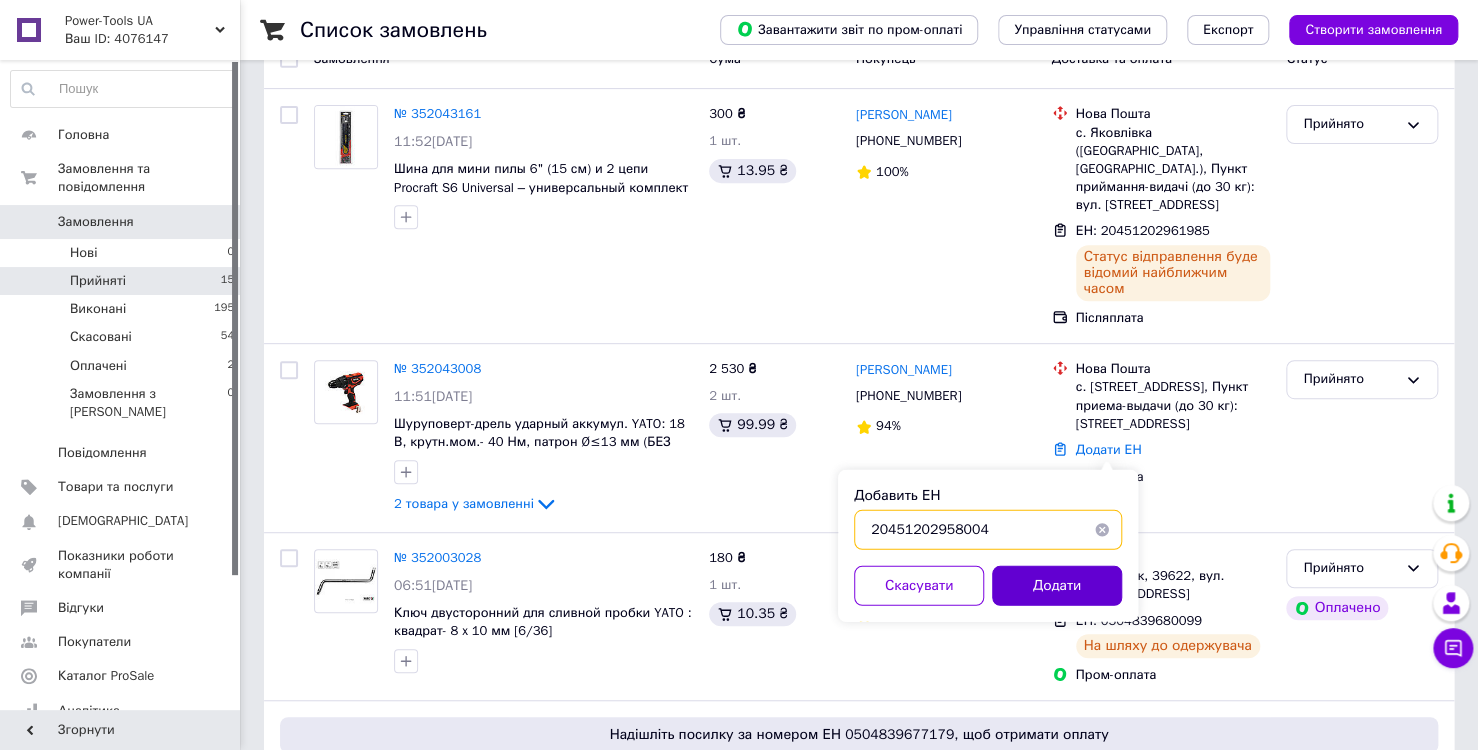 type on "20451202958004" 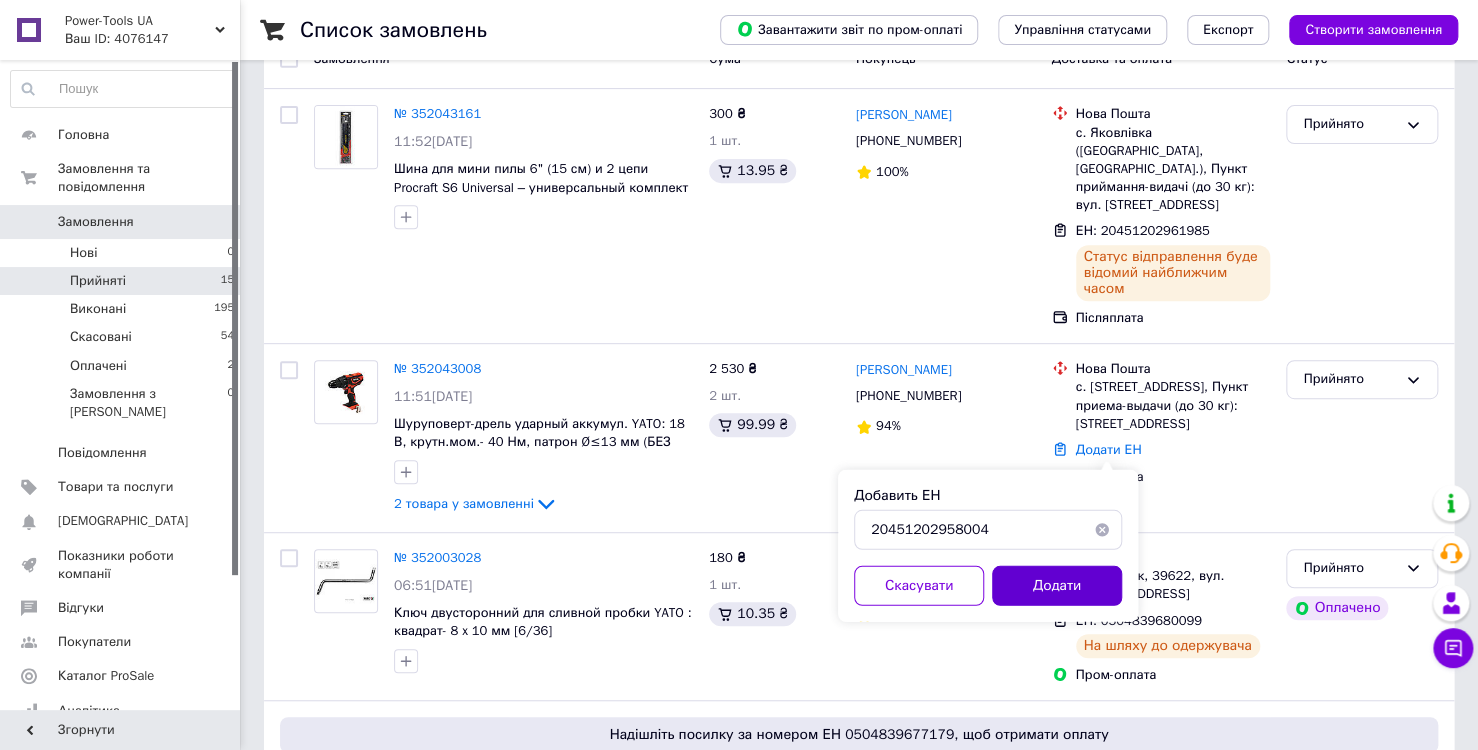 click on "Додати" at bounding box center [1057, 586] 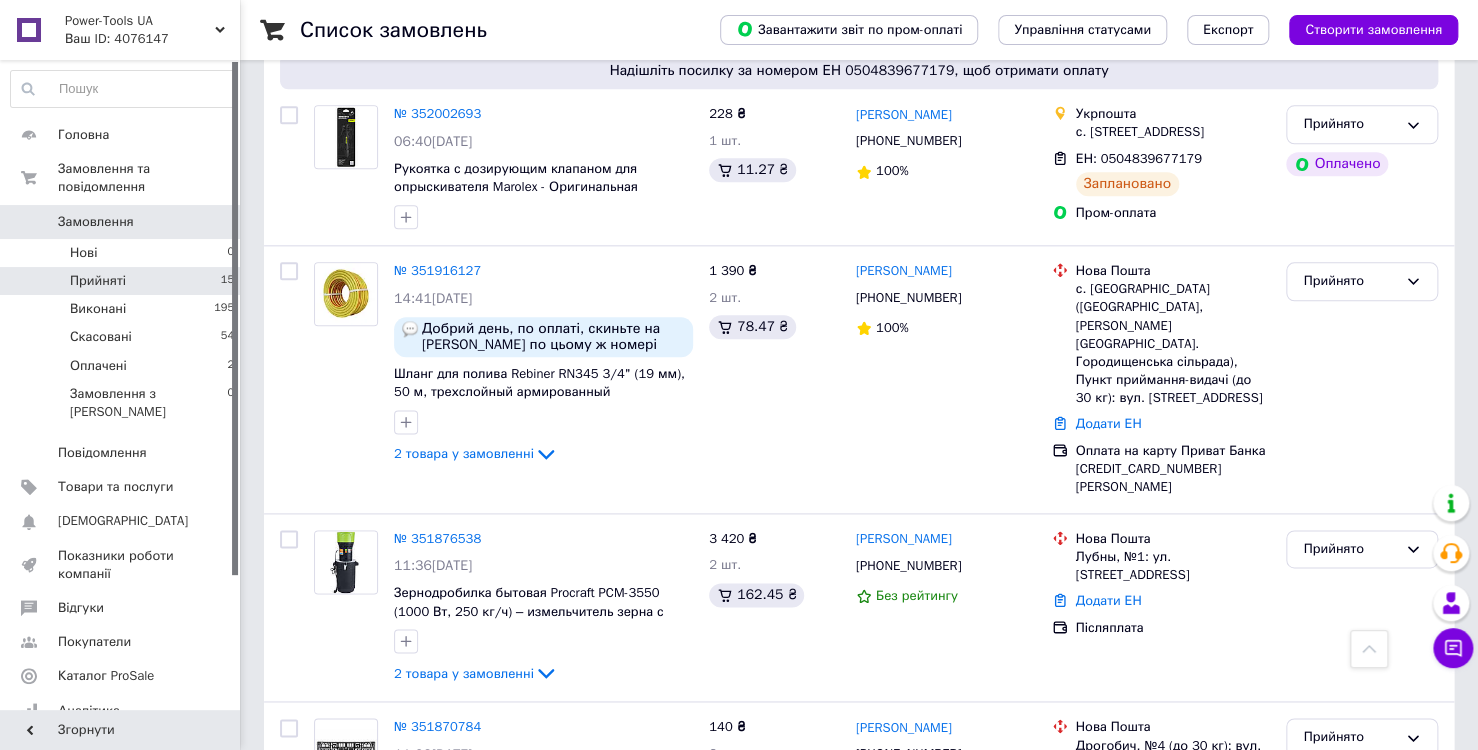 scroll, scrollTop: 1100, scrollLeft: 0, axis: vertical 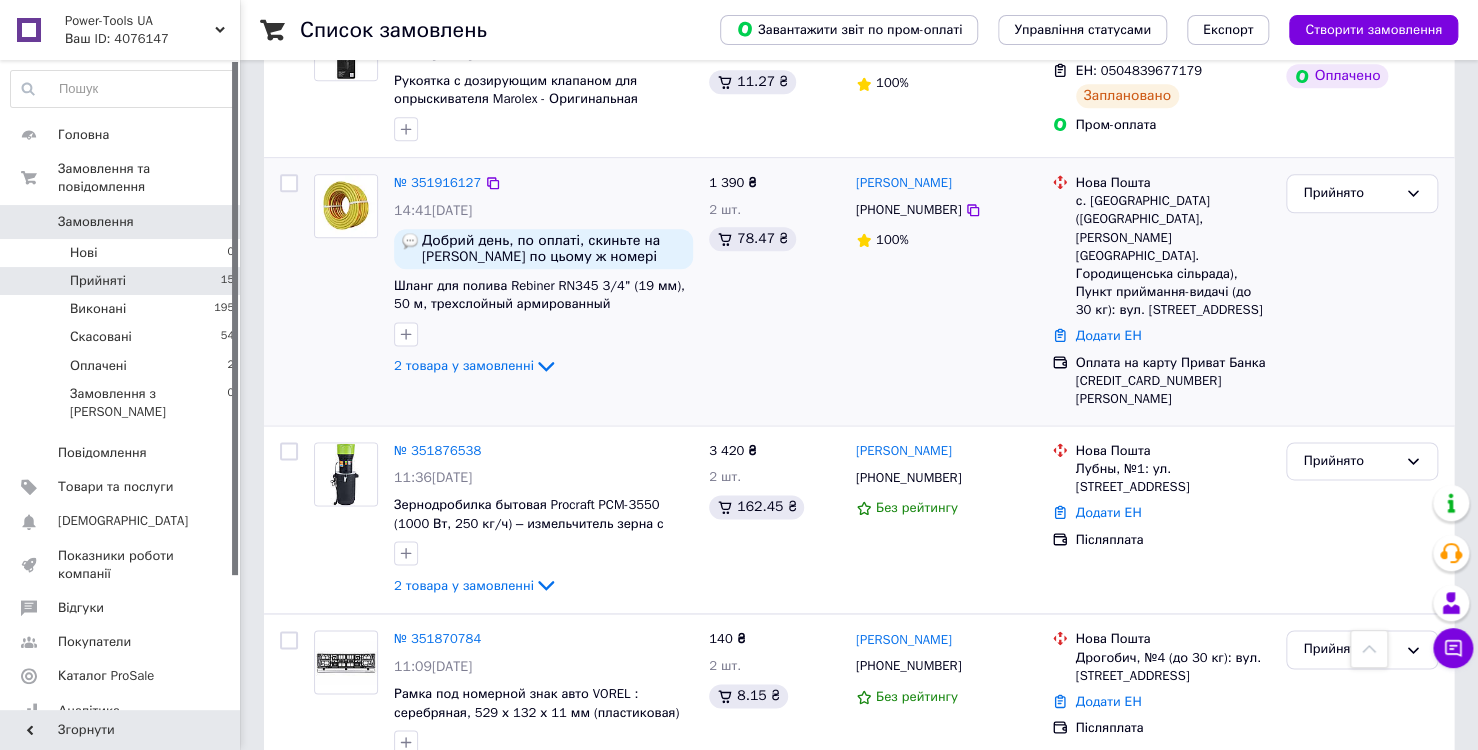 click on "[PHONE_NUMBER]" at bounding box center [908, 210] 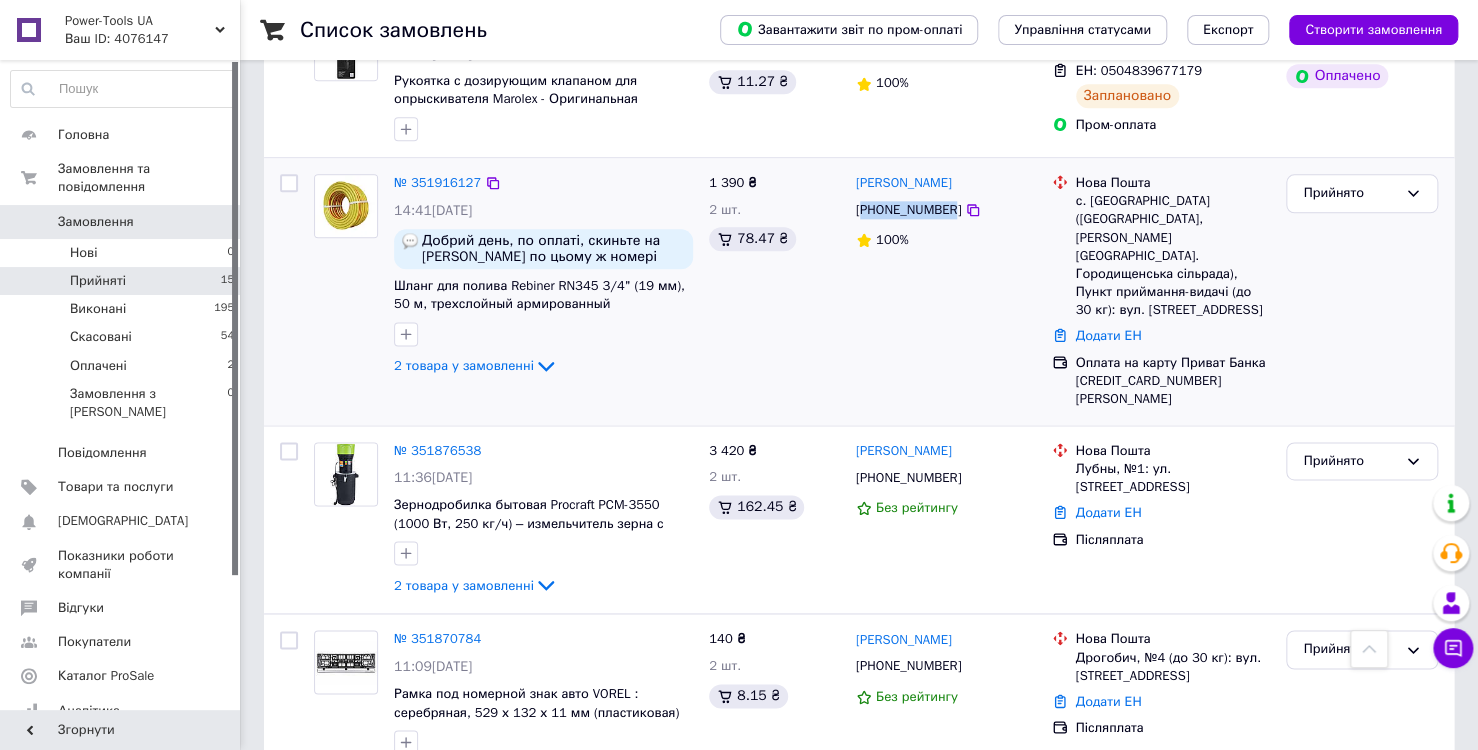 click on "[PHONE_NUMBER]" at bounding box center [908, 210] 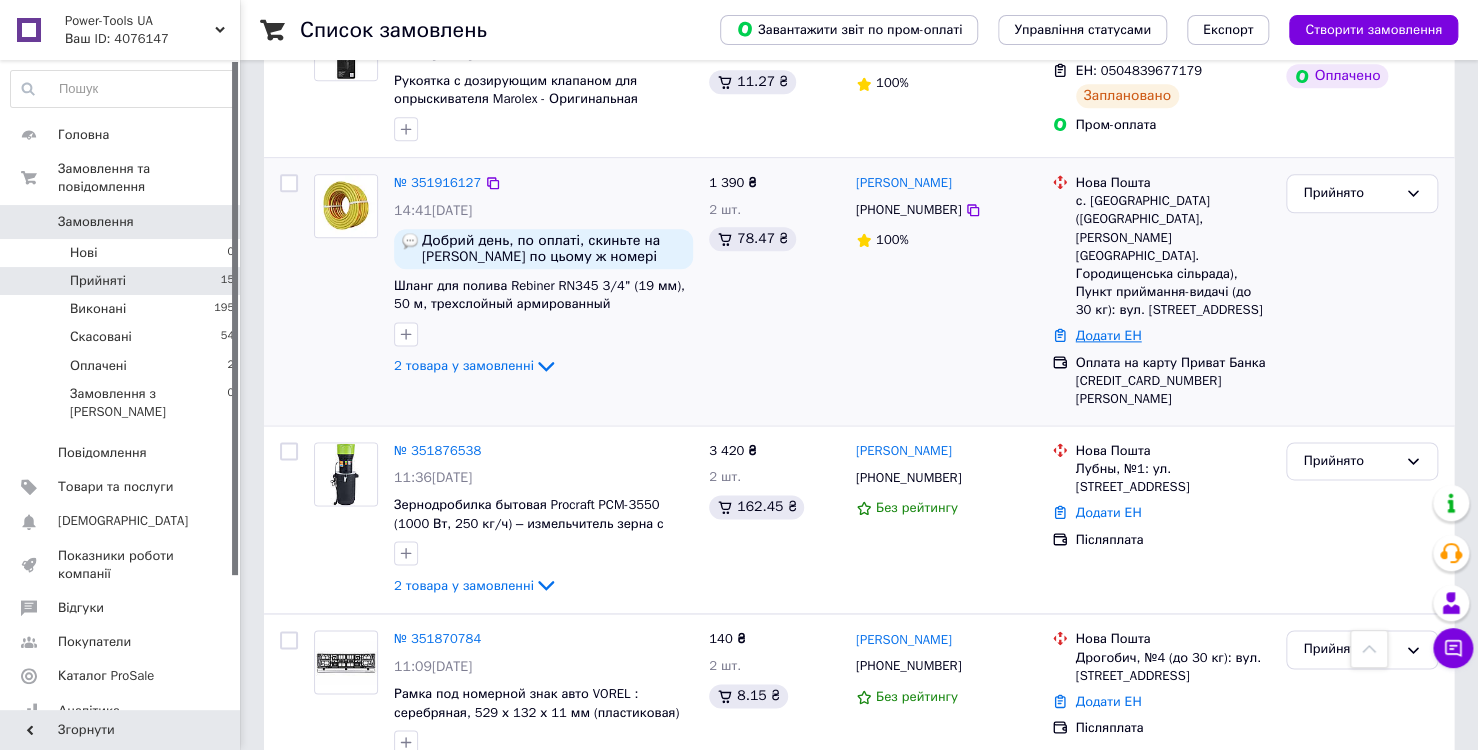 click on "Додати ЕН" at bounding box center [1109, 335] 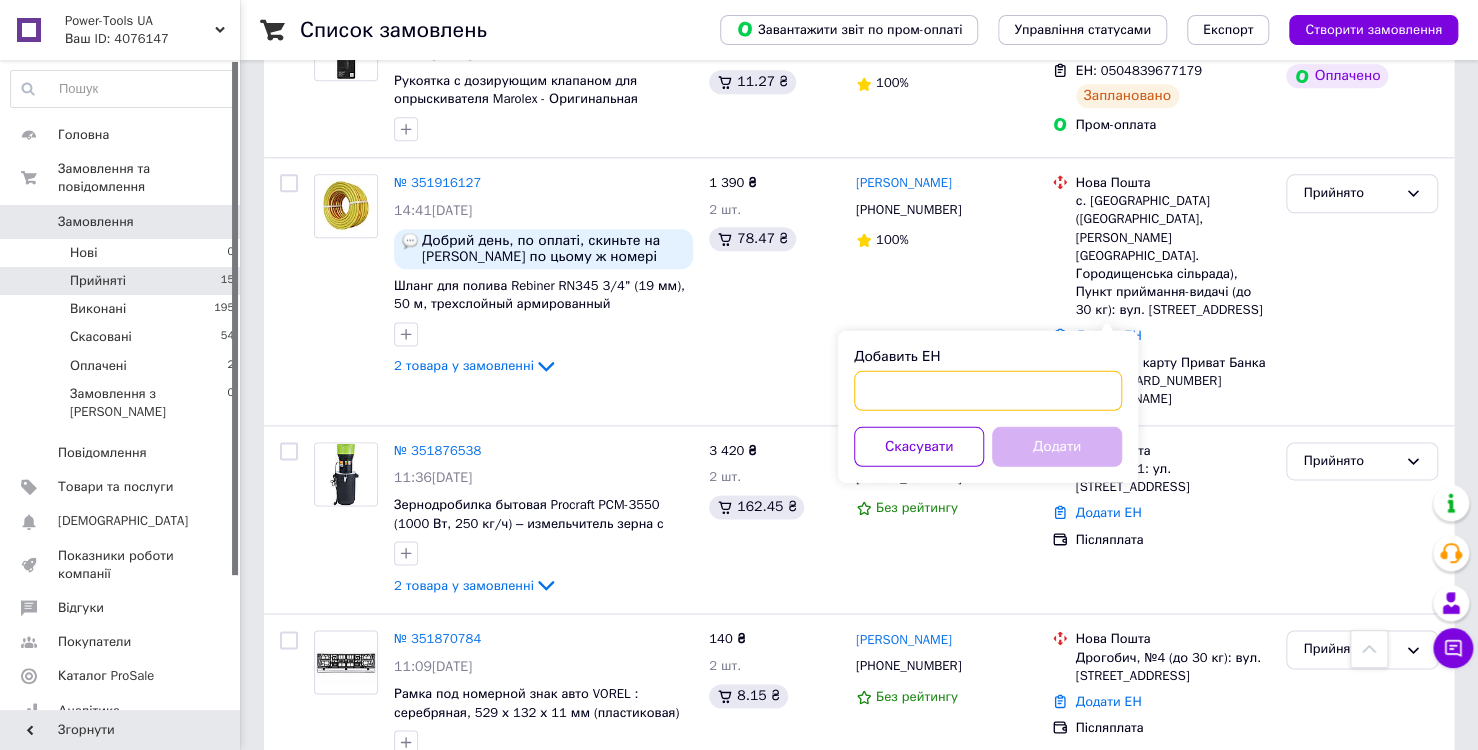click on "Добавить ЕН" at bounding box center [988, 390] 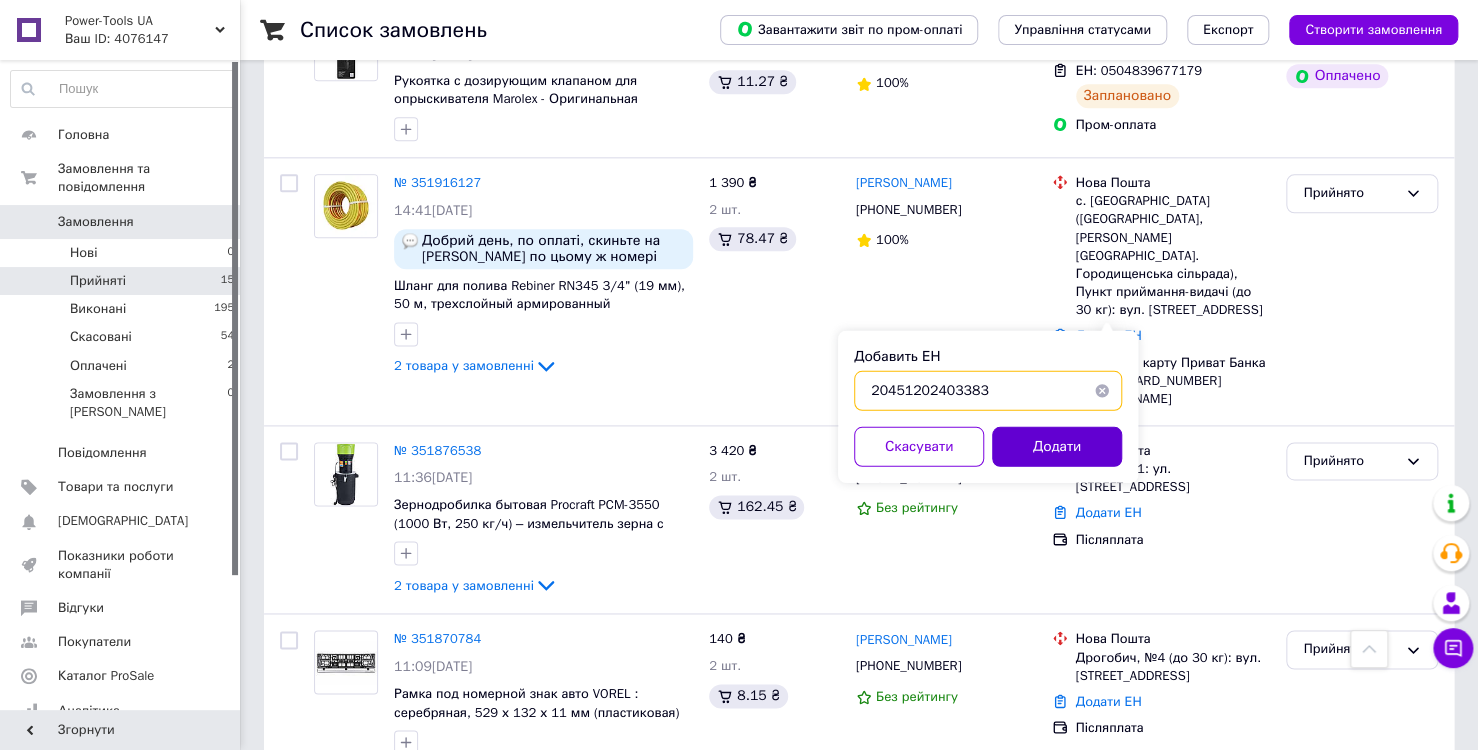 type on "20451202403383" 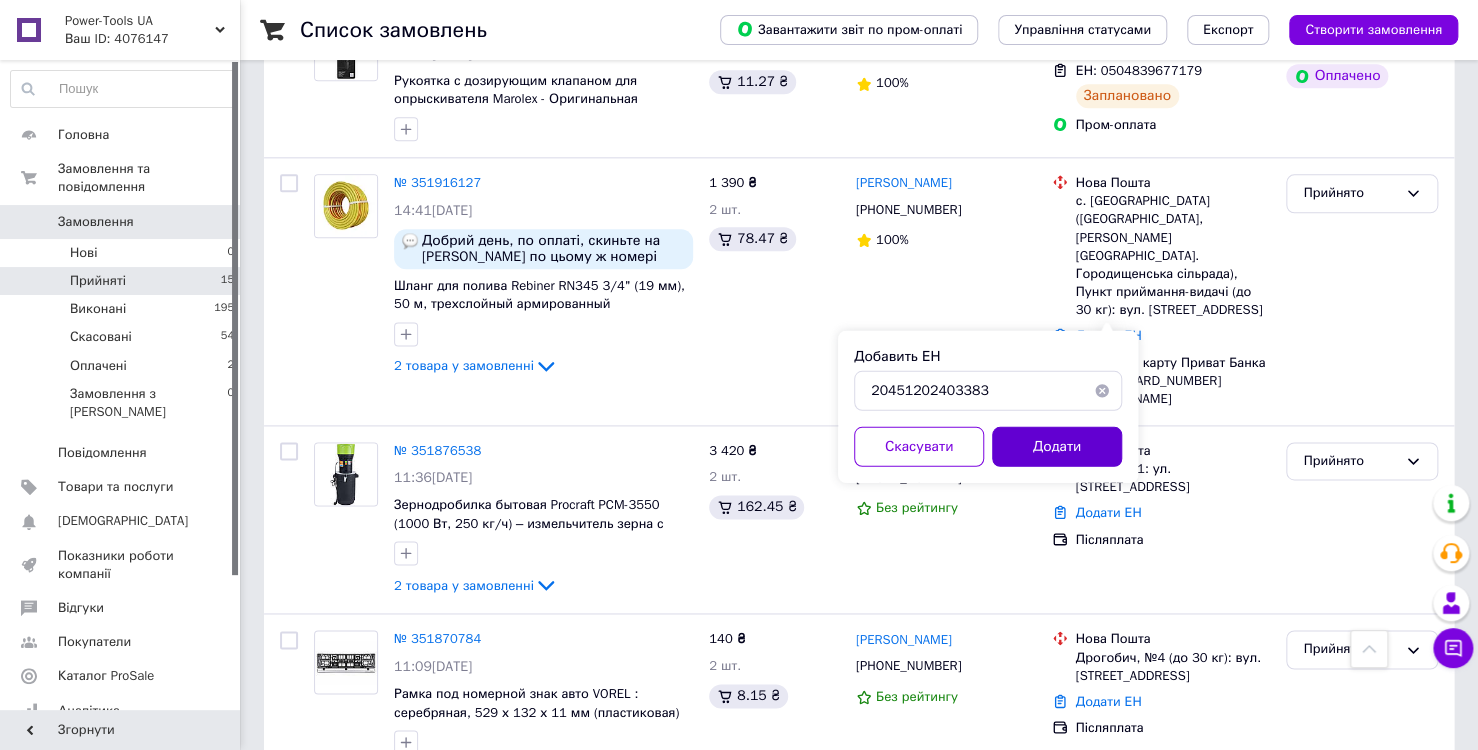 click on "Додати" at bounding box center [1057, 446] 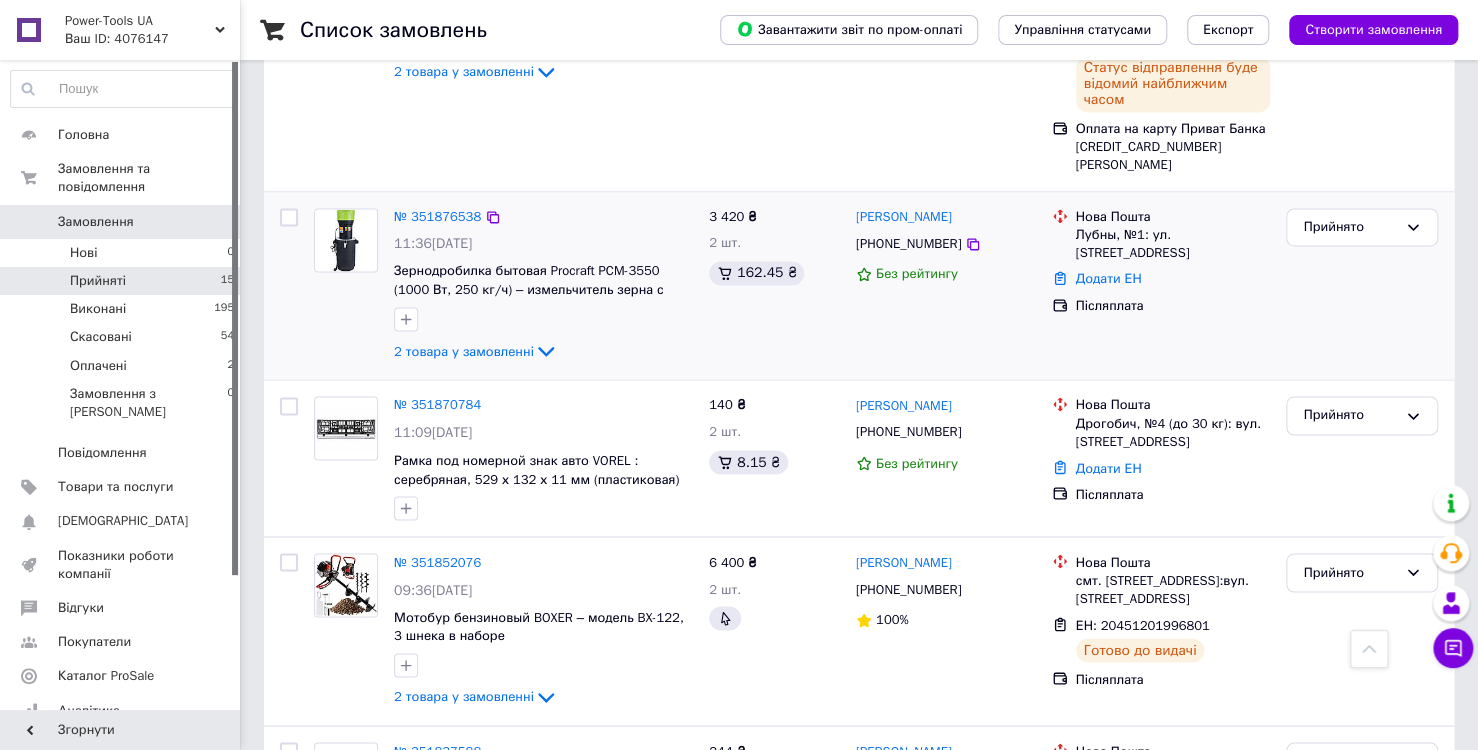 scroll, scrollTop: 1400, scrollLeft: 0, axis: vertical 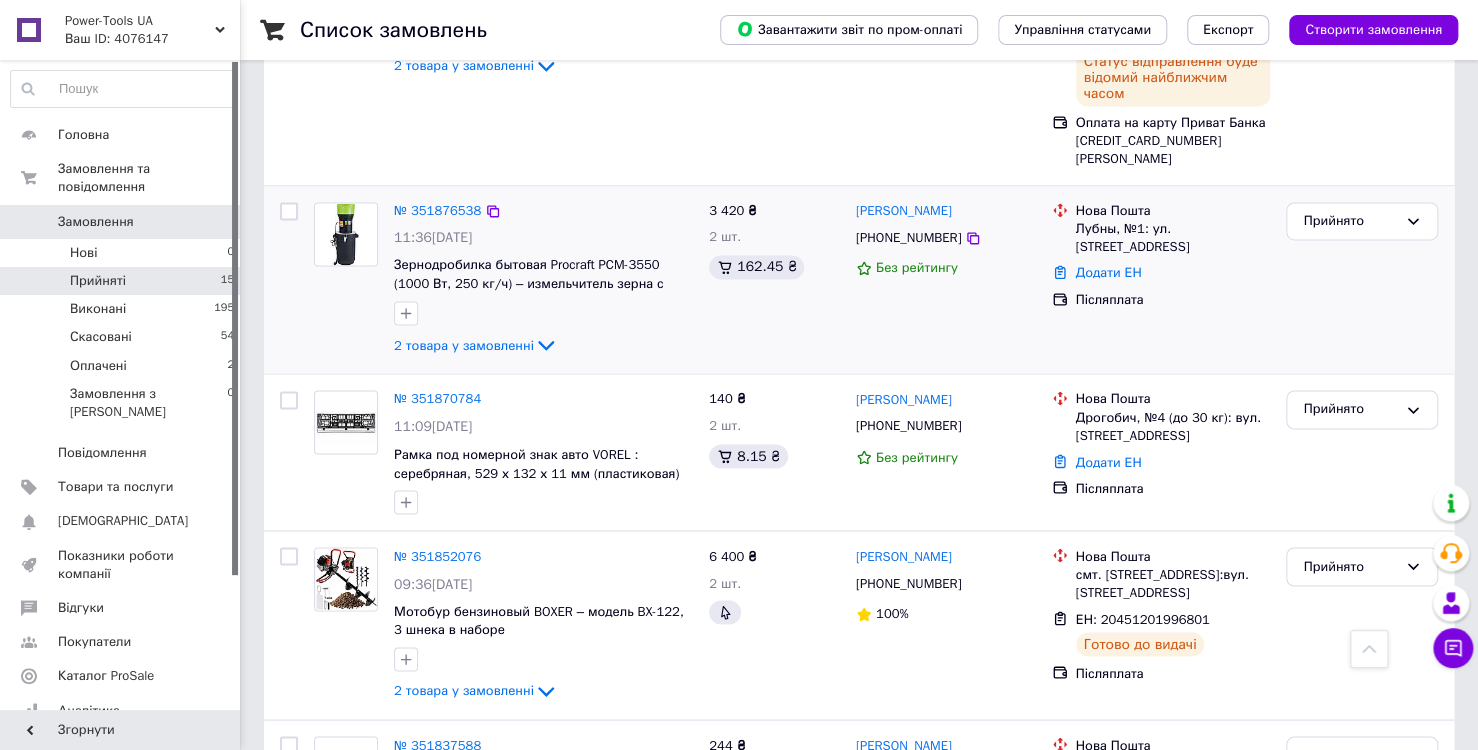 click on "[PHONE_NUMBER]" at bounding box center [908, 238] 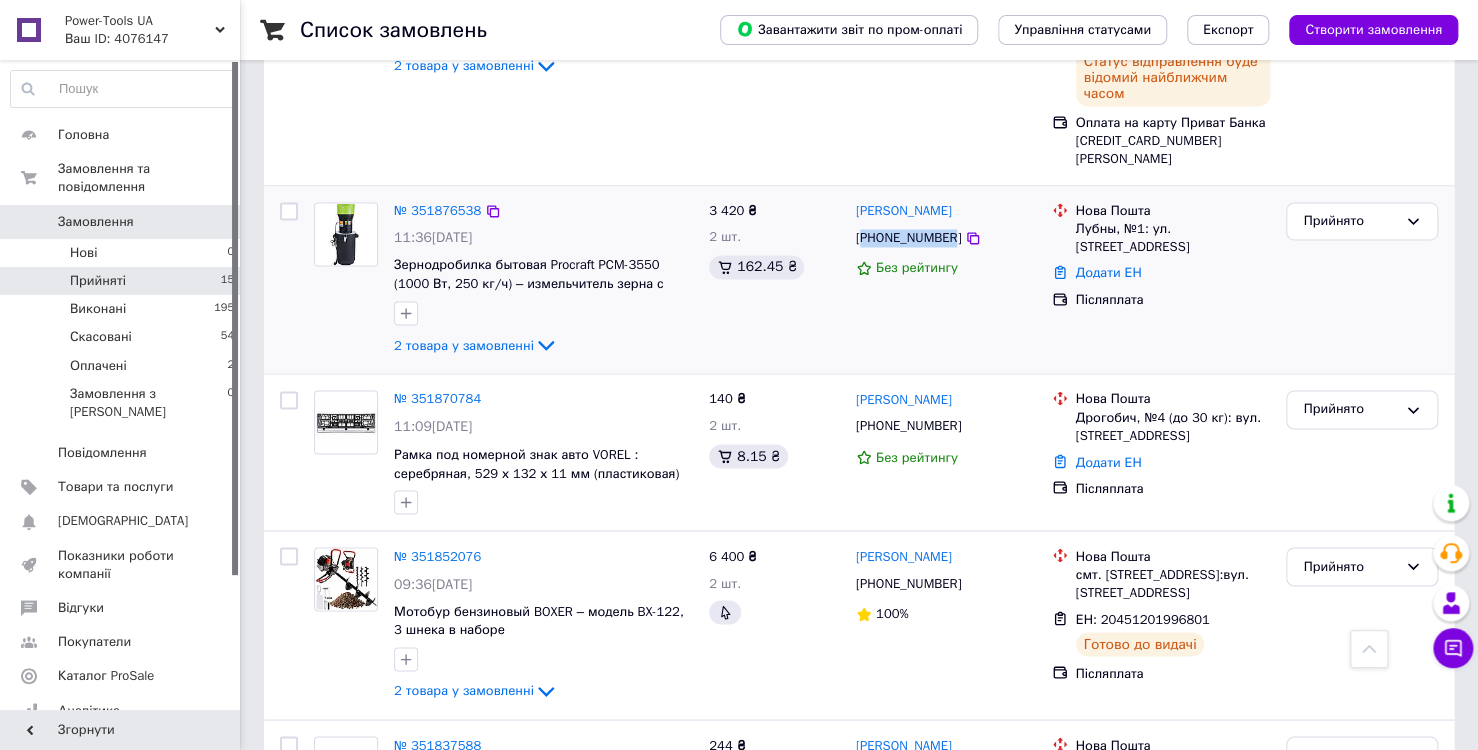 click on "[PHONE_NUMBER]" at bounding box center [908, 238] 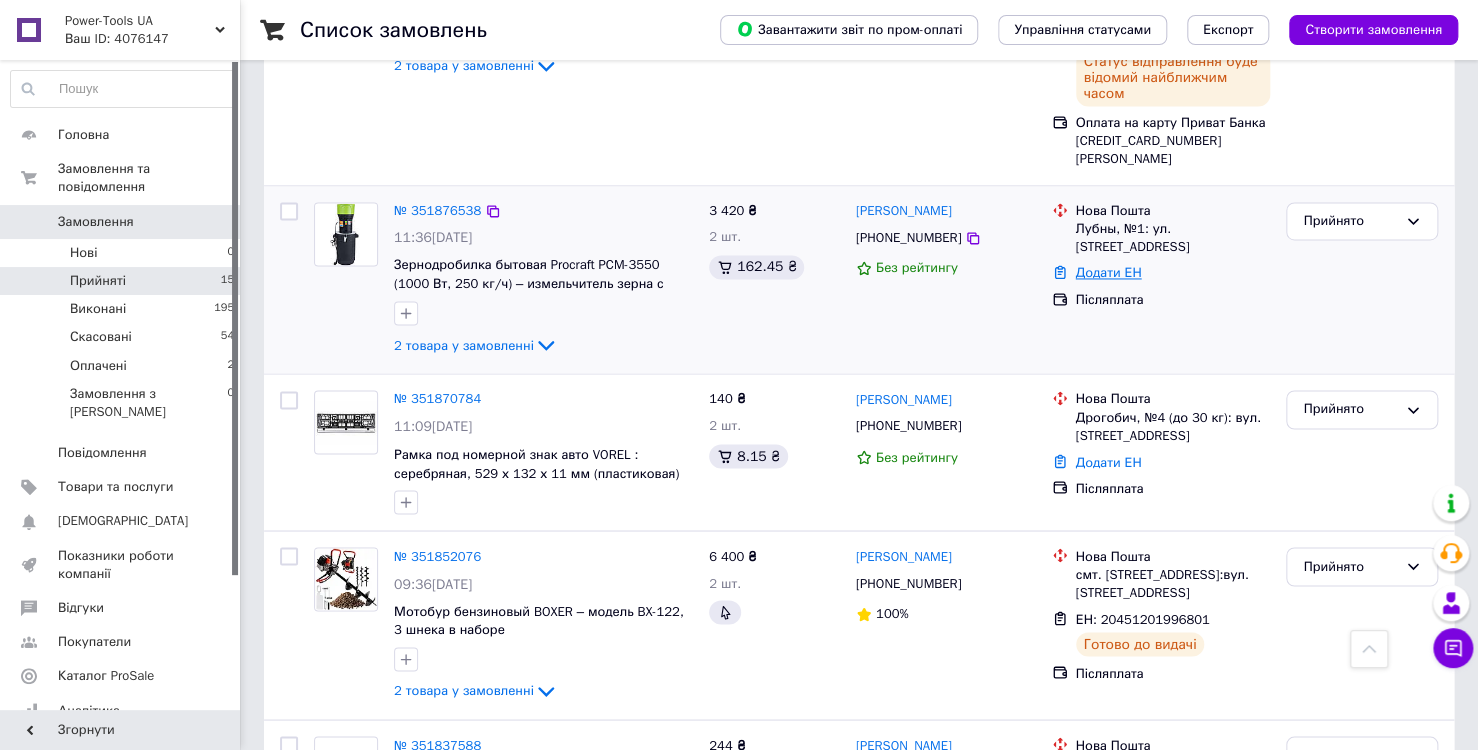 click on "Додати ЕН" at bounding box center [1109, 272] 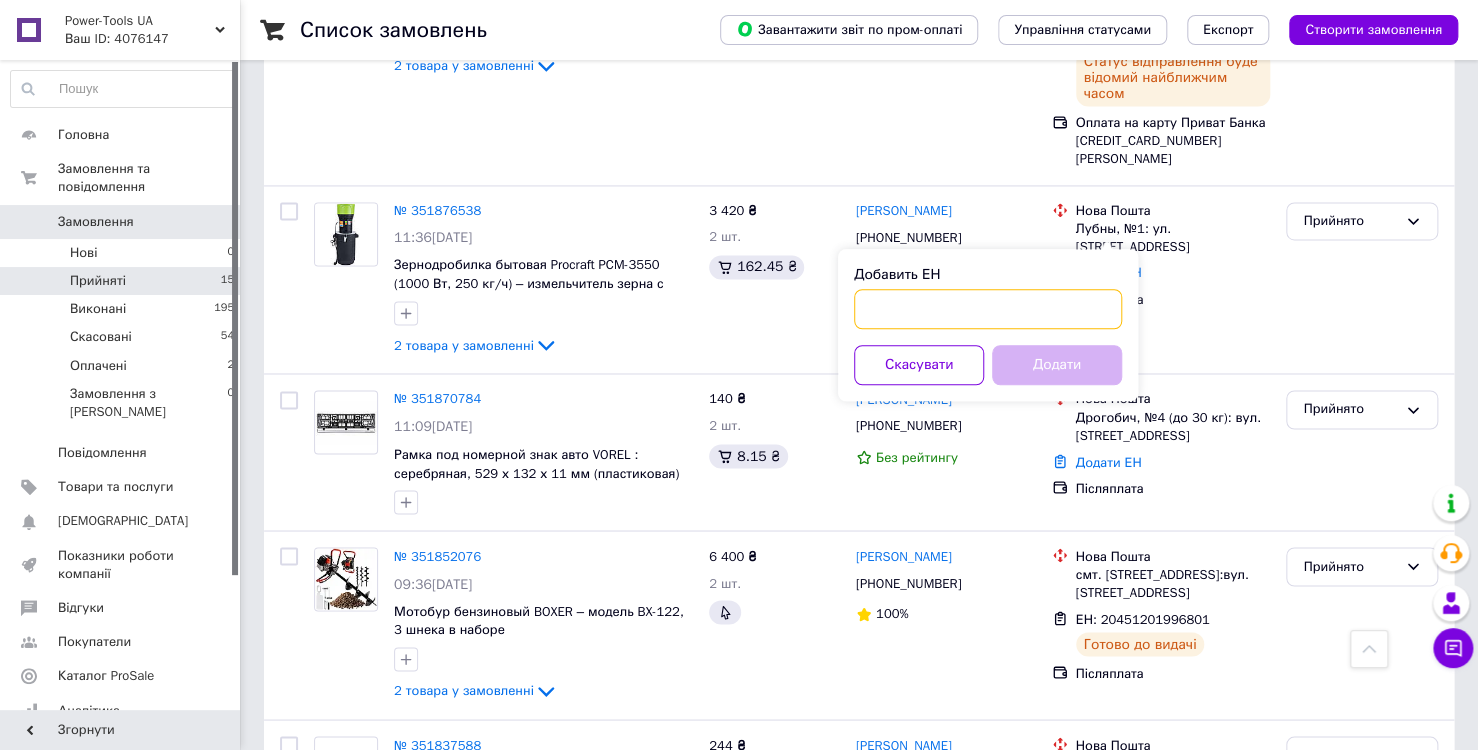 click on "Добавить ЕН" at bounding box center [988, 309] 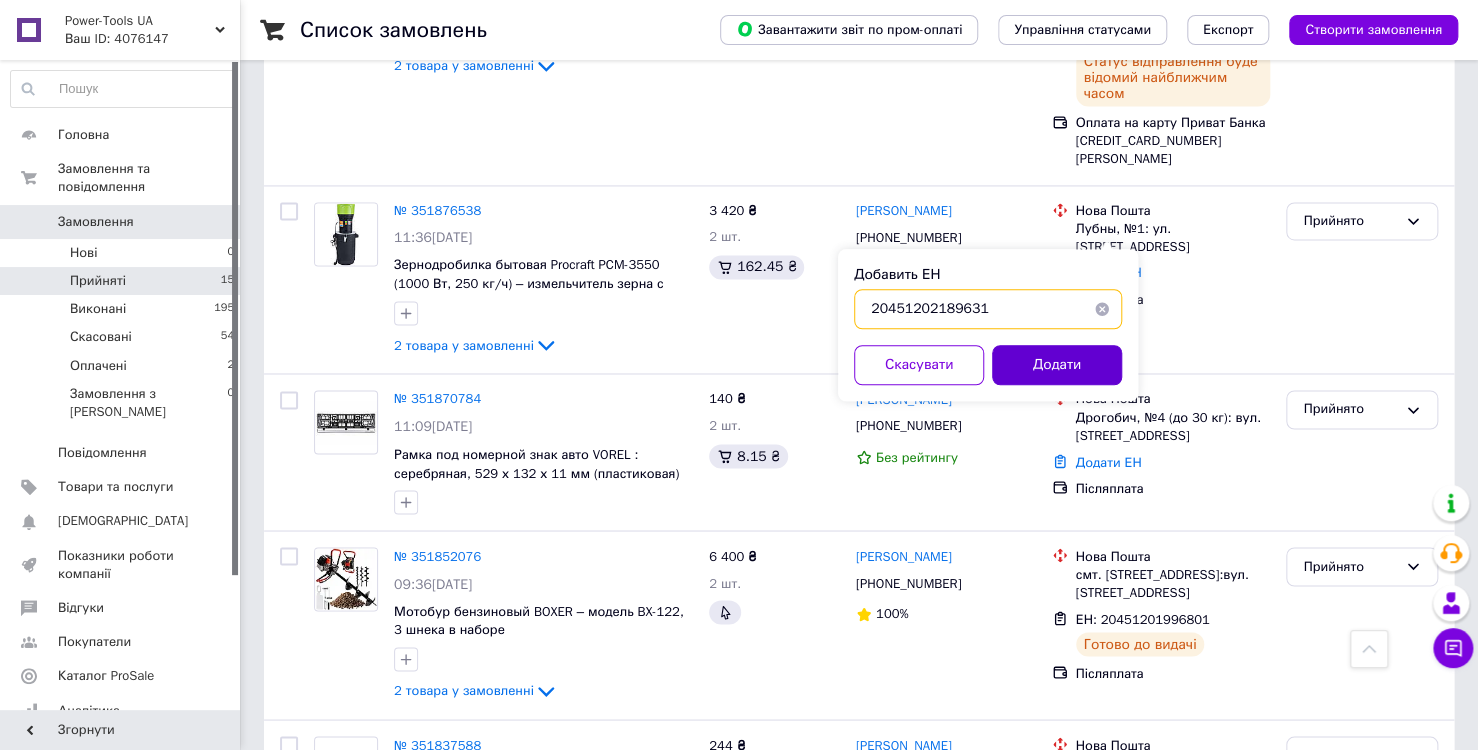 type on "20451202189631" 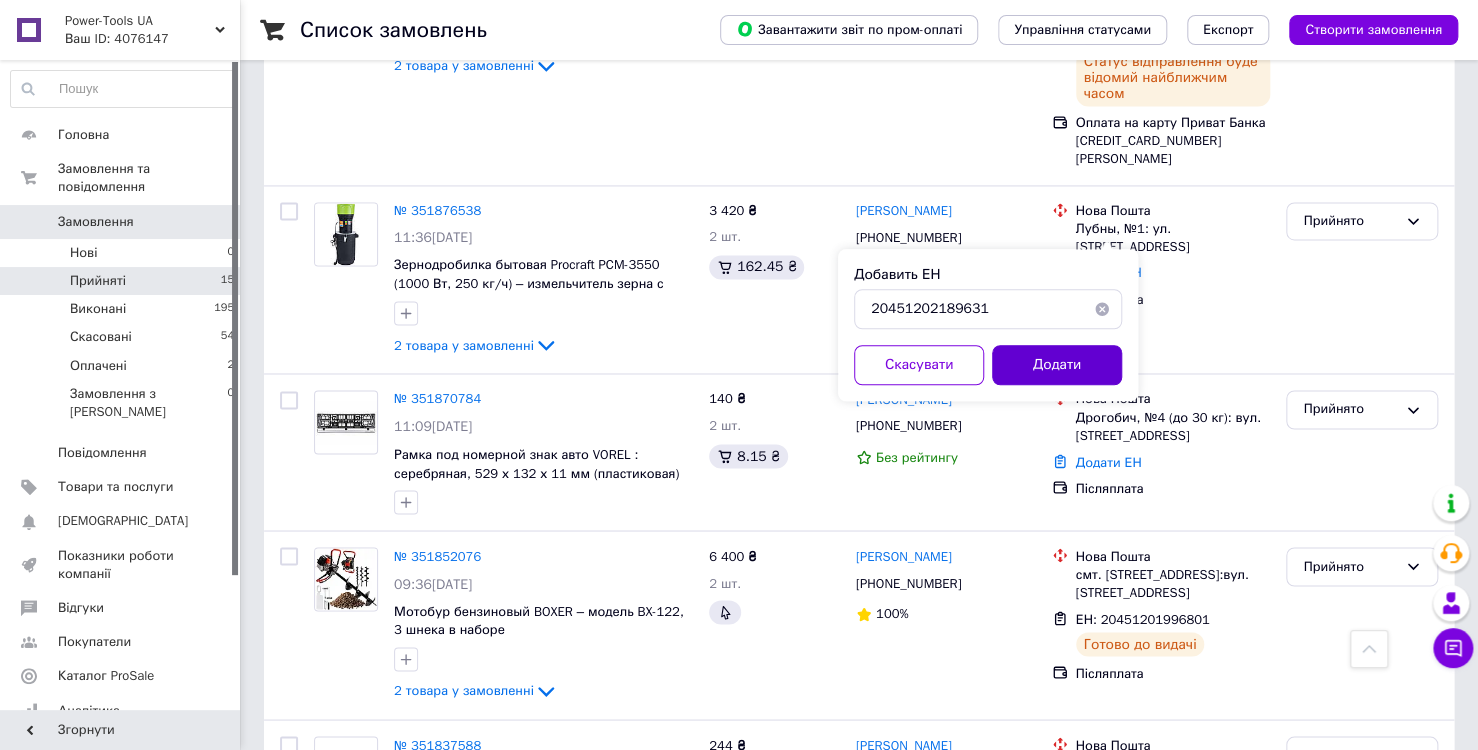 click on "Додати" at bounding box center [1057, 365] 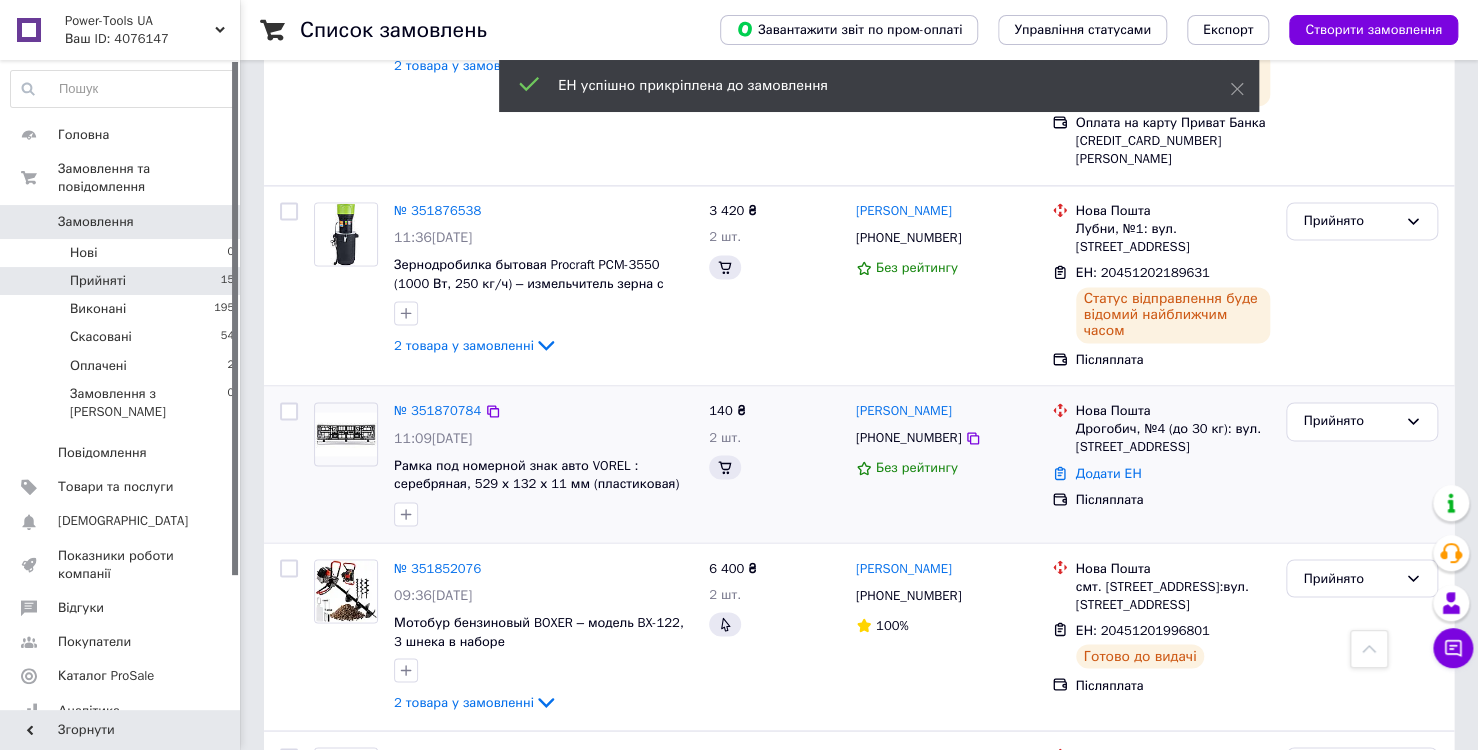 scroll, scrollTop: 1336, scrollLeft: 0, axis: vertical 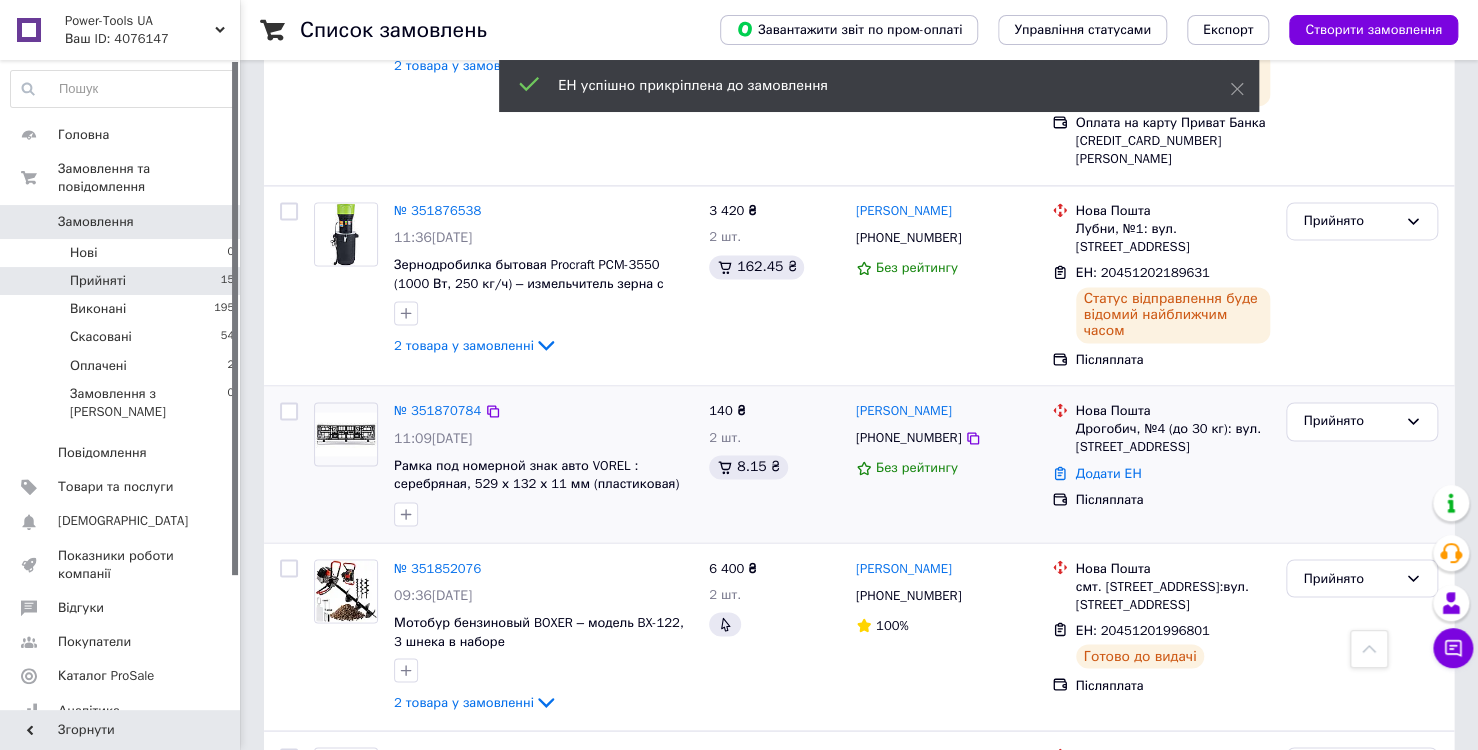 click on "[PHONE_NUMBER]" at bounding box center [908, 438] 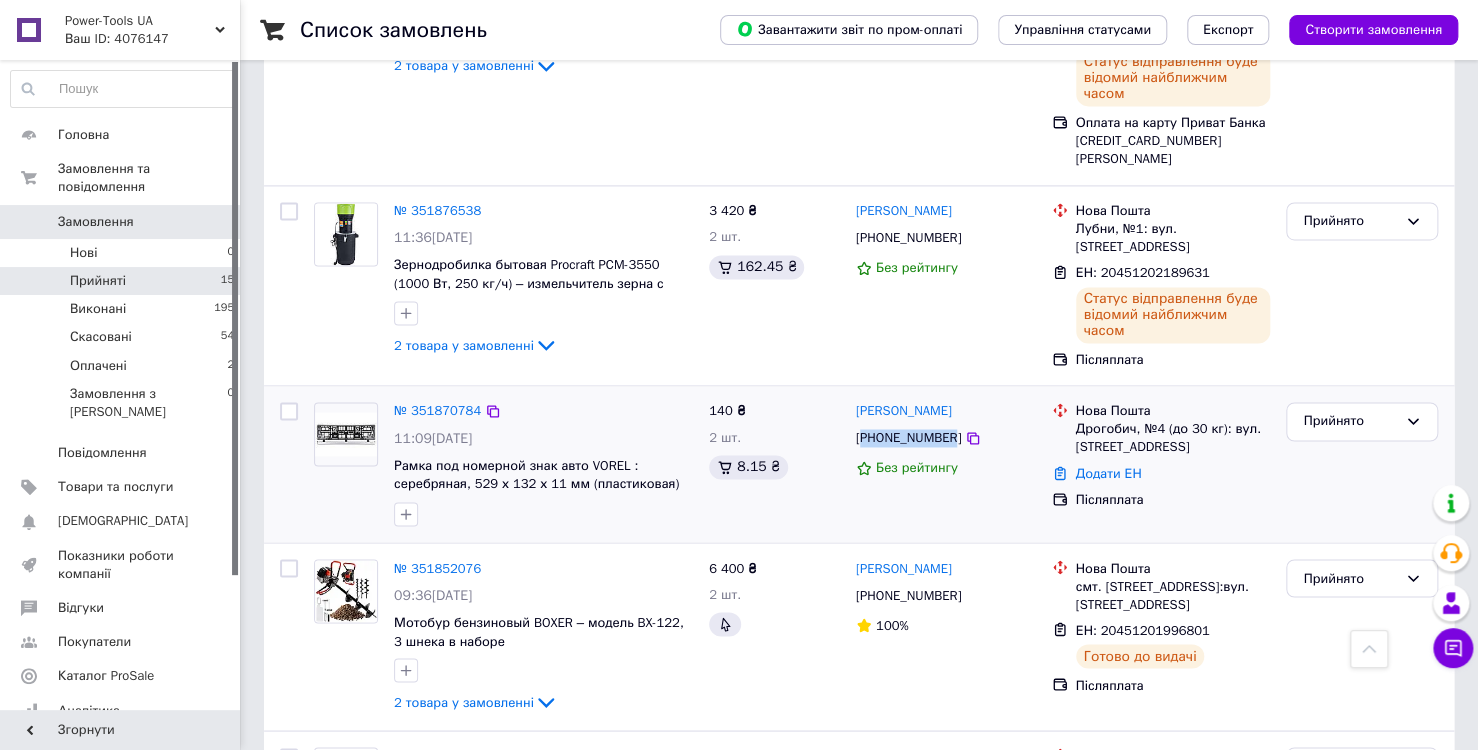 click on "[PHONE_NUMBER]" at bounding box center [908, 438] 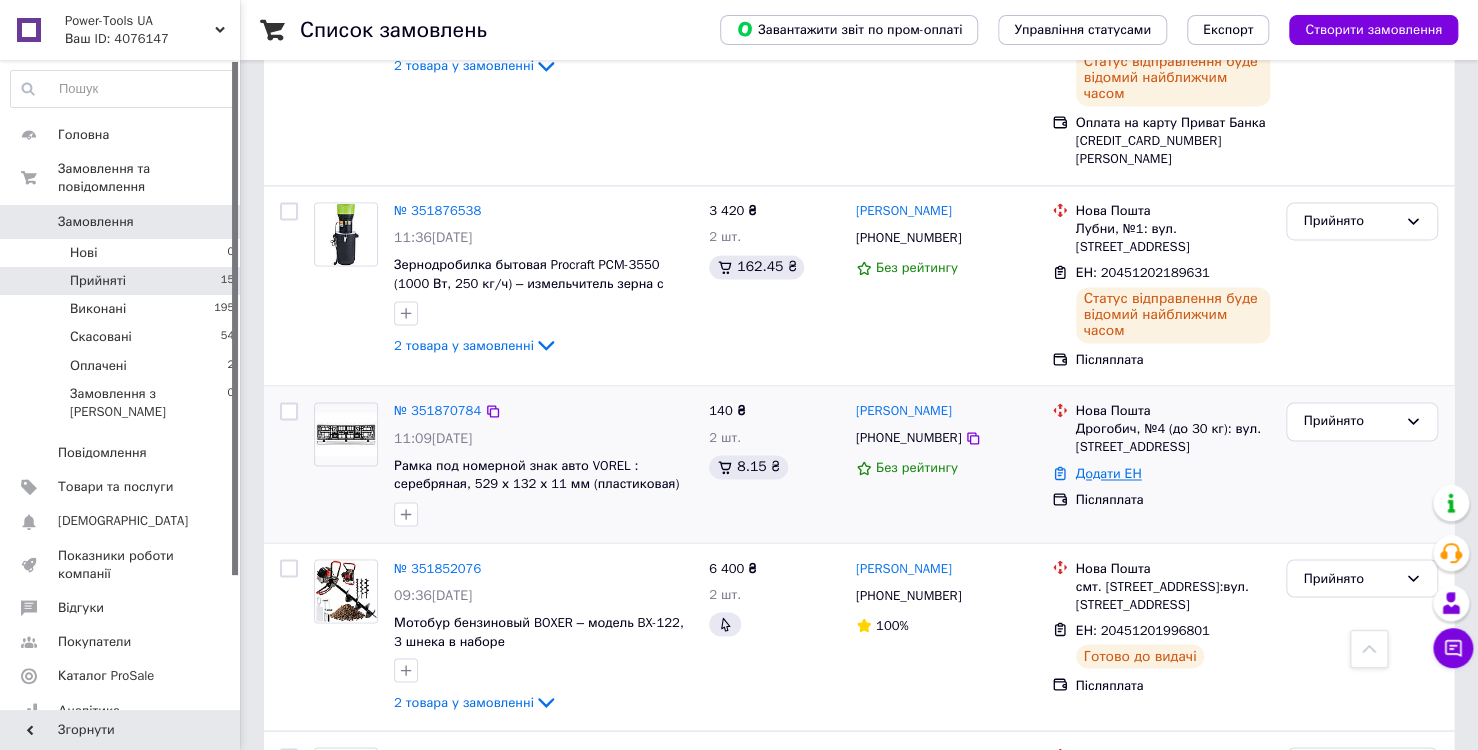 click on "Додати ЕН" at bounding box center (1109, 473) 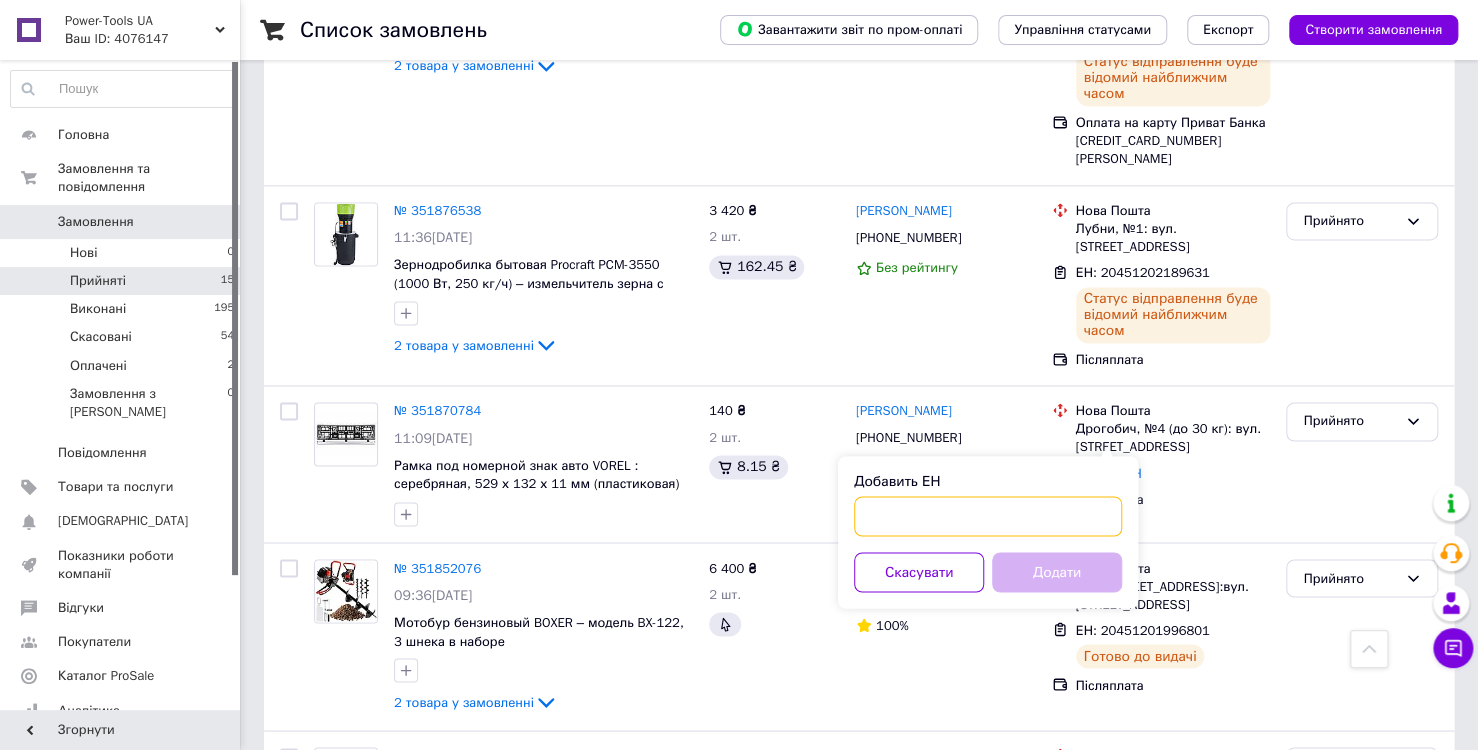 click on "Добавить ЕН" at bounding box center [988, 516] 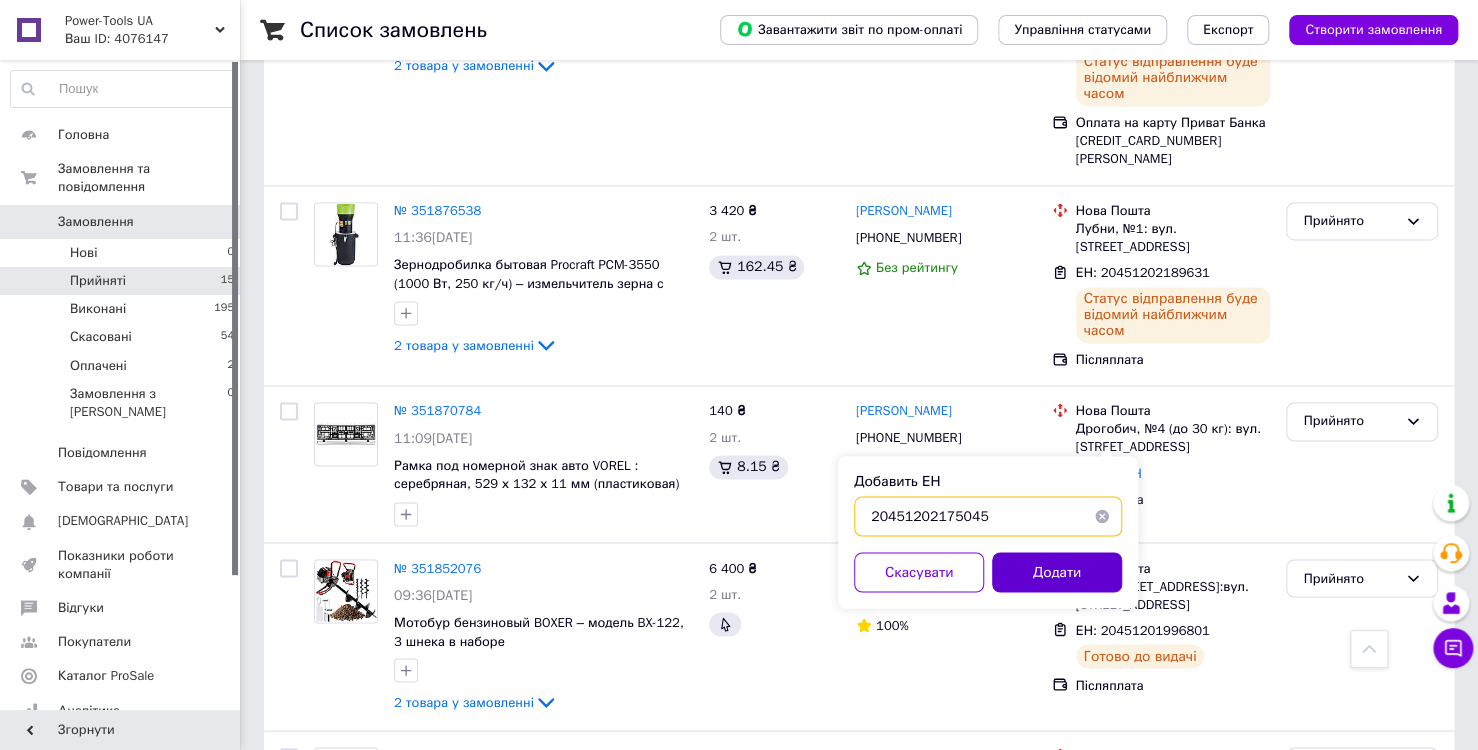 type on "20451202175045" 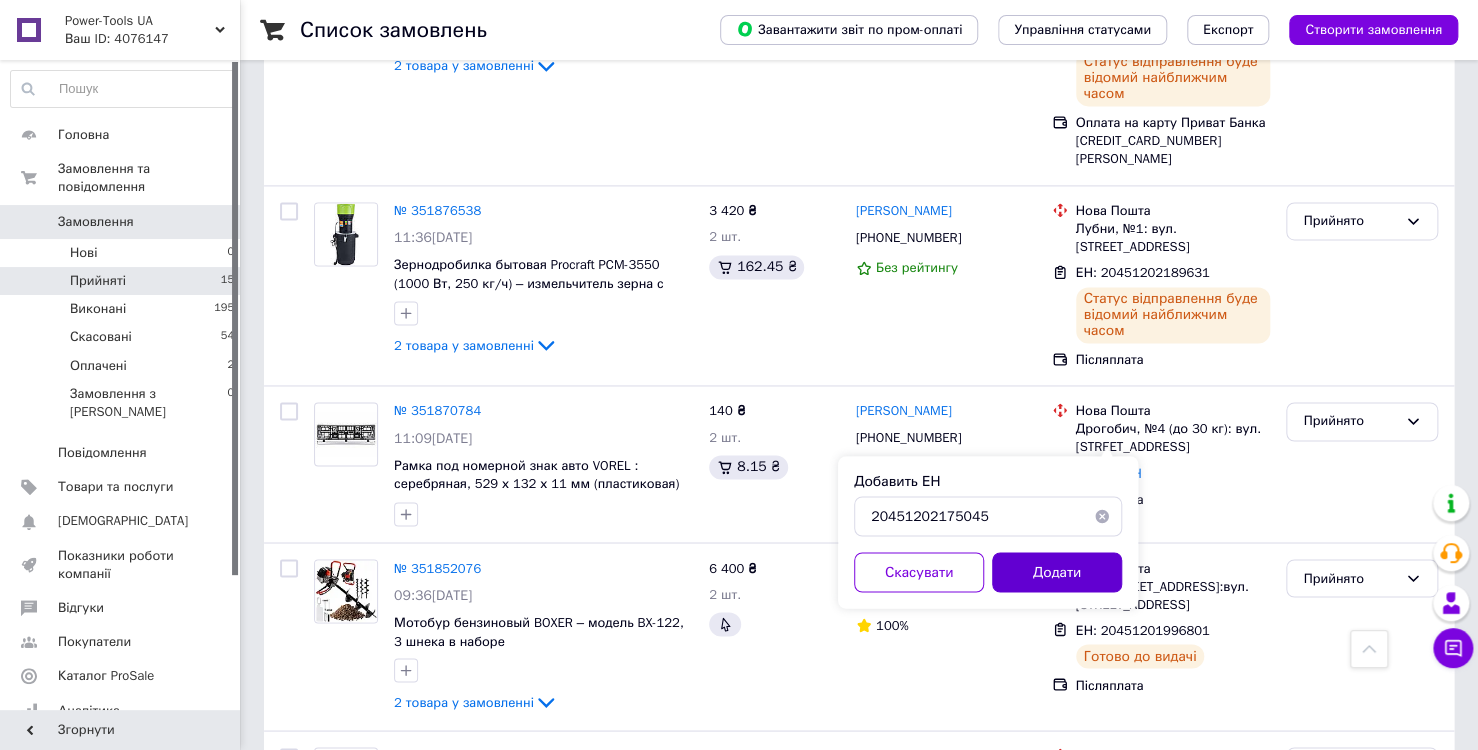 click on "Додати" at bounding box center [1057, 572] 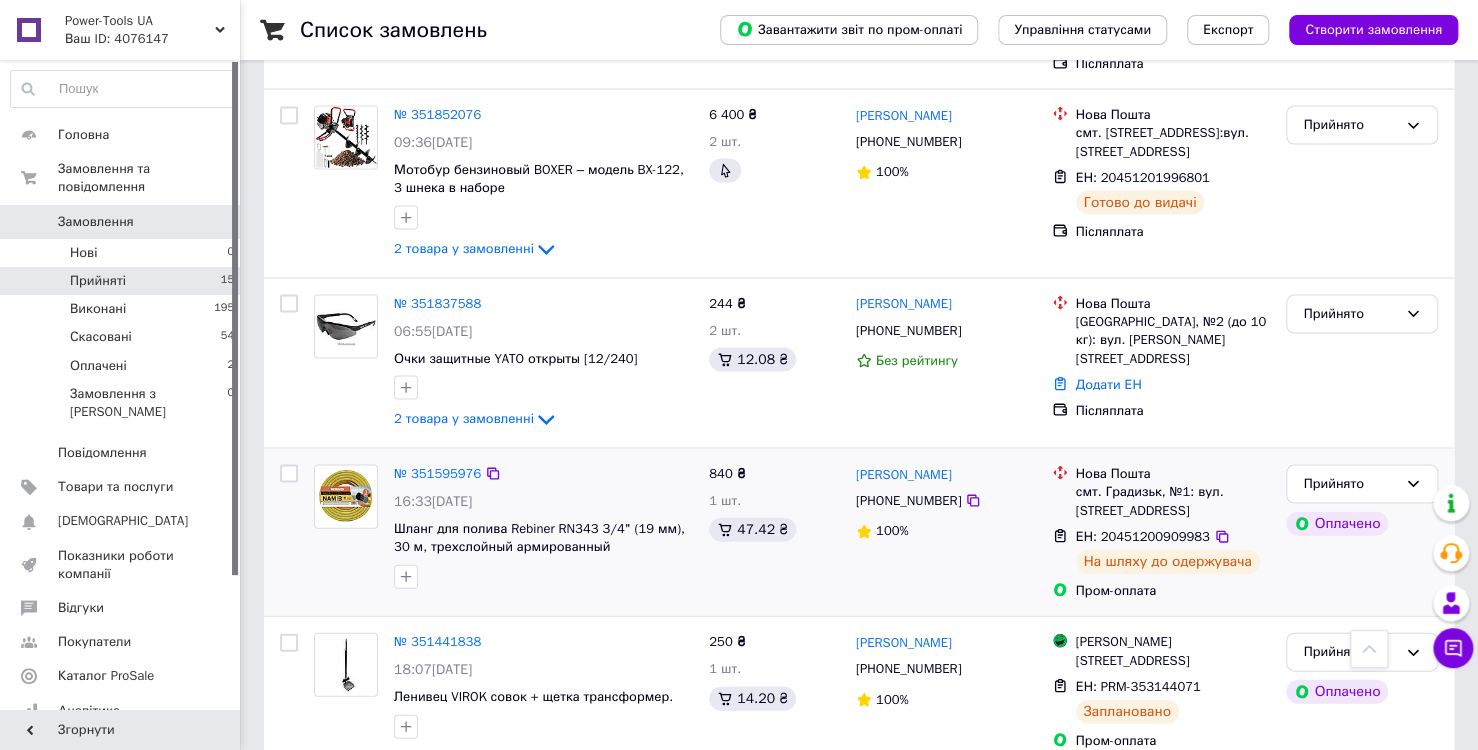scroll, scrollTop: 1836, scrollLeft: 0, axis: vertical 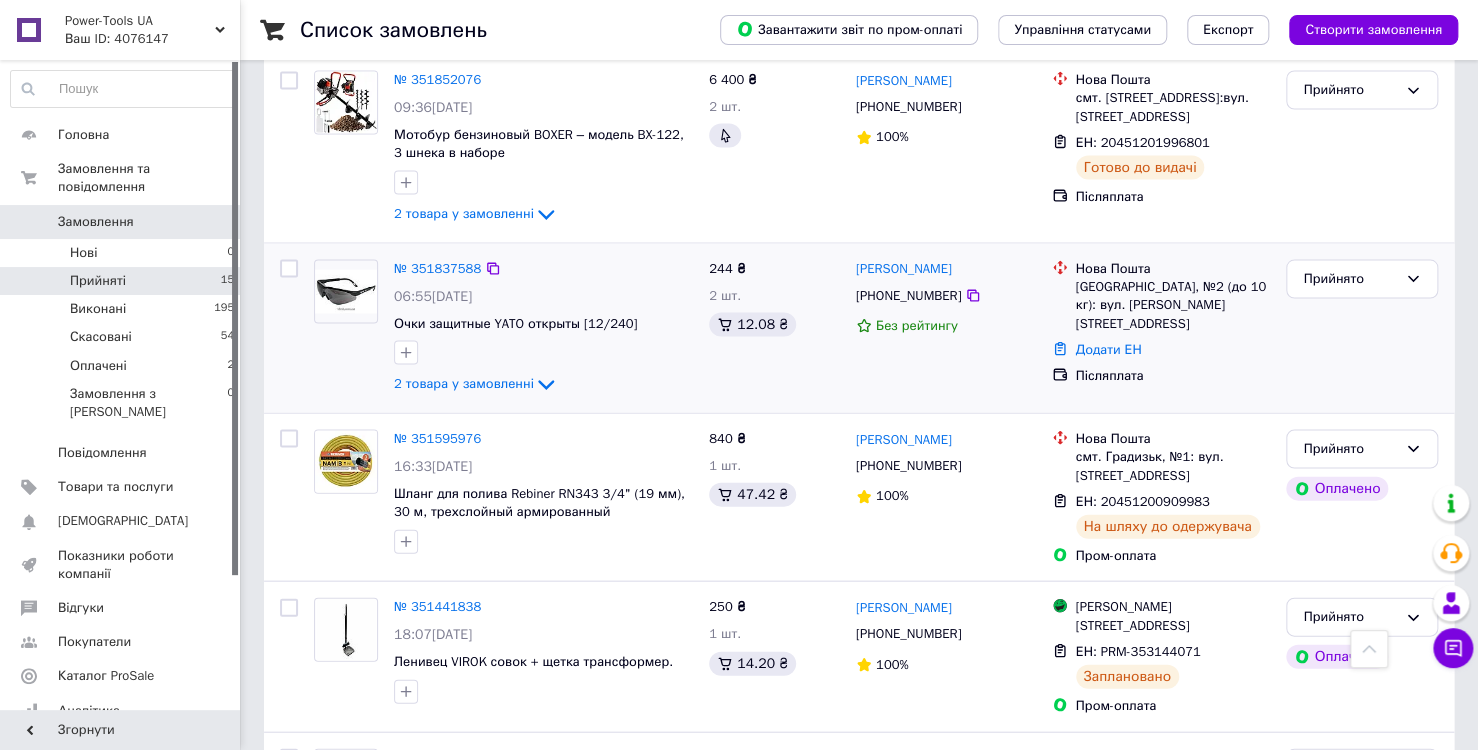 click on "[PHONE_NUMBER]" at bounding box center (908, 295) 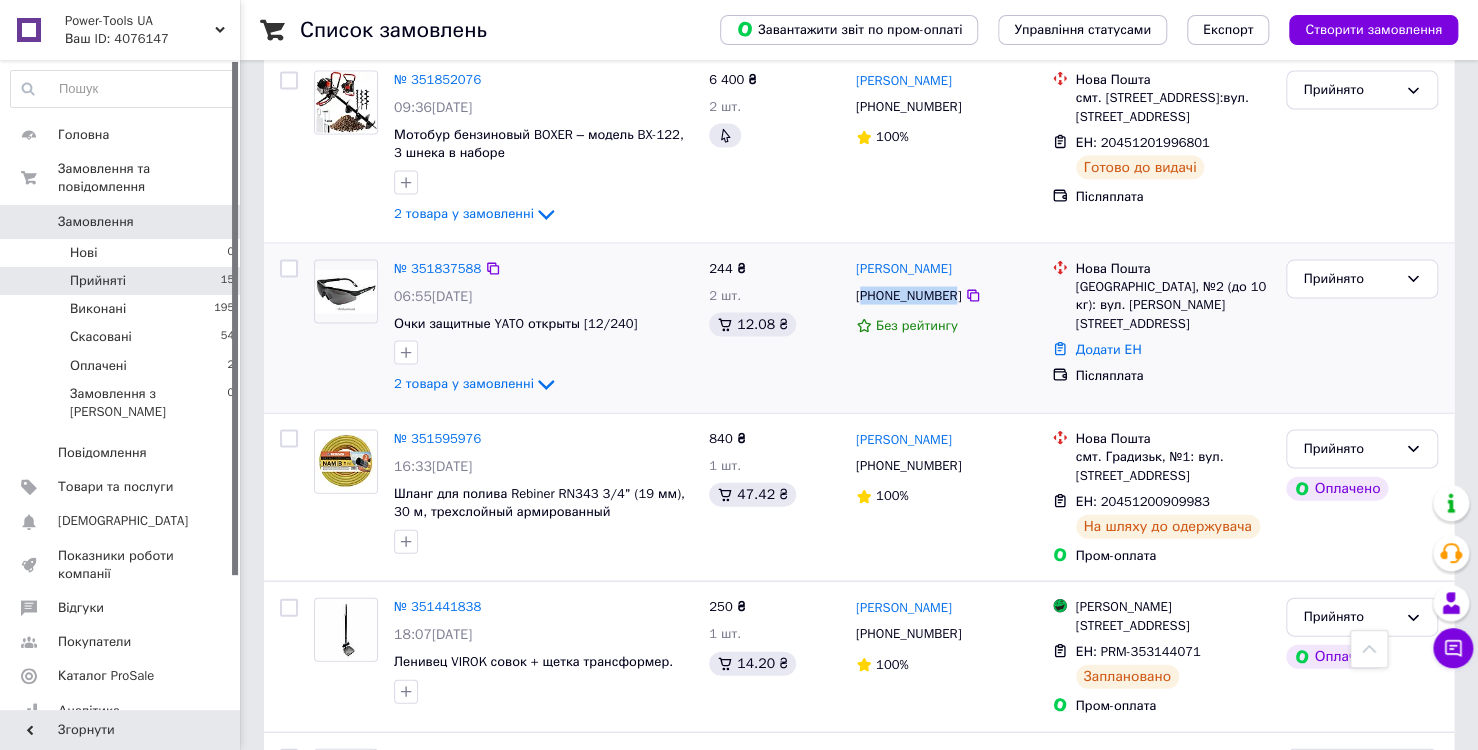 click on "[PHONE_NUMBER]" at bounding box center [908, 295] 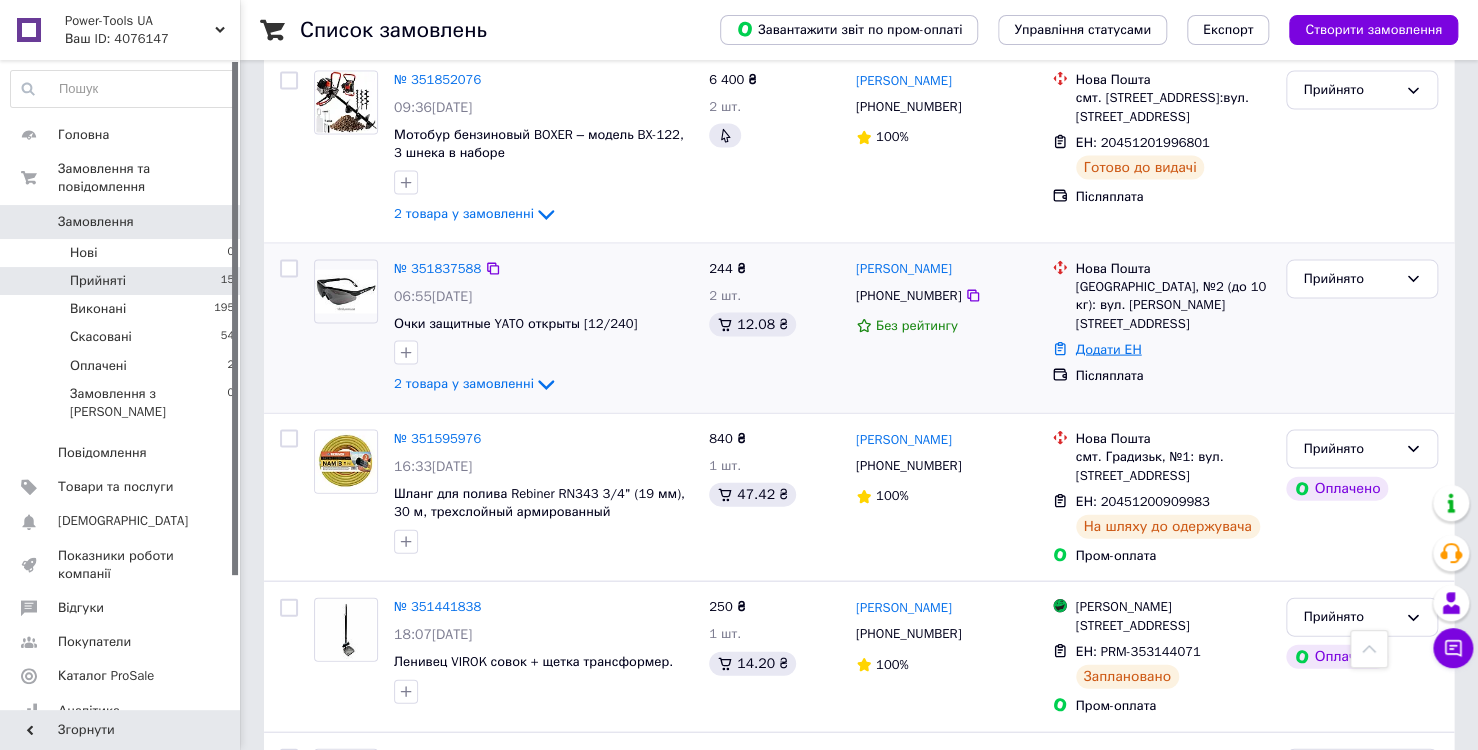 click on "Додати ЕН" at bounding box center [1109, 348] 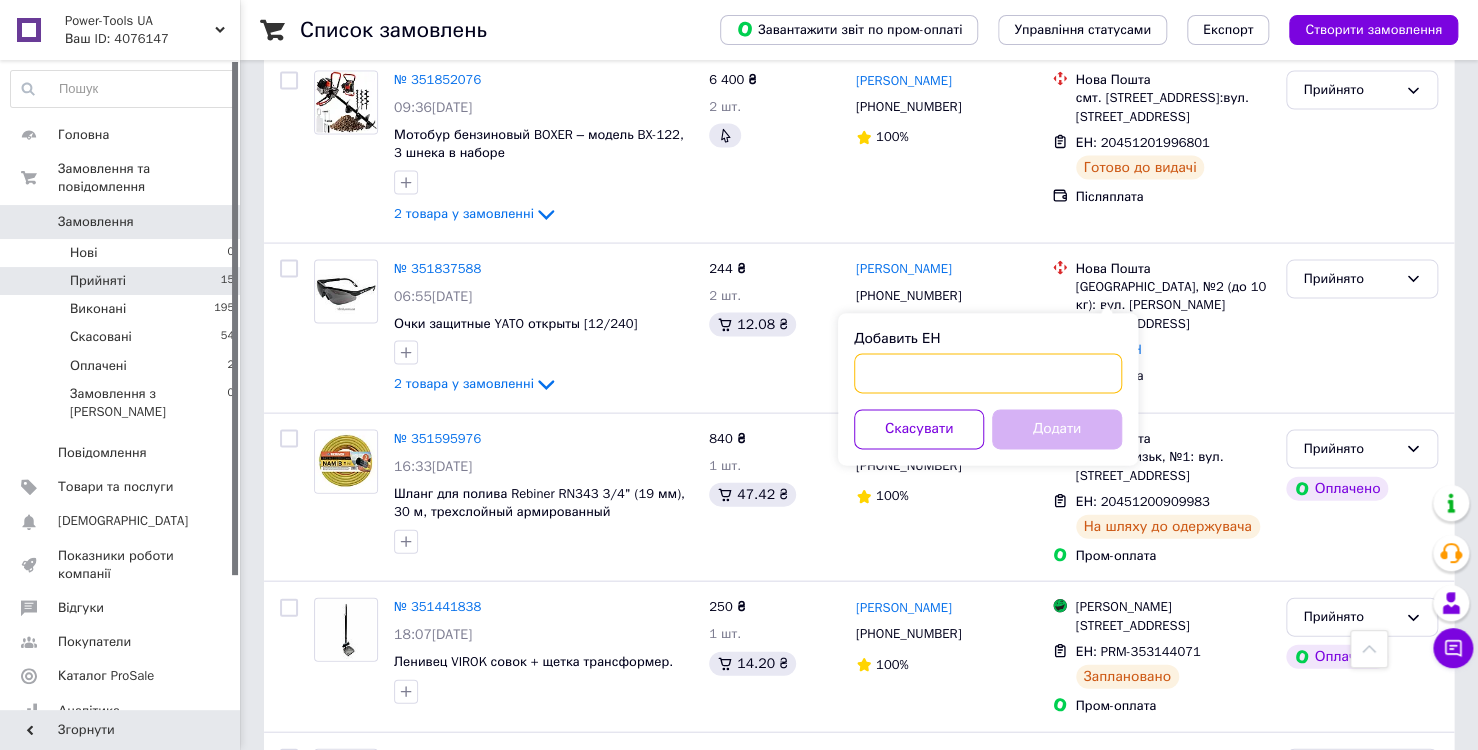 click on "Добавить ЕН" at bounding box center (988, 373) 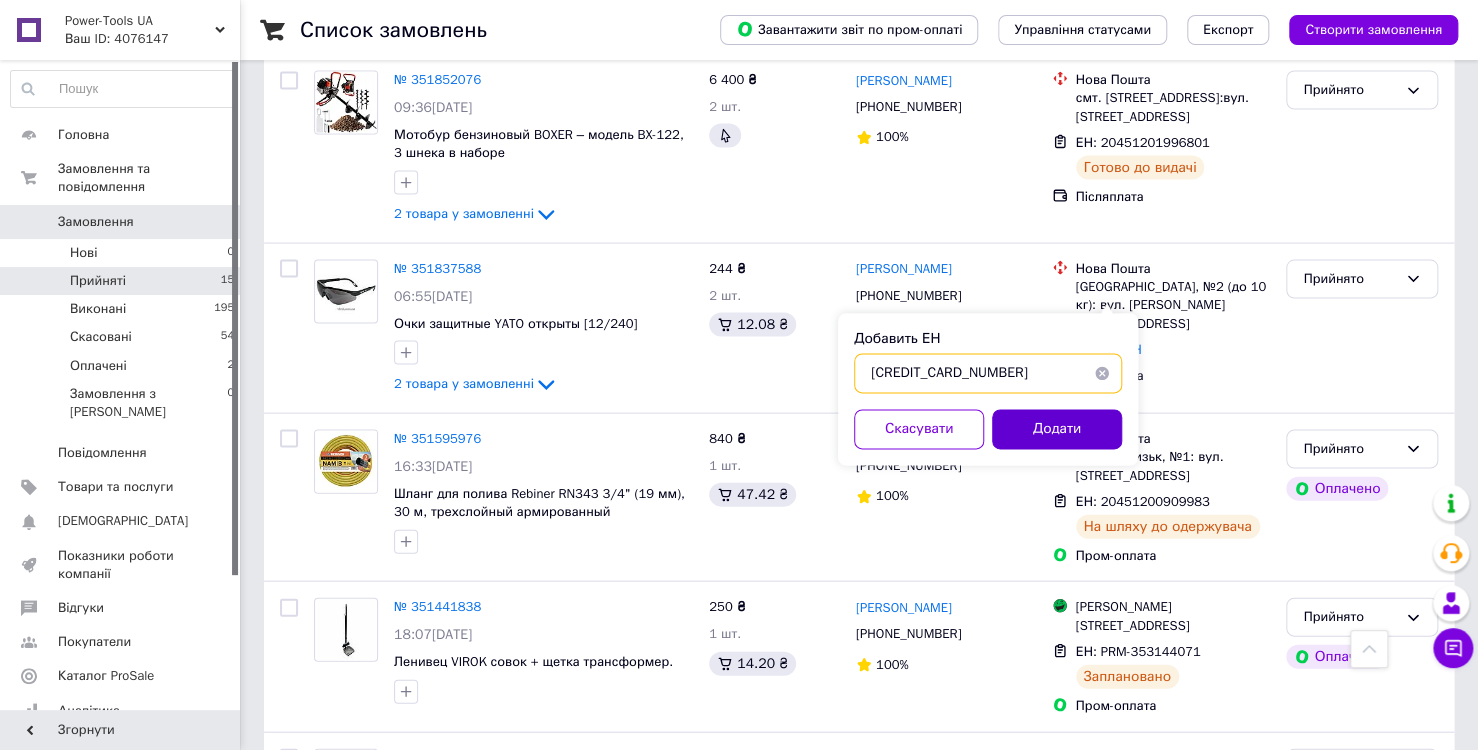 type on "[CREDIT_CARD_NUMBER]" 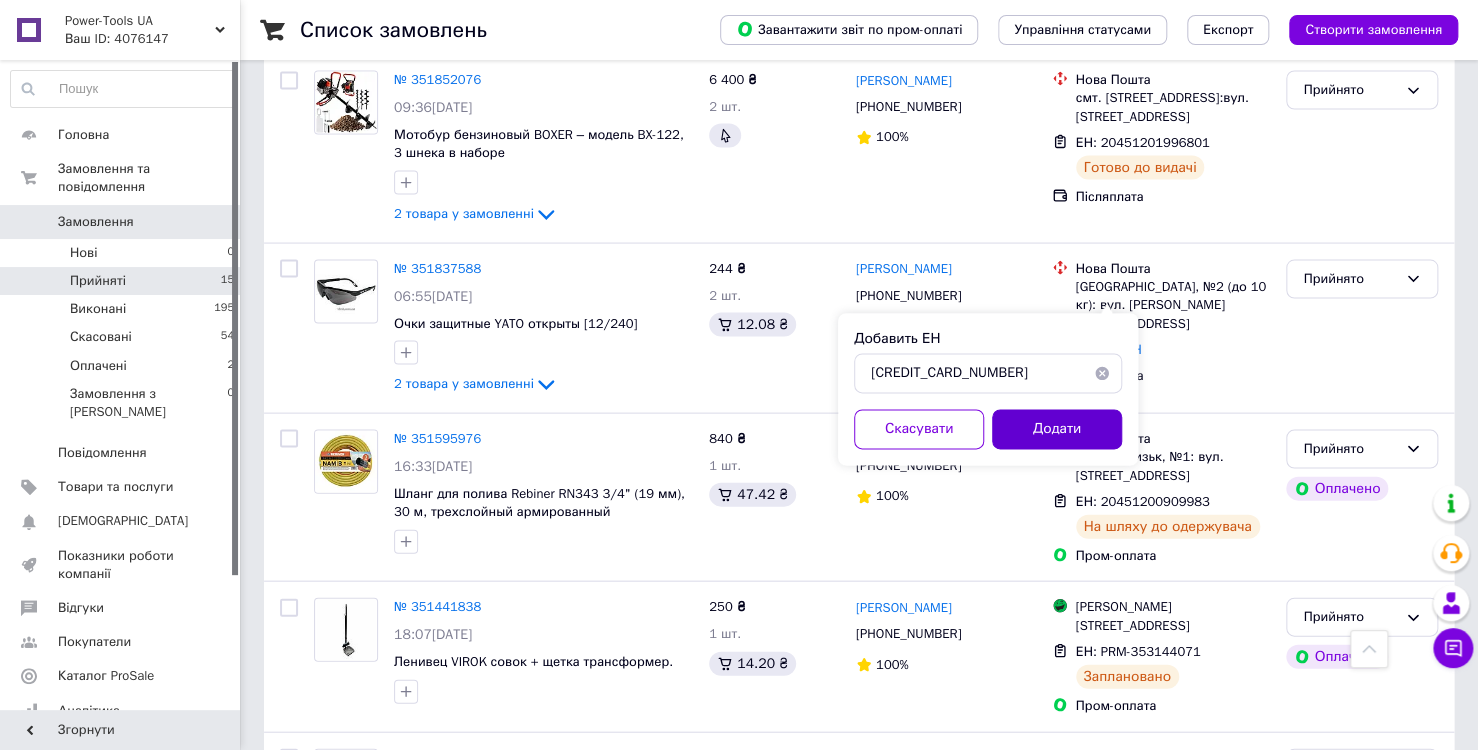 click on "Додати" at bounding box center (1057, 429) 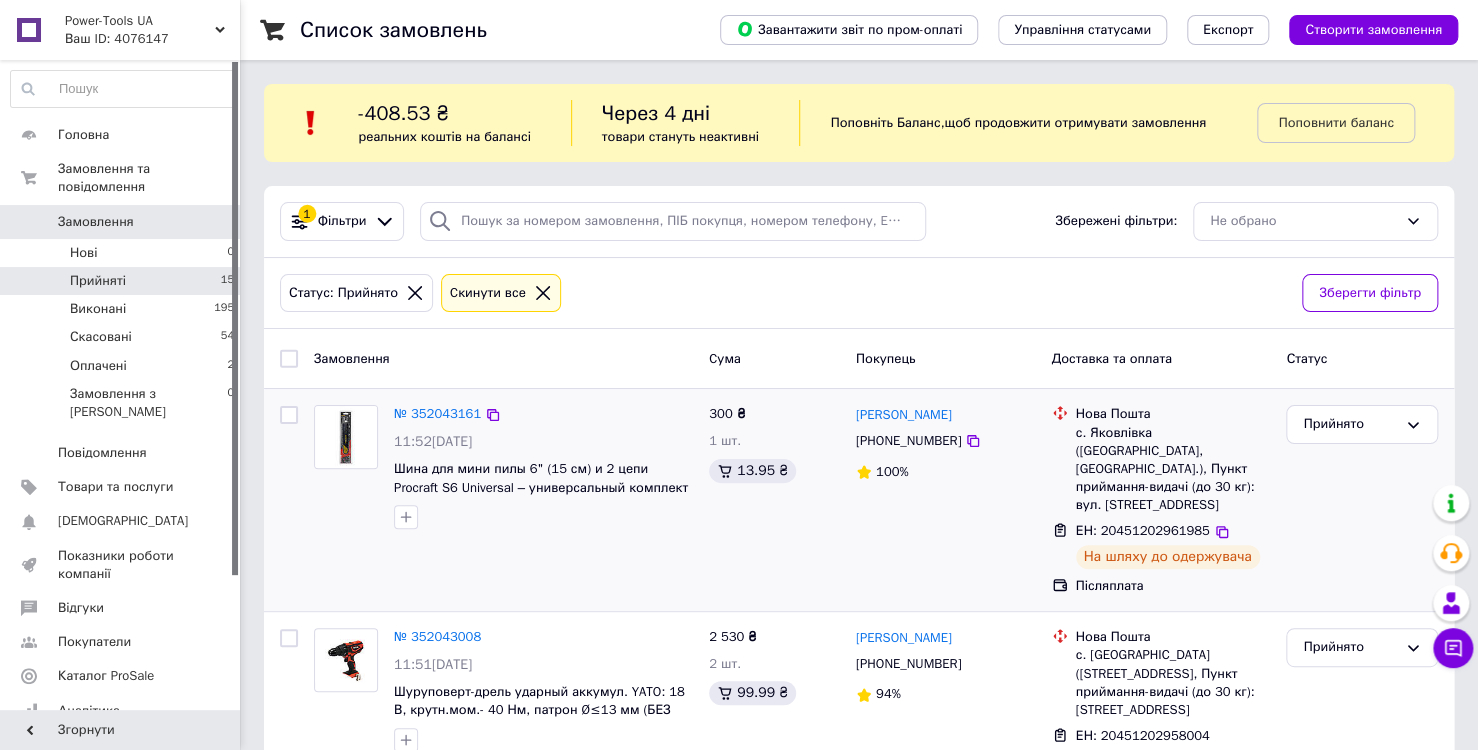 scroll, scrollTop: 0, scrollLeft: 0, axis: both 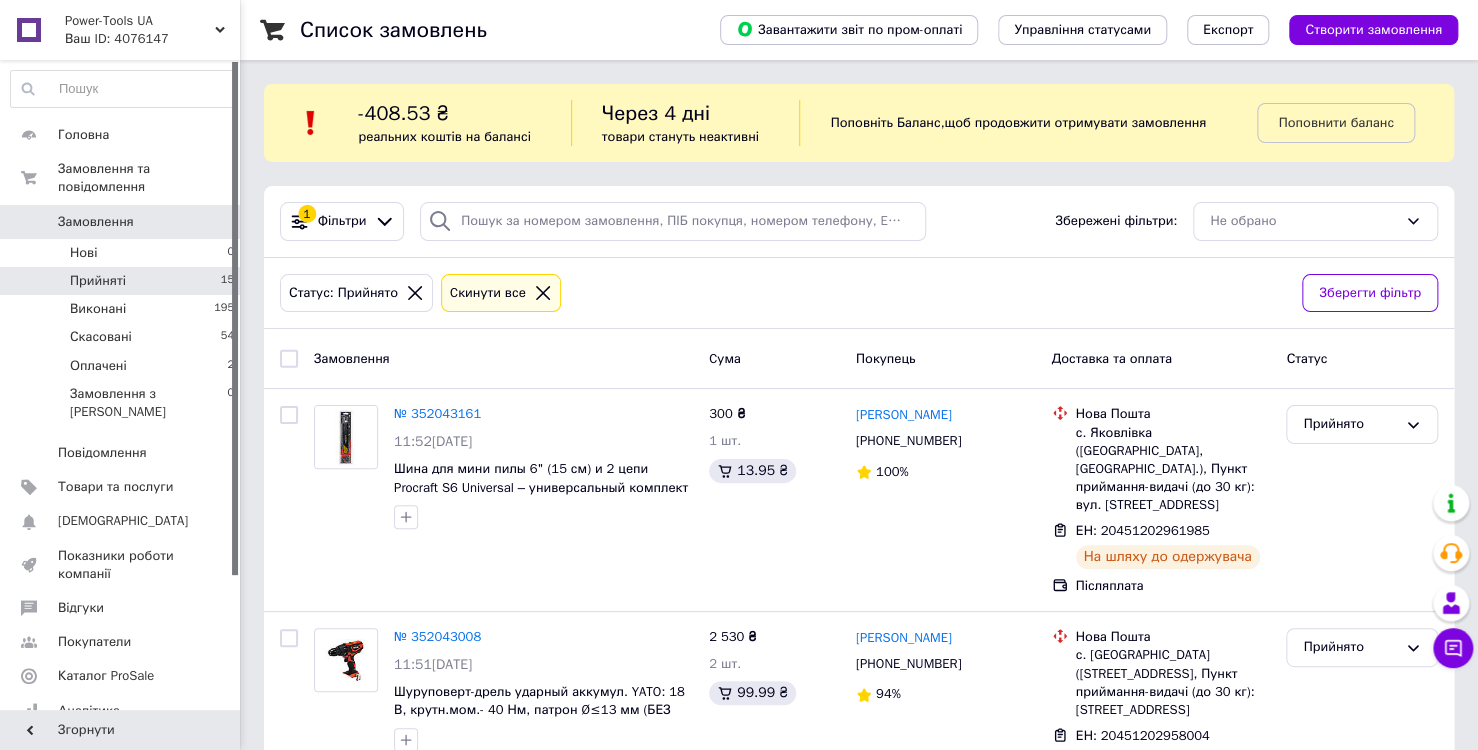 click 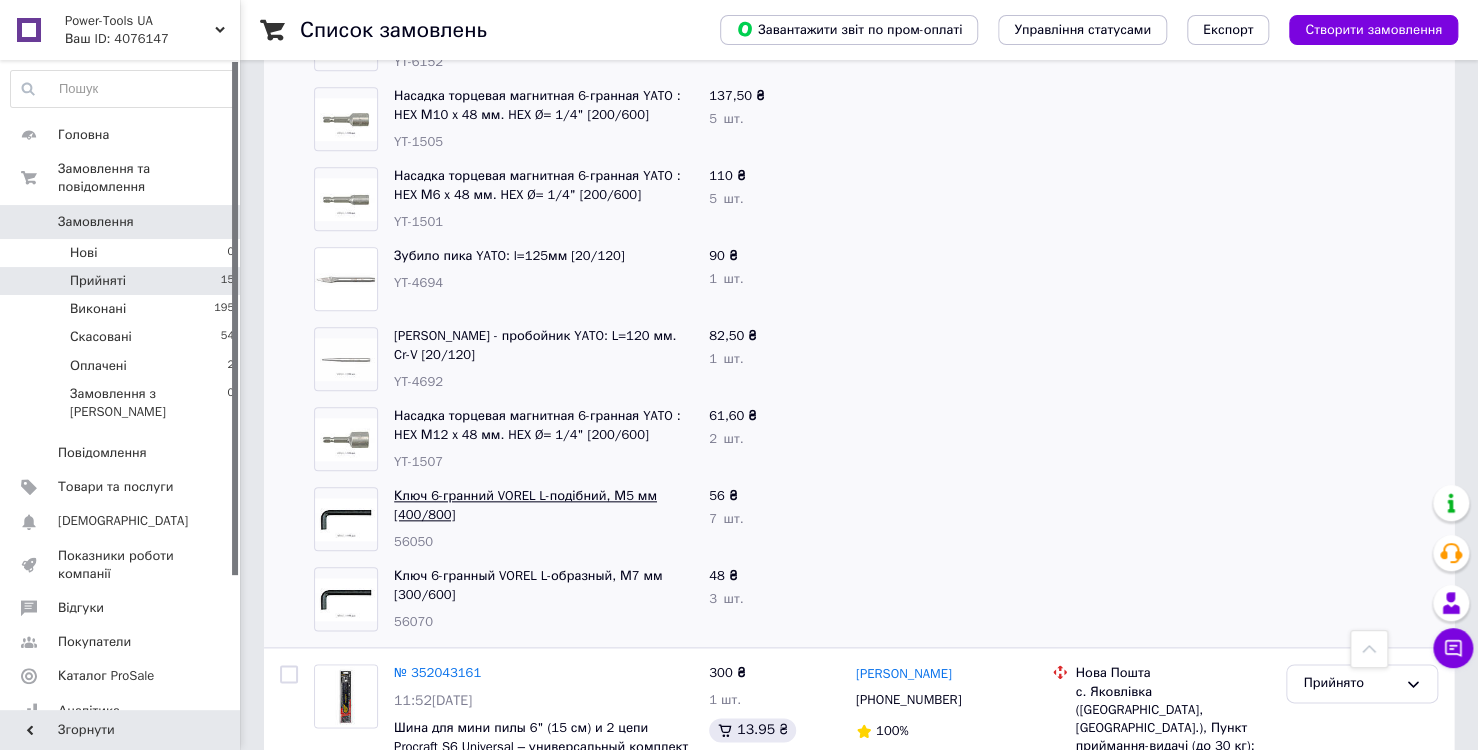 scroll, scrollTop: 900, scrollLeft: 0, axis: vertical 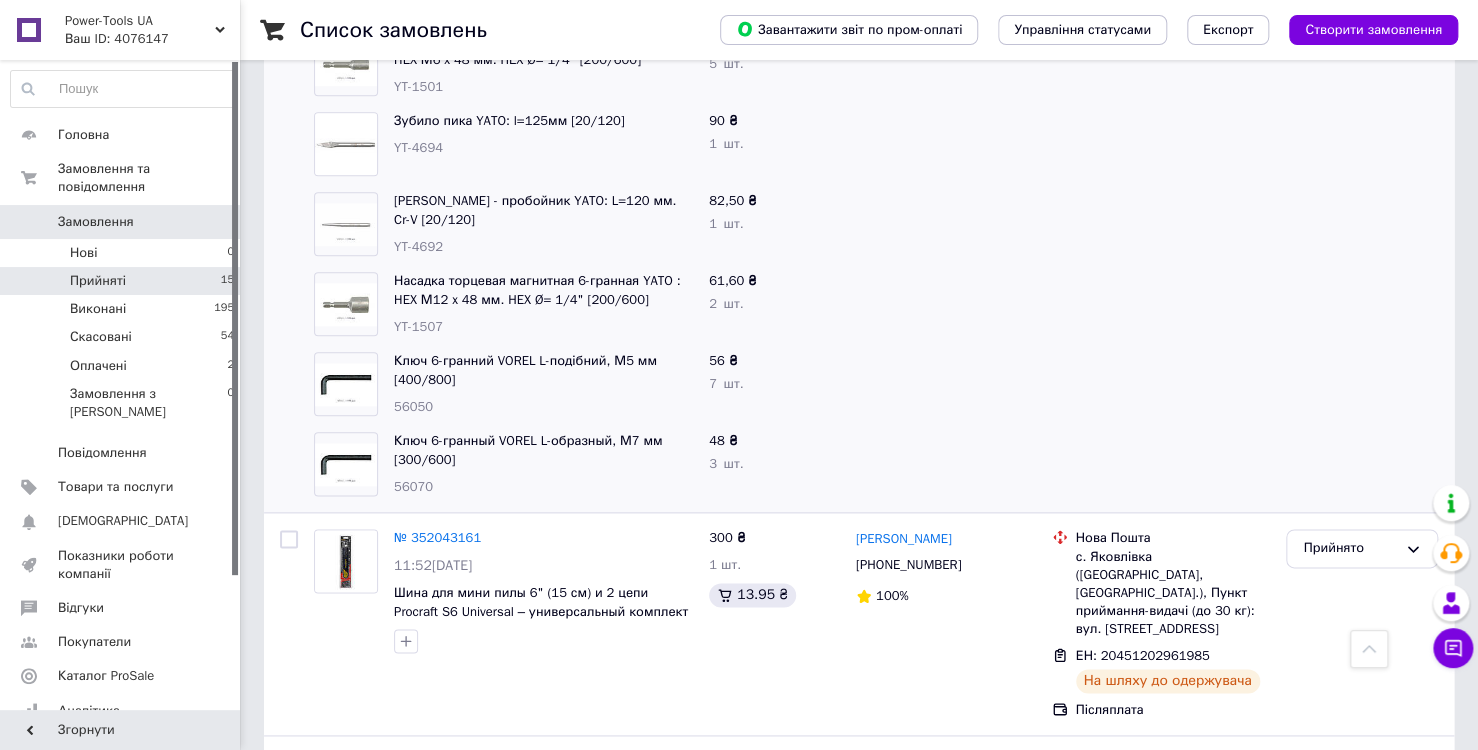 click on "56050" at bounding box center [413, 406] 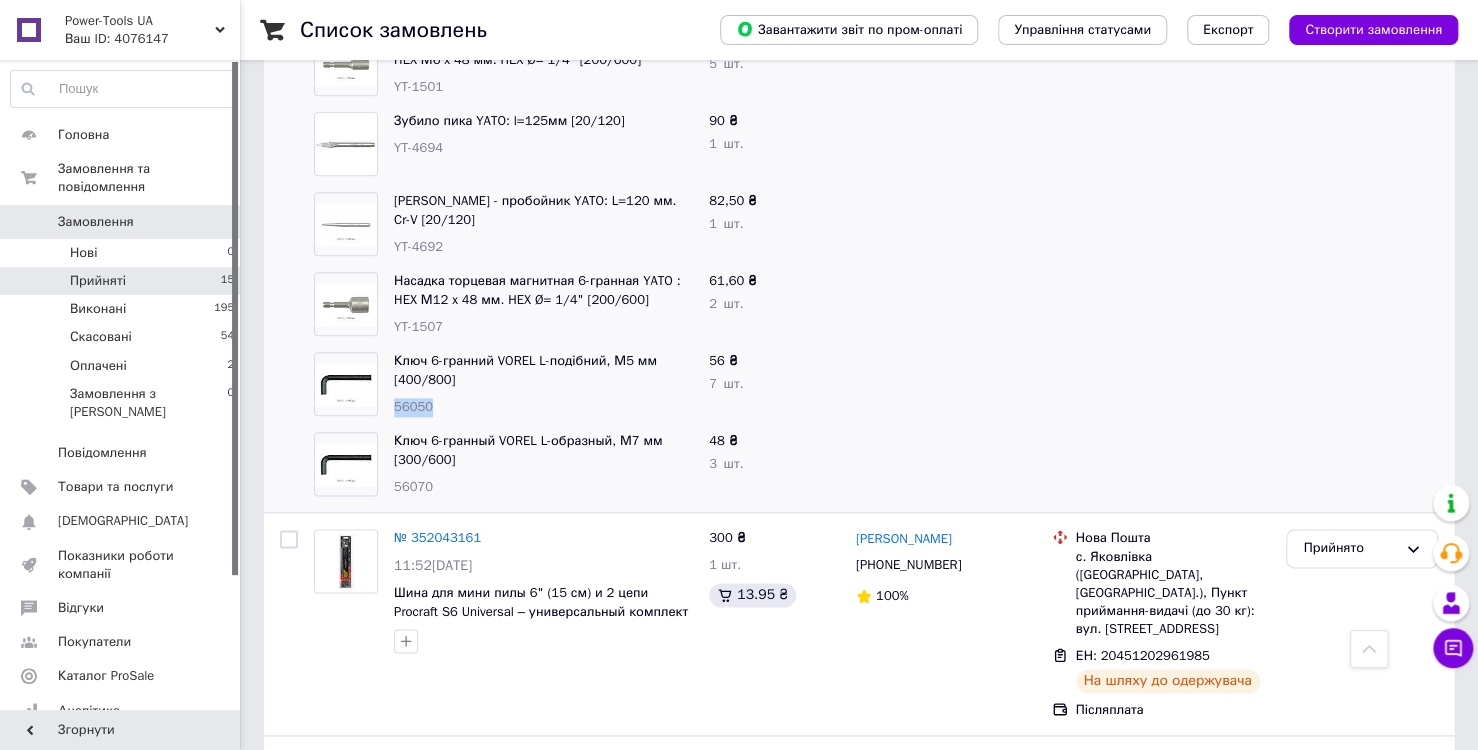click on "56050" at bounding box center (413, 406) 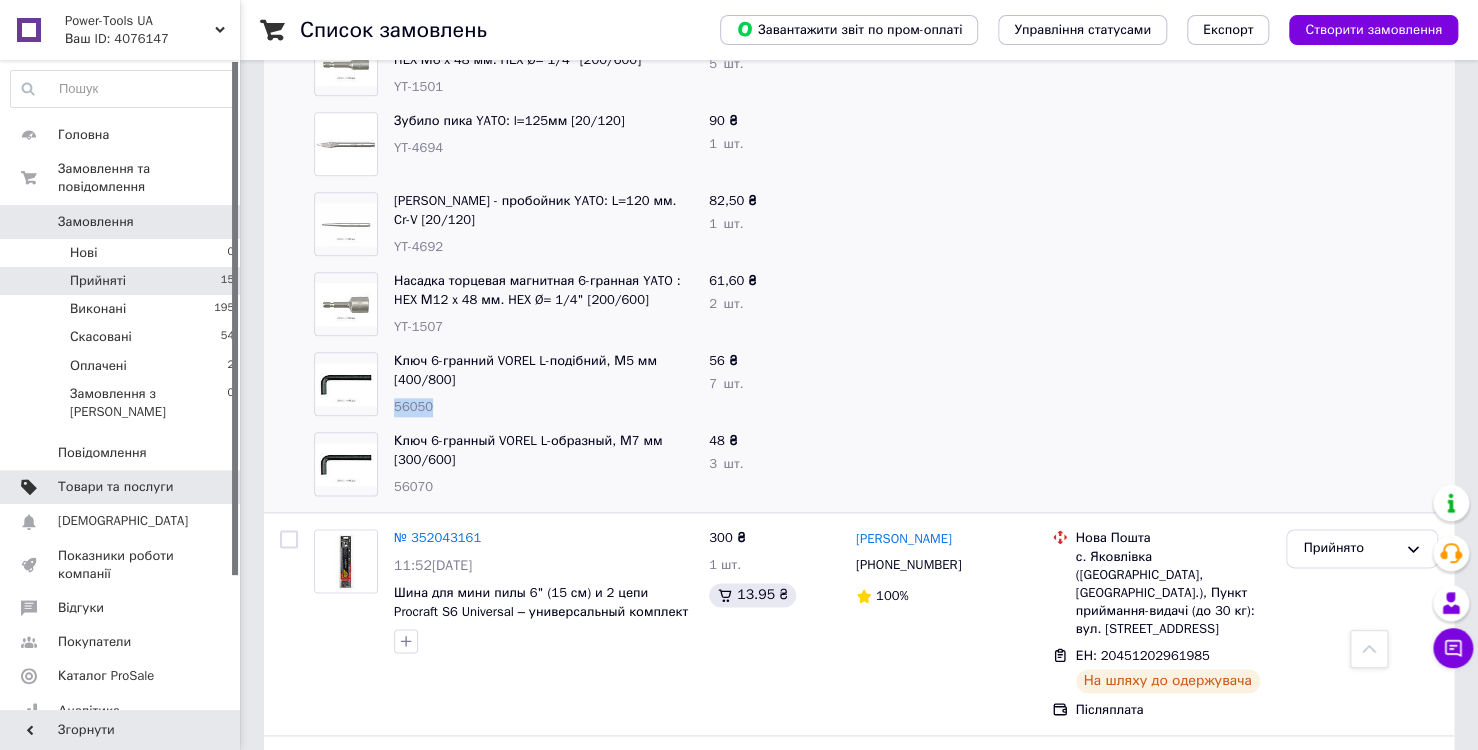 click on "Товари та послуги" at bounding box center [115, 487] 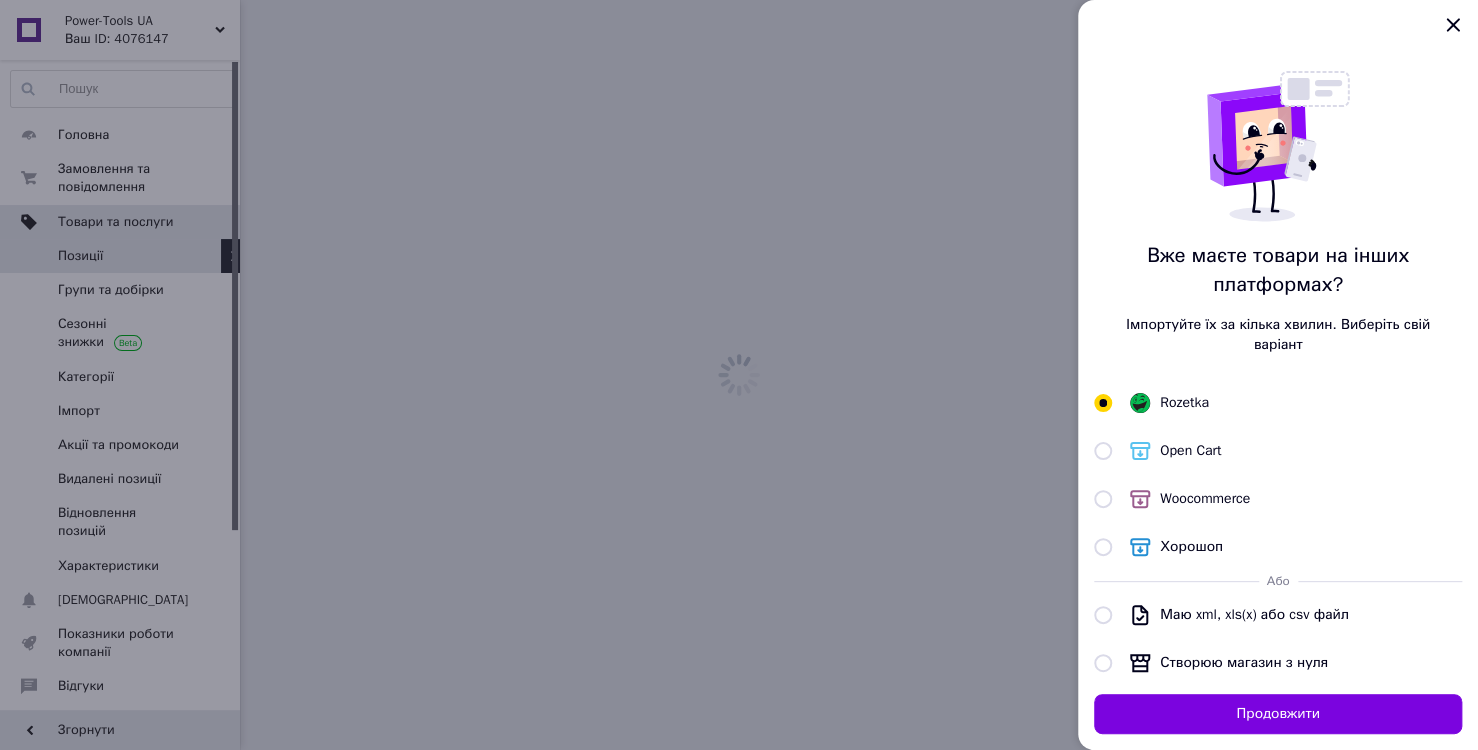 scroll, scrollTop: 0, scrollLeft: 0, axis: both 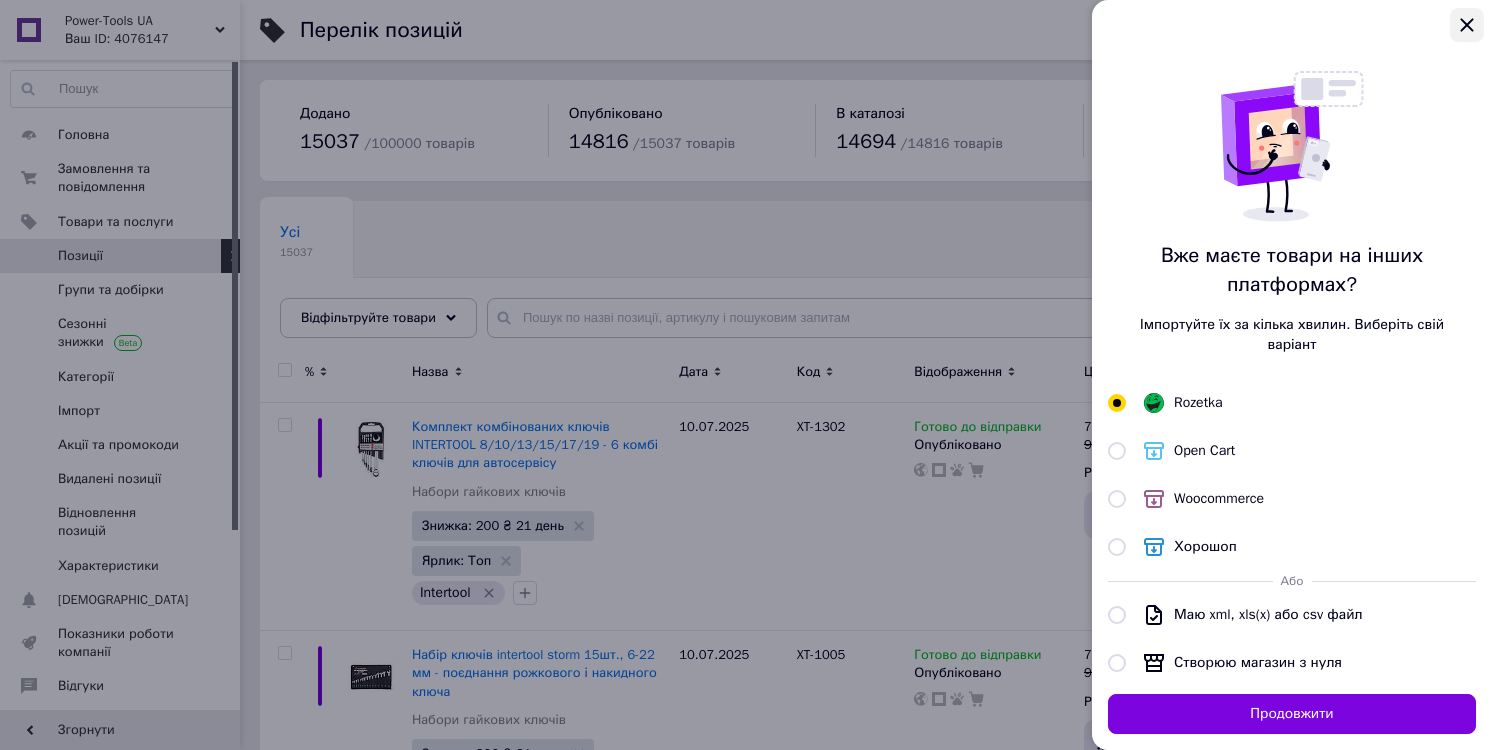 click 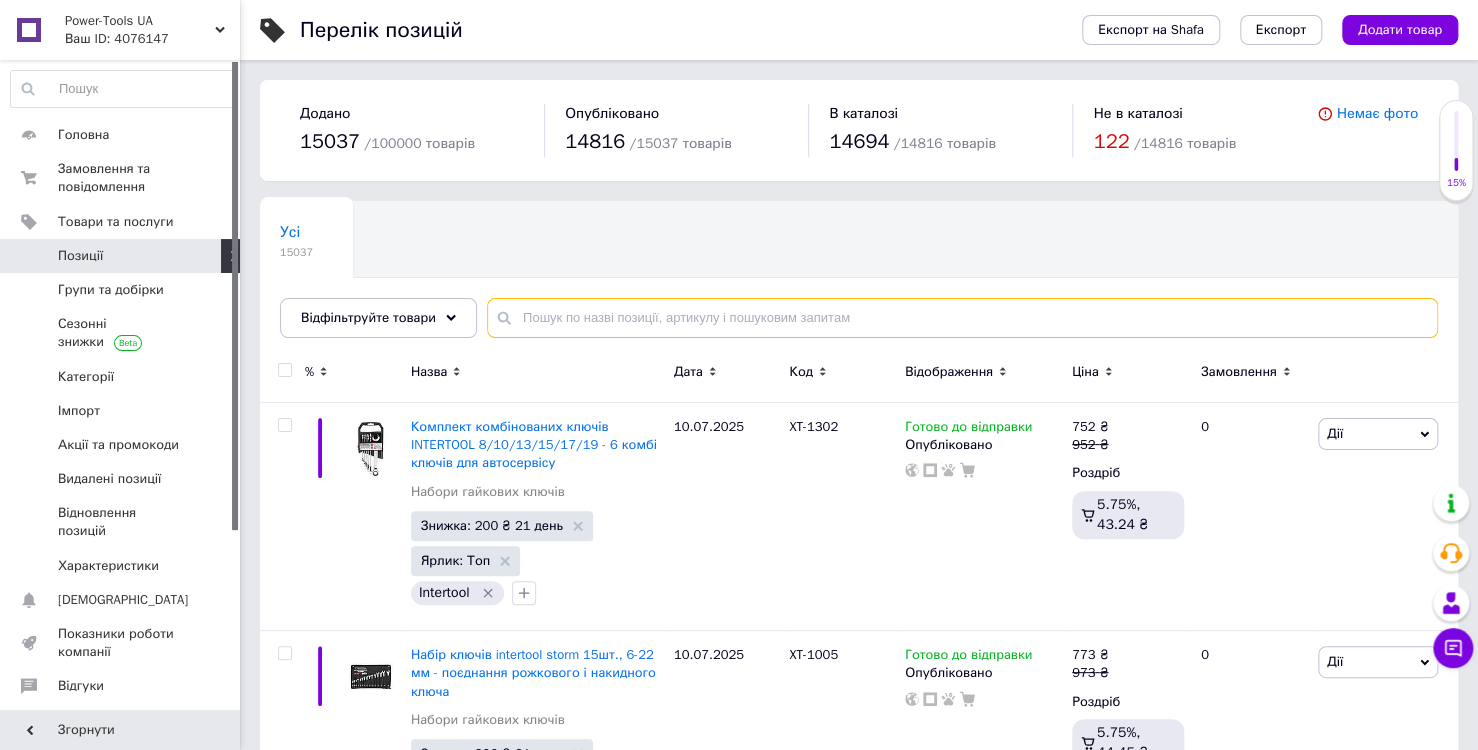 click at bounding box center (962, 318) 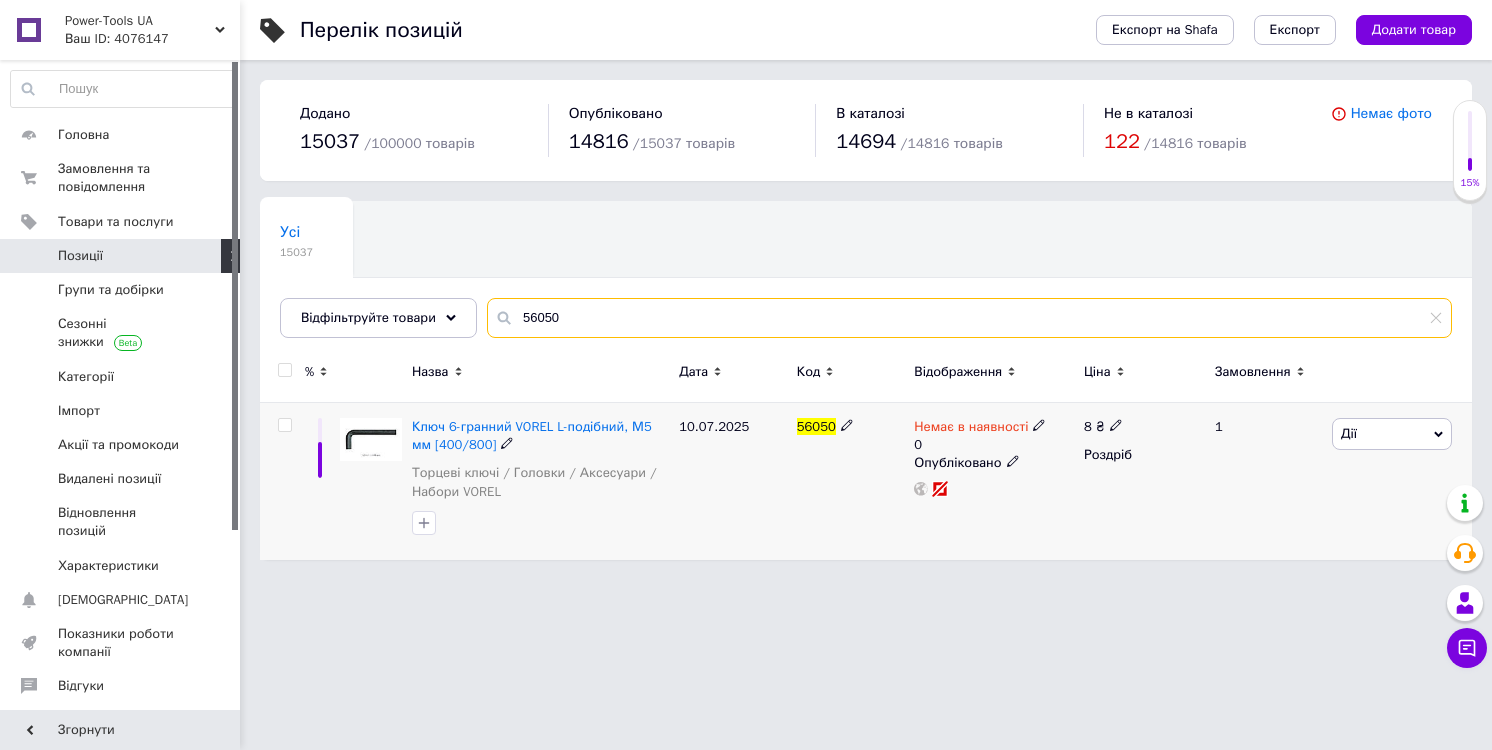 type on "56050" 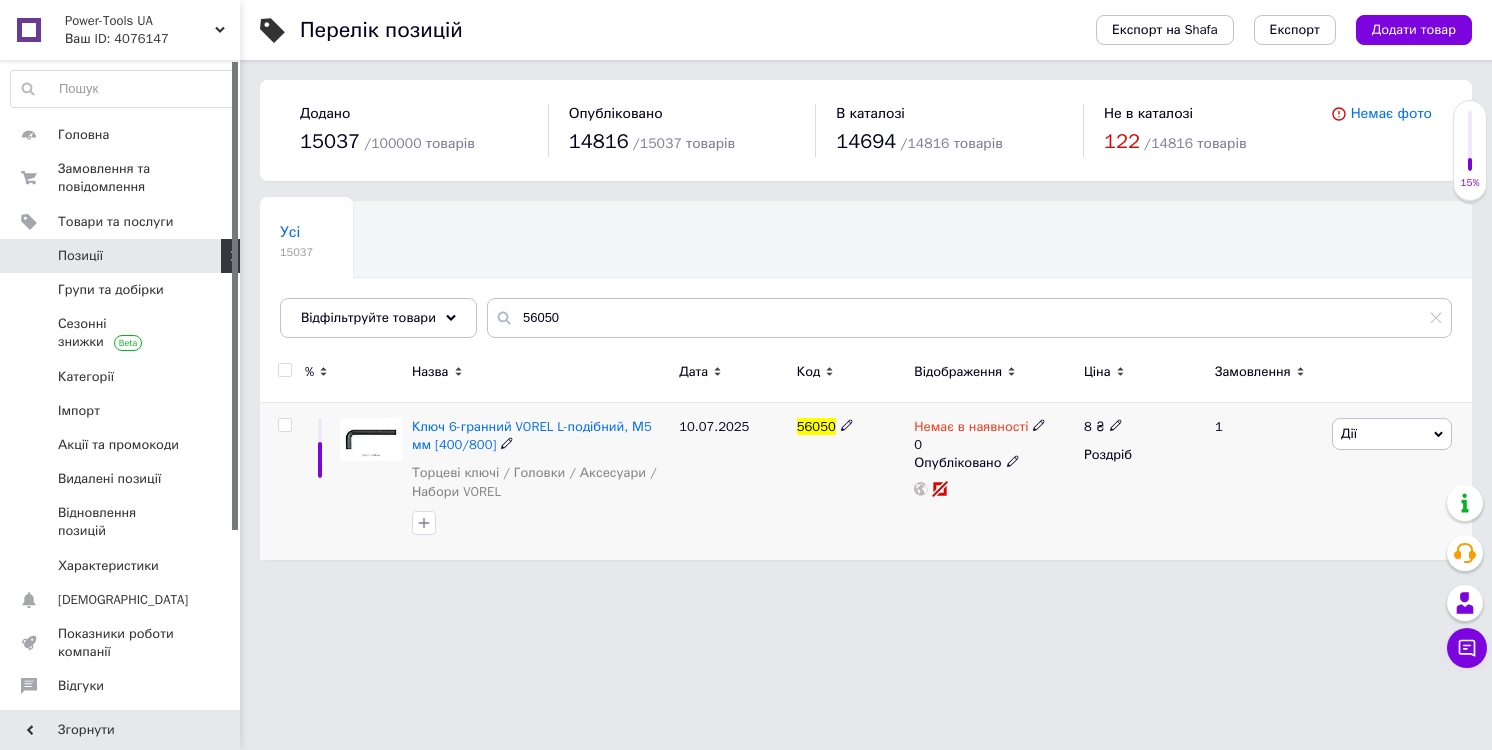 click on "Дії" at bounding box center (1392, 434) 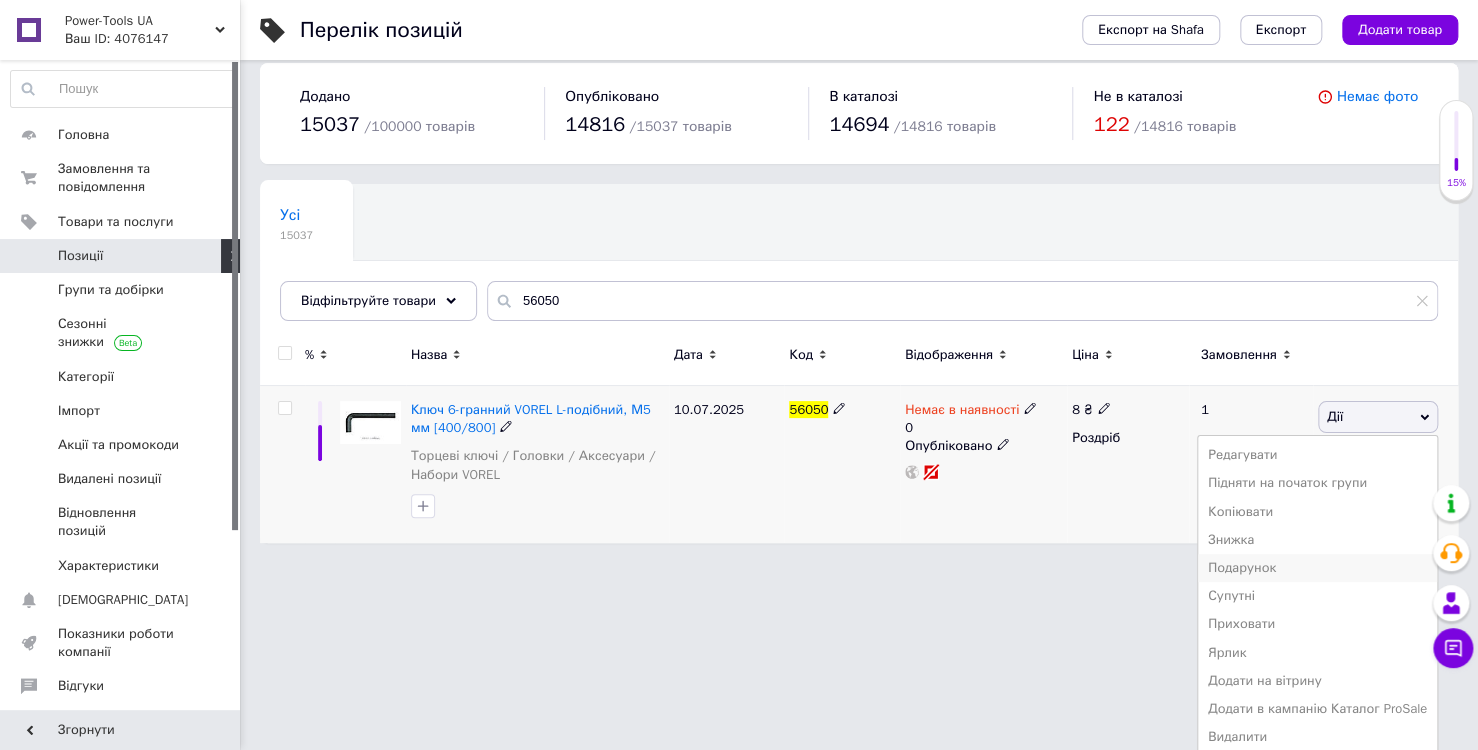 scroll, scrollTop: 22, scrollLeft: 0, axis: vertical 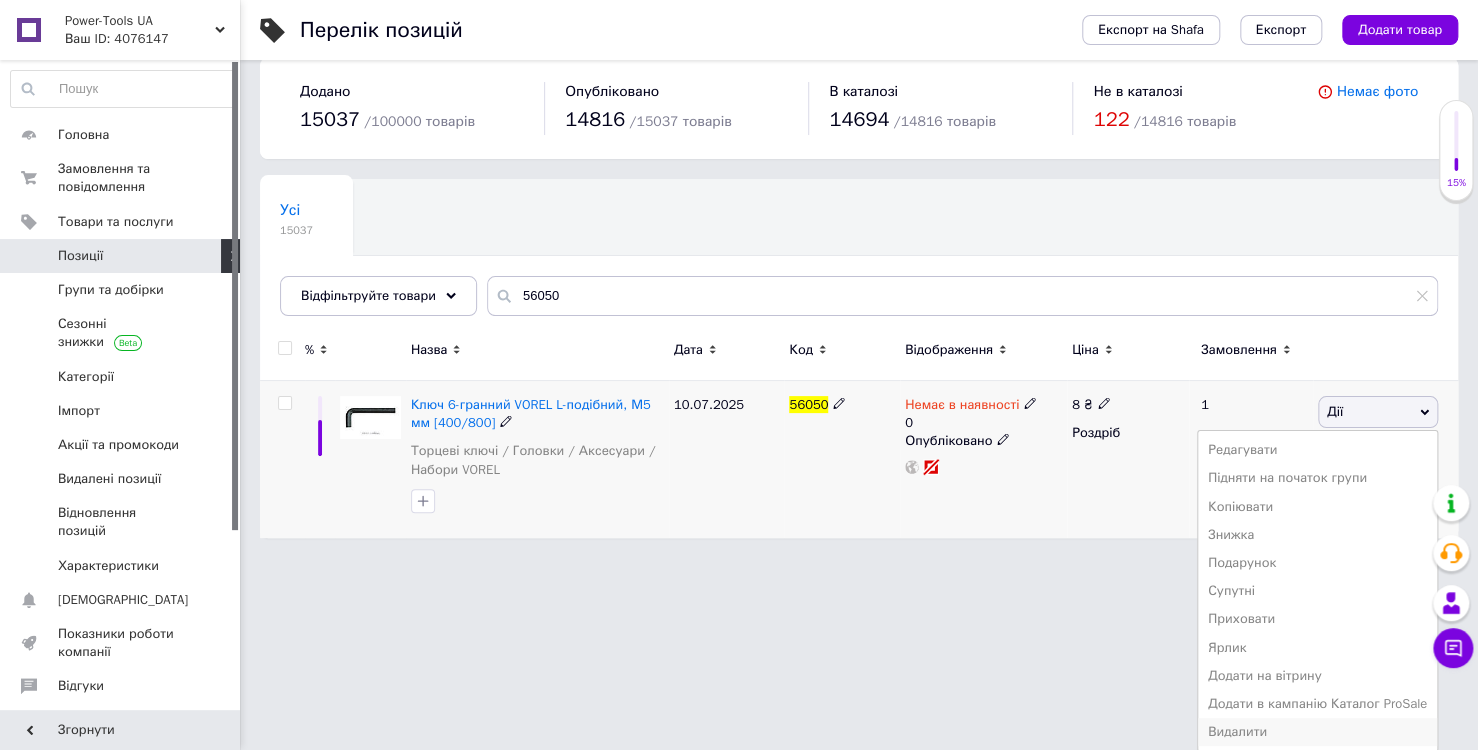 click on "Видалити" at bounding box center (1317, 732) 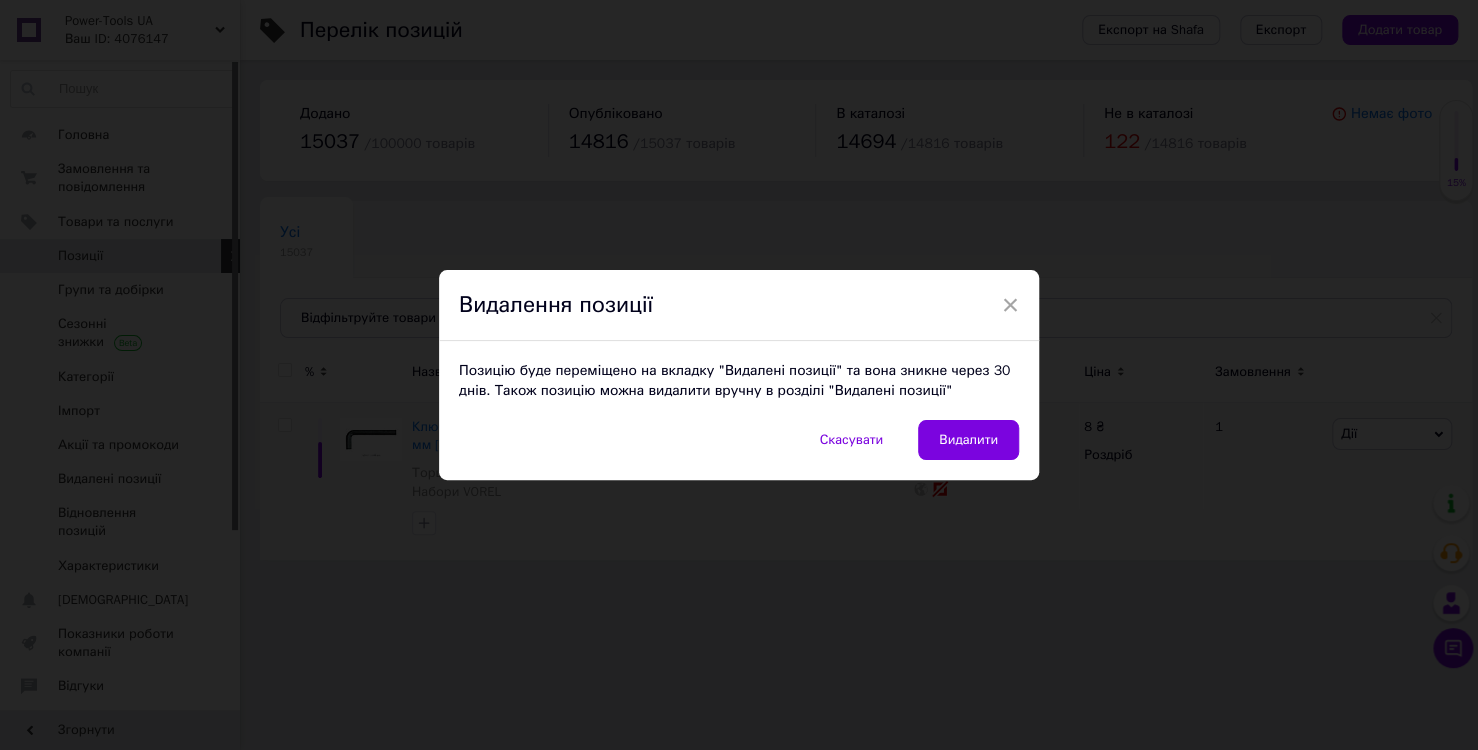 scroll, scrollTop: 0, scrollLeft: 0, axis: both 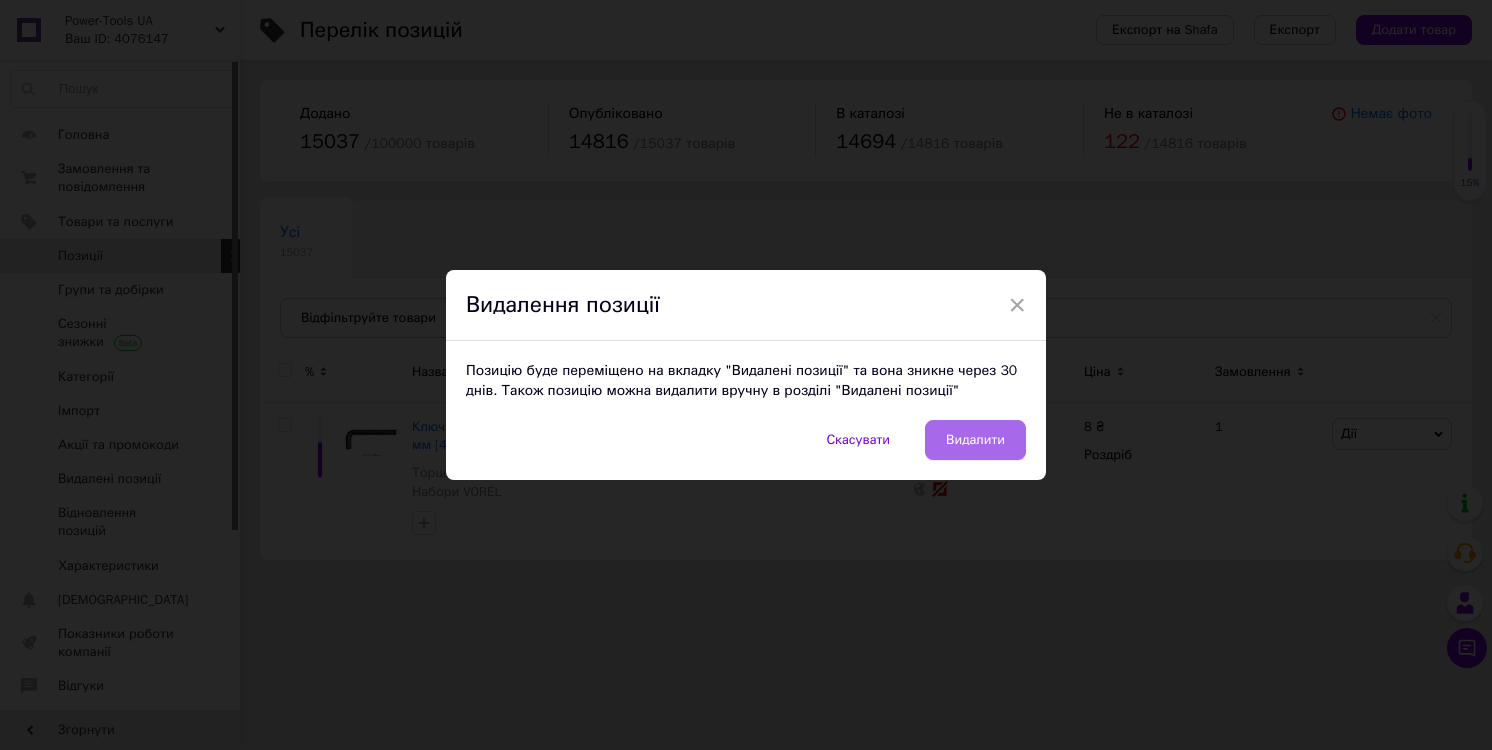 click on "Видалити" at bounding box center [975, 440] 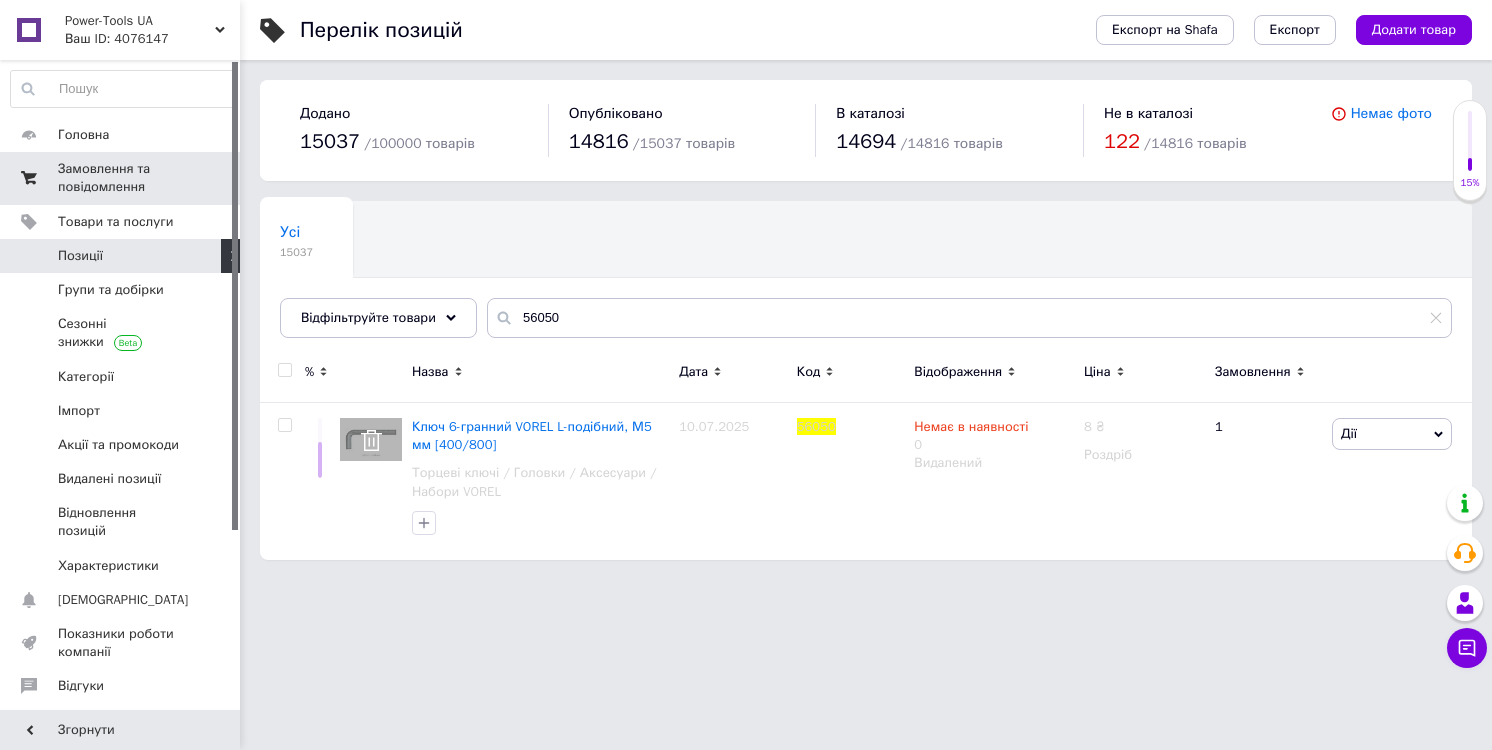 click on "Замовлення та повідомлення" at bounding box center (121, 178) 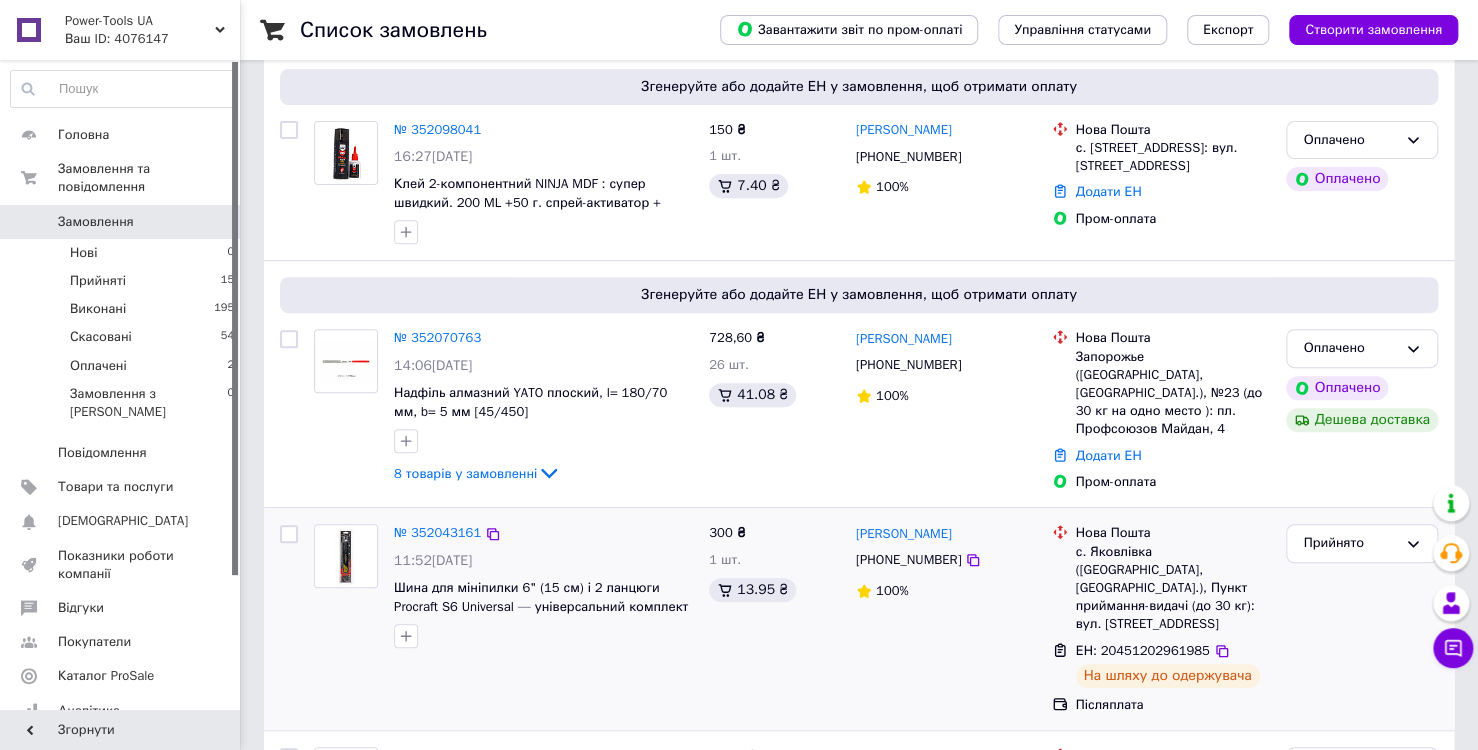 scroll, scrollTop: 500, scrollLeft: 0, axis: vertical 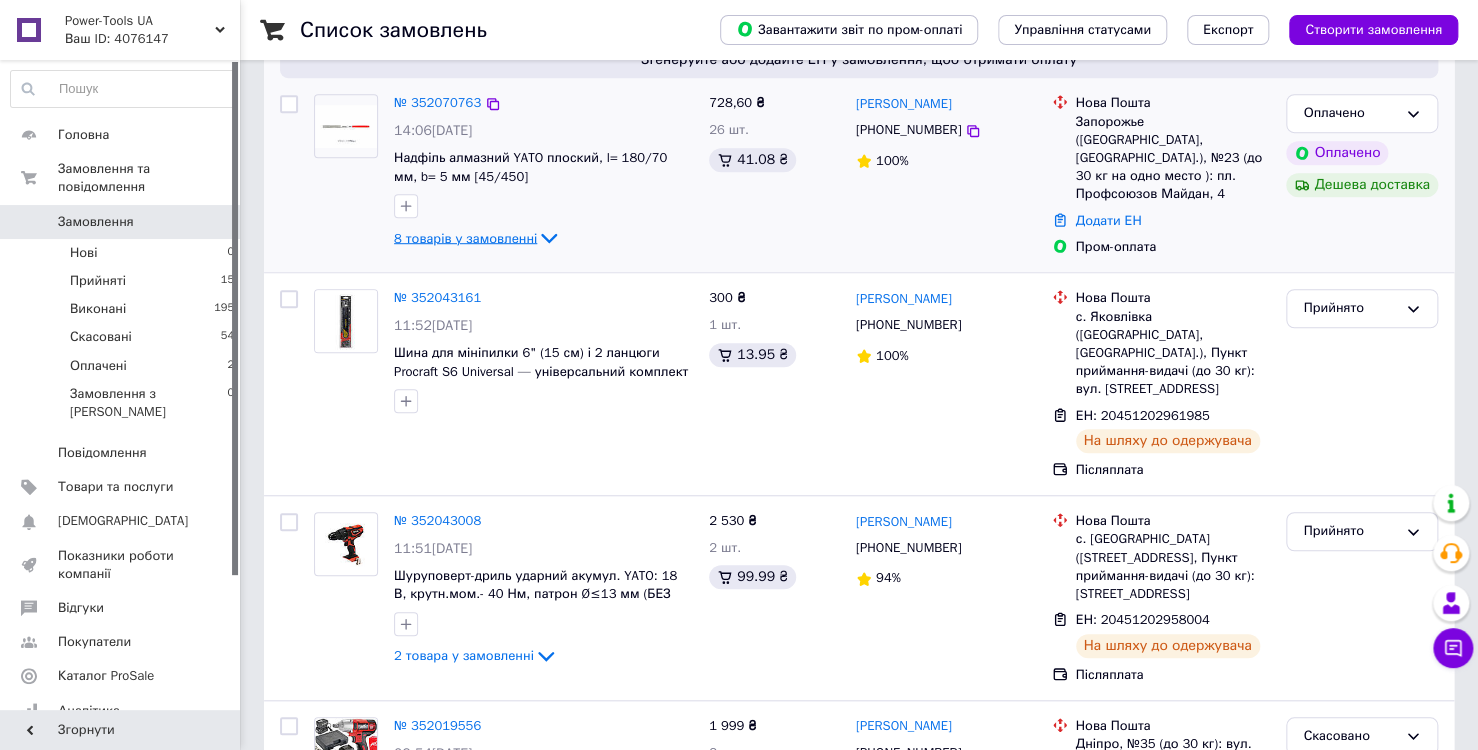 click on "8 товарів у замовленні" at bounding box center (465, 237) 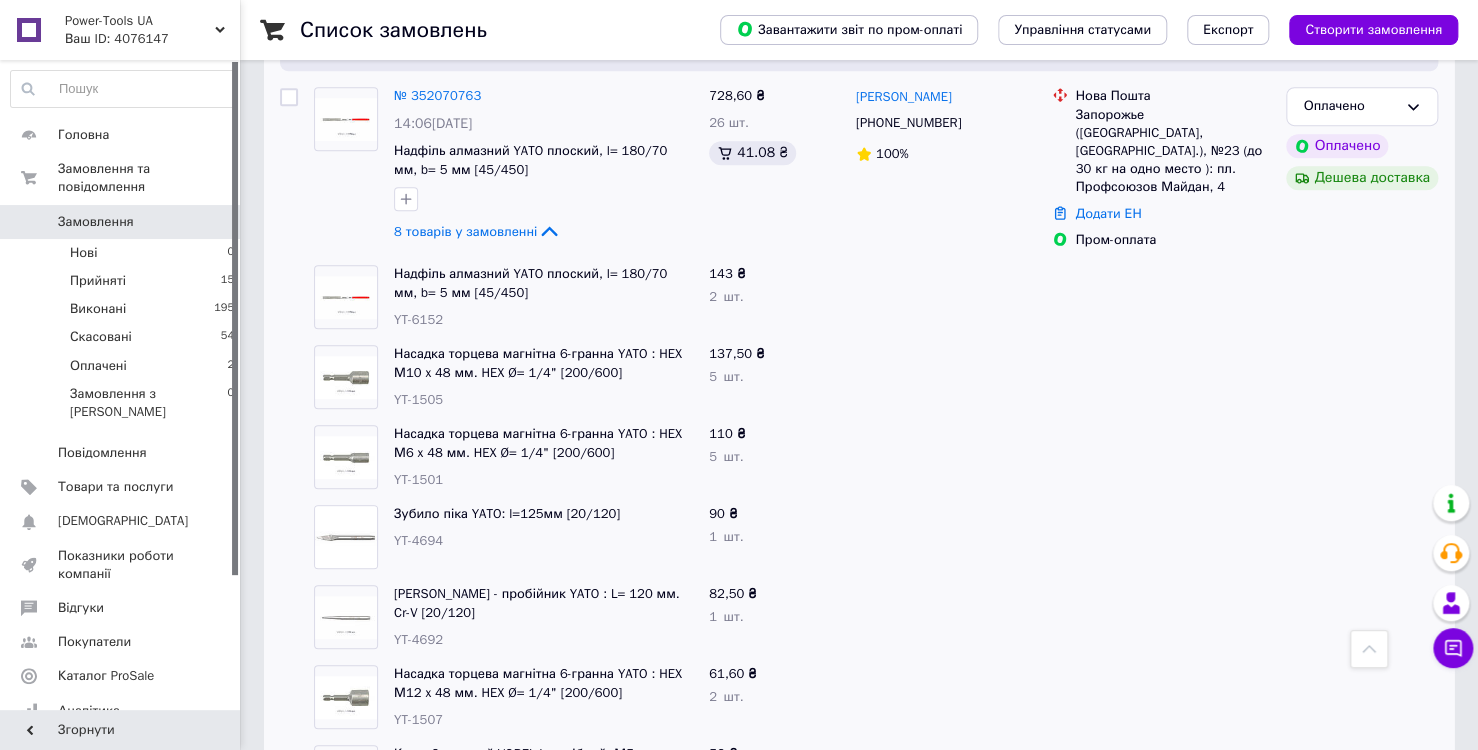 scroll, scrollTop: 500, scrollLeft: 0, axis: vertical 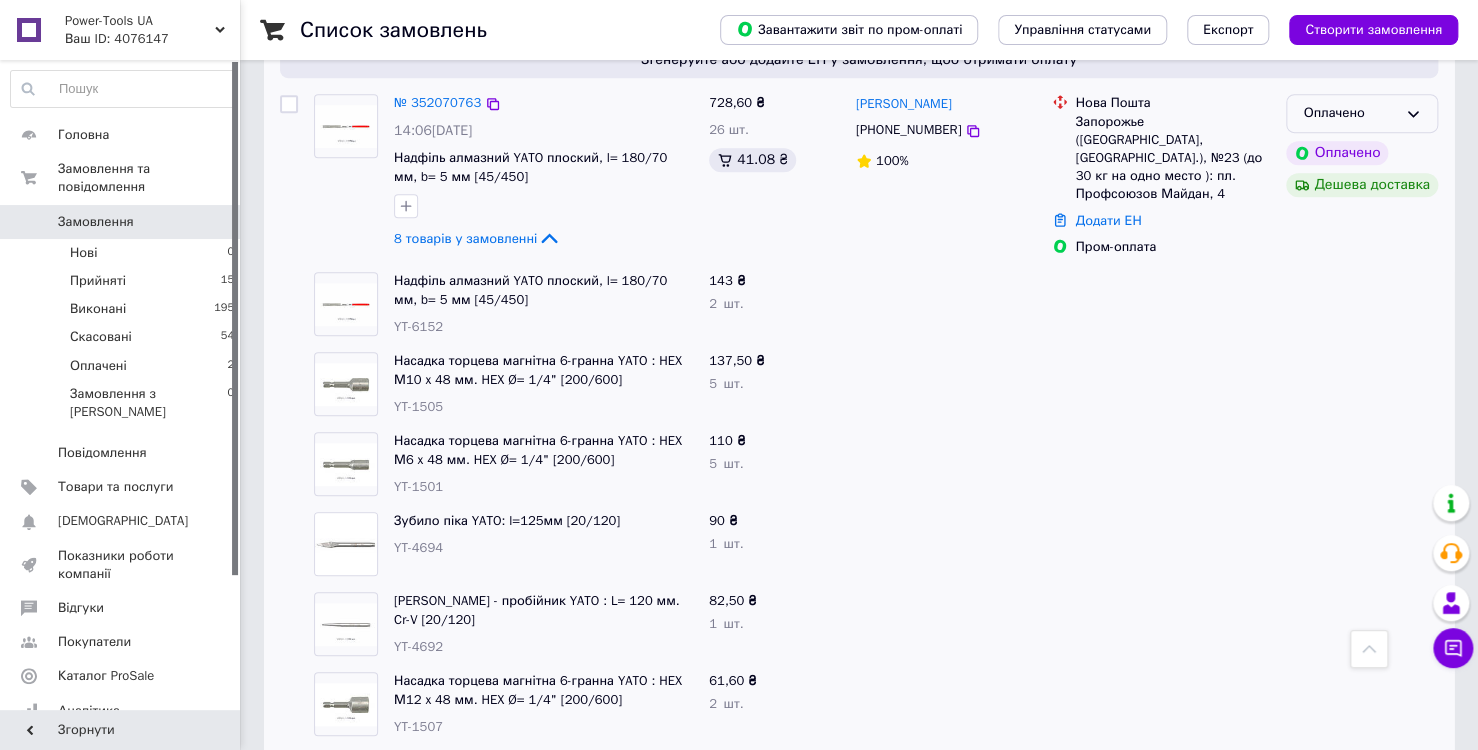 click on "Оплачено" at bounding box center (1350, 113) 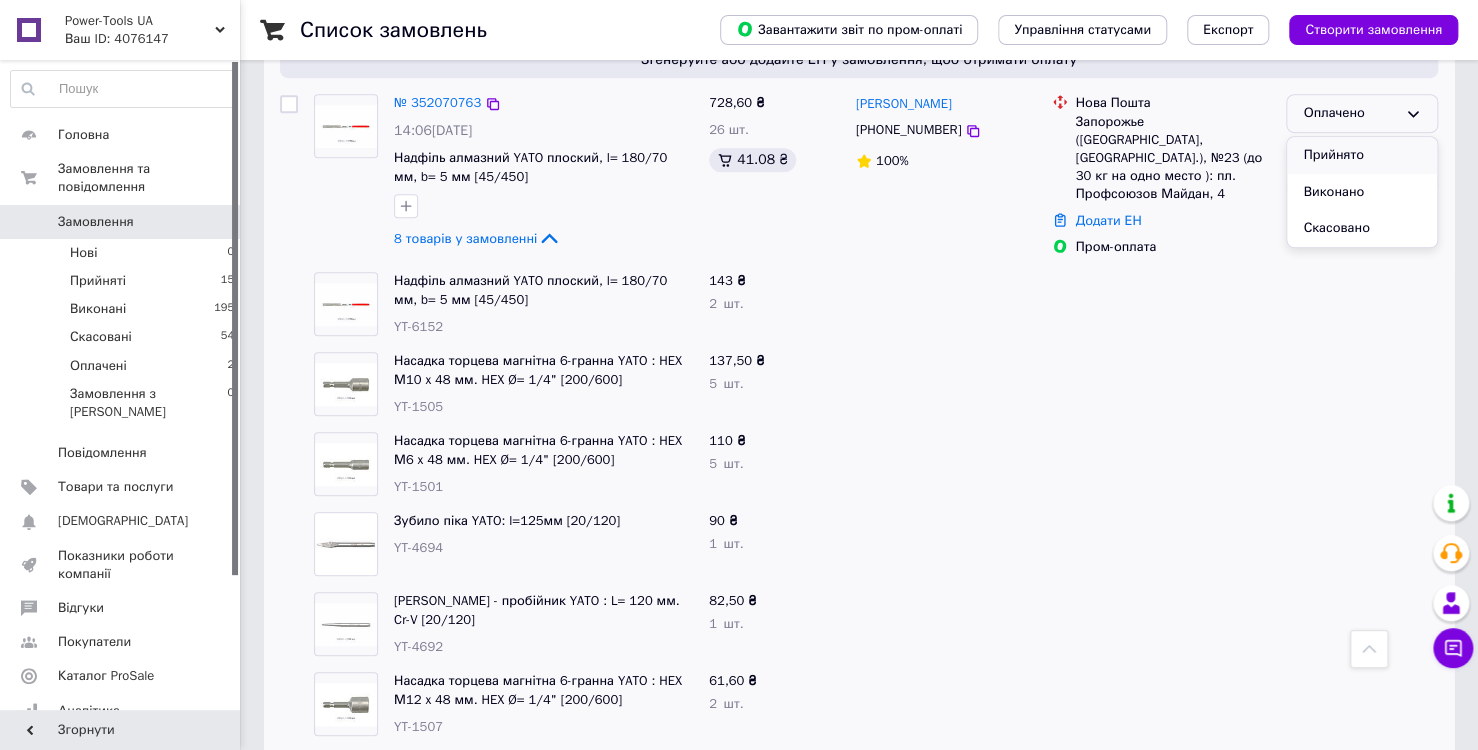 click on "Прийнято" at bounding box center (1362, 155) 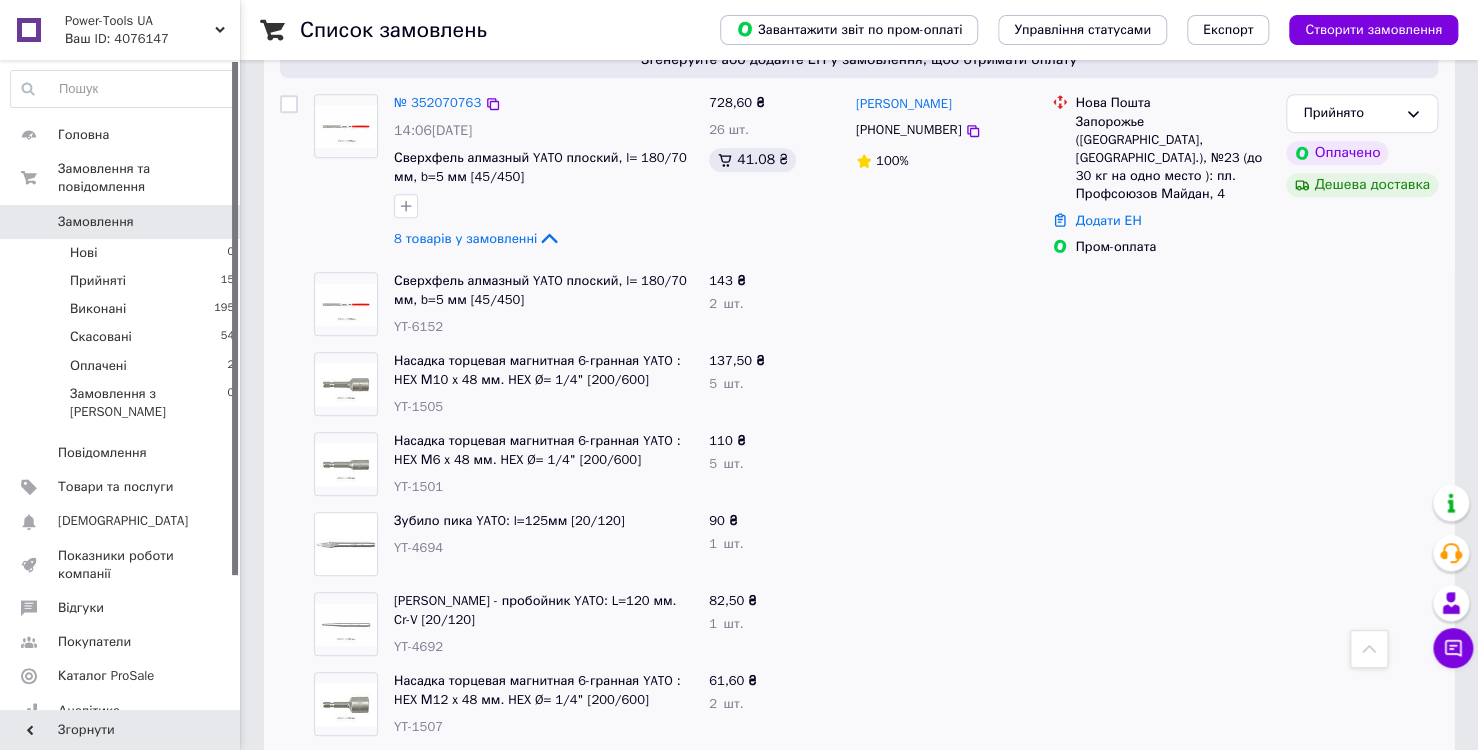 click on "14:06[DATE]" at bounding box center [433, 130] 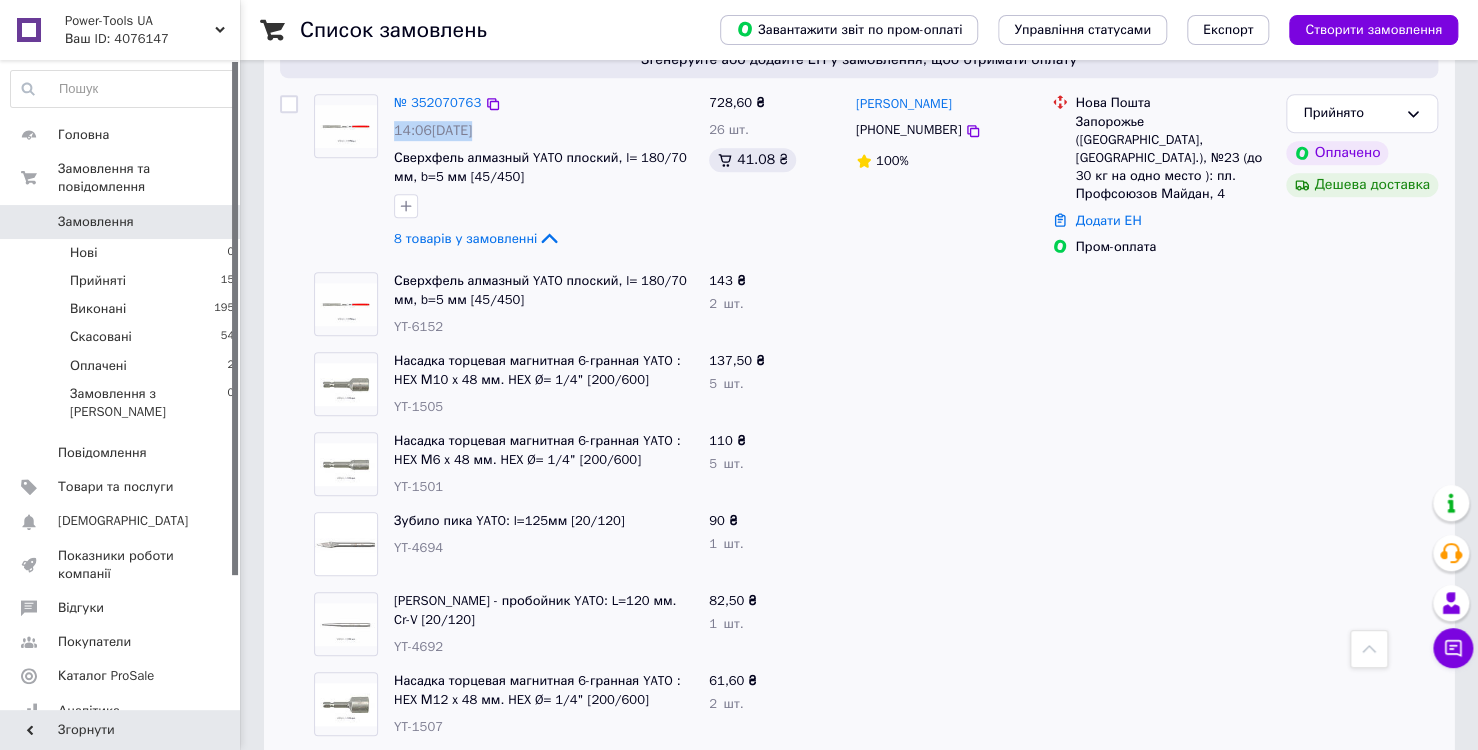 click on "14:06[DATE]" at bounding box center [433, 130] 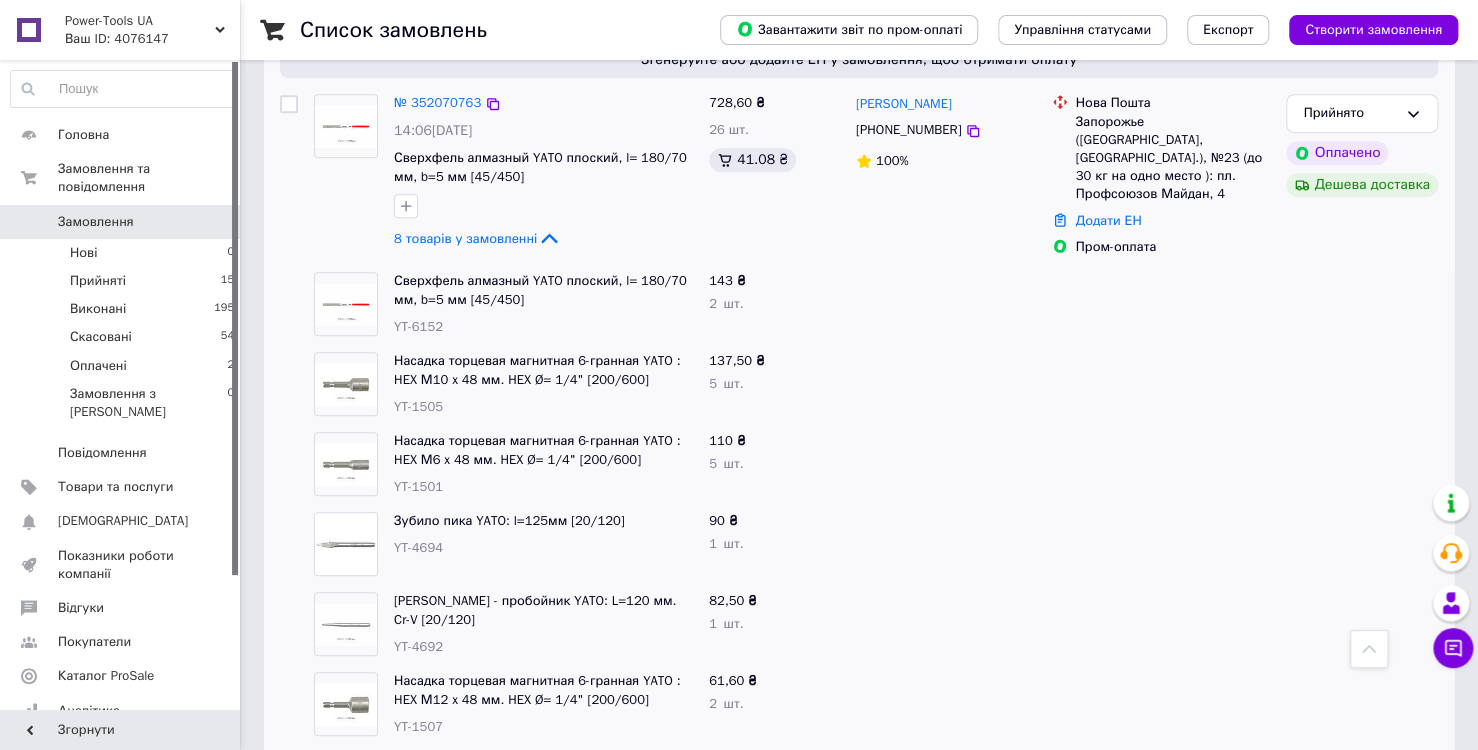 drag, startPoint x: 292, startPoint y: 6, endPoint x: 945, endPoint y: 218, distance: 686.5515 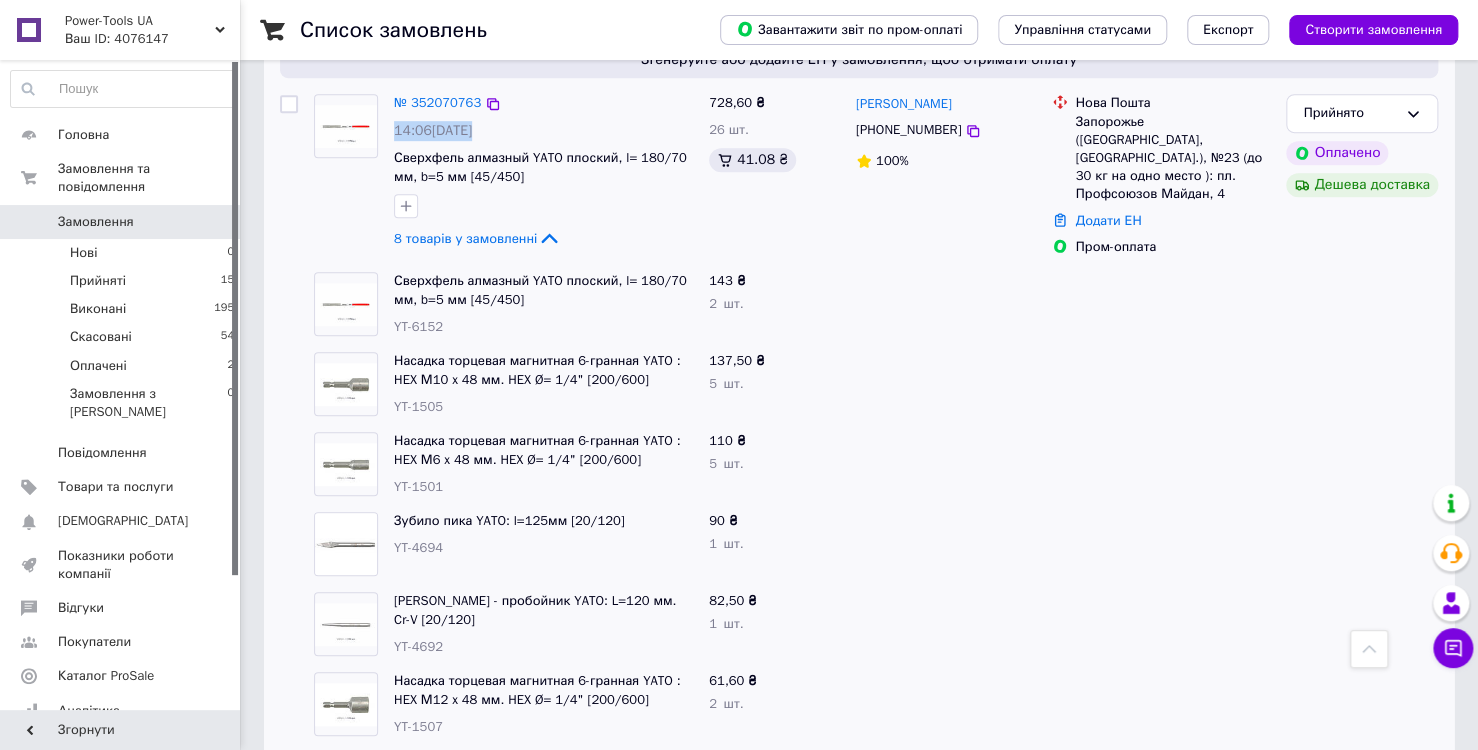 click on "14:06[DATE]" at bounding box center [433, 130] 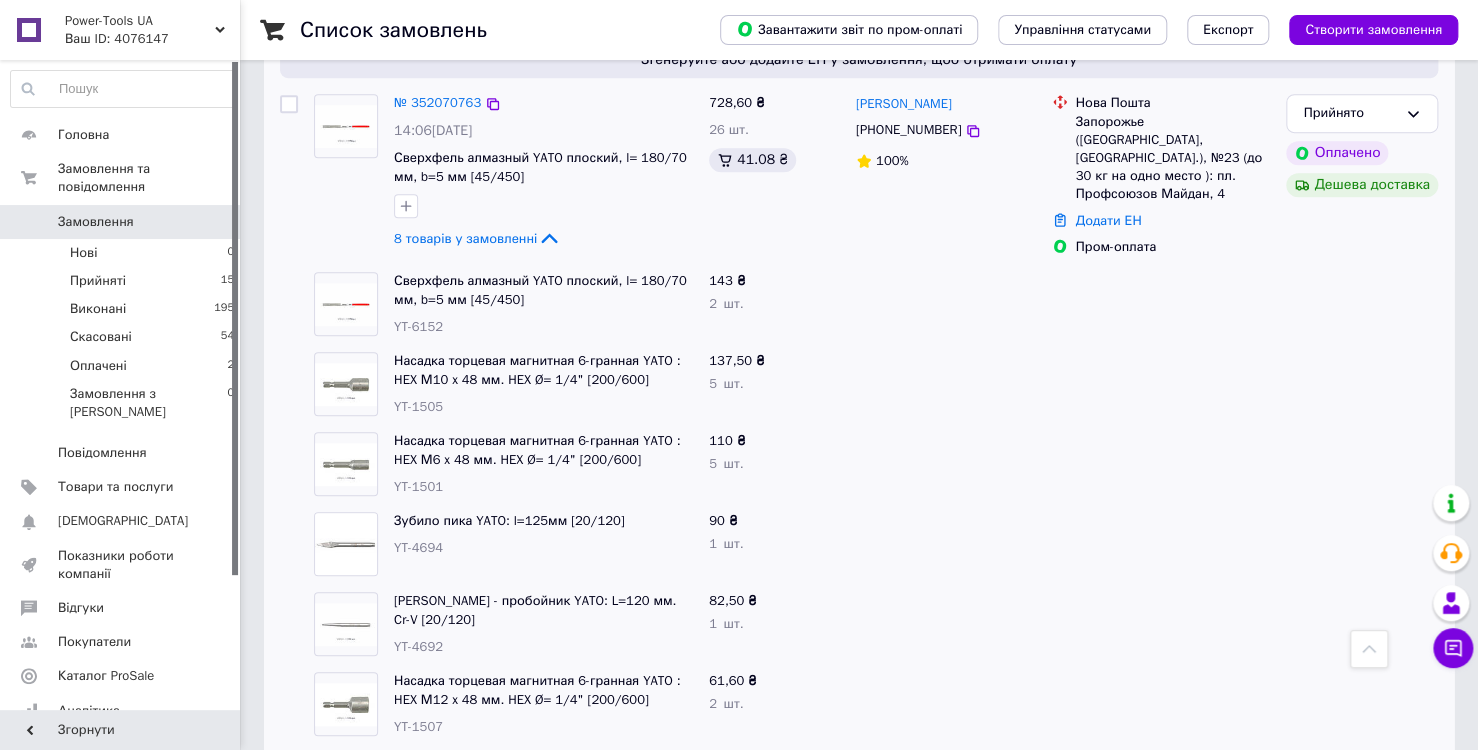 click on "[PHONE_NUMBER]" at bounding box center [908, 130] 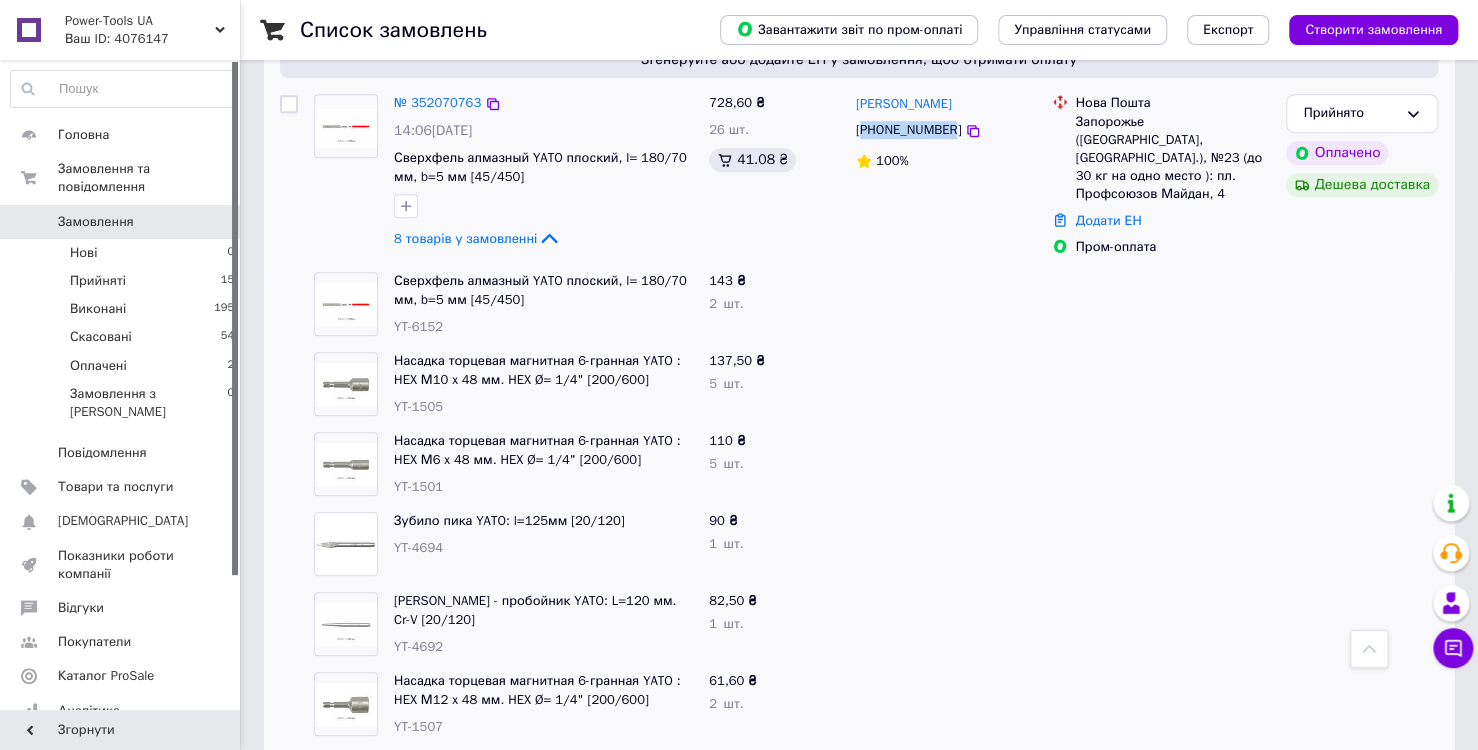 click on "[PHONE_NUMBER]" at bounding box center (908, 130) 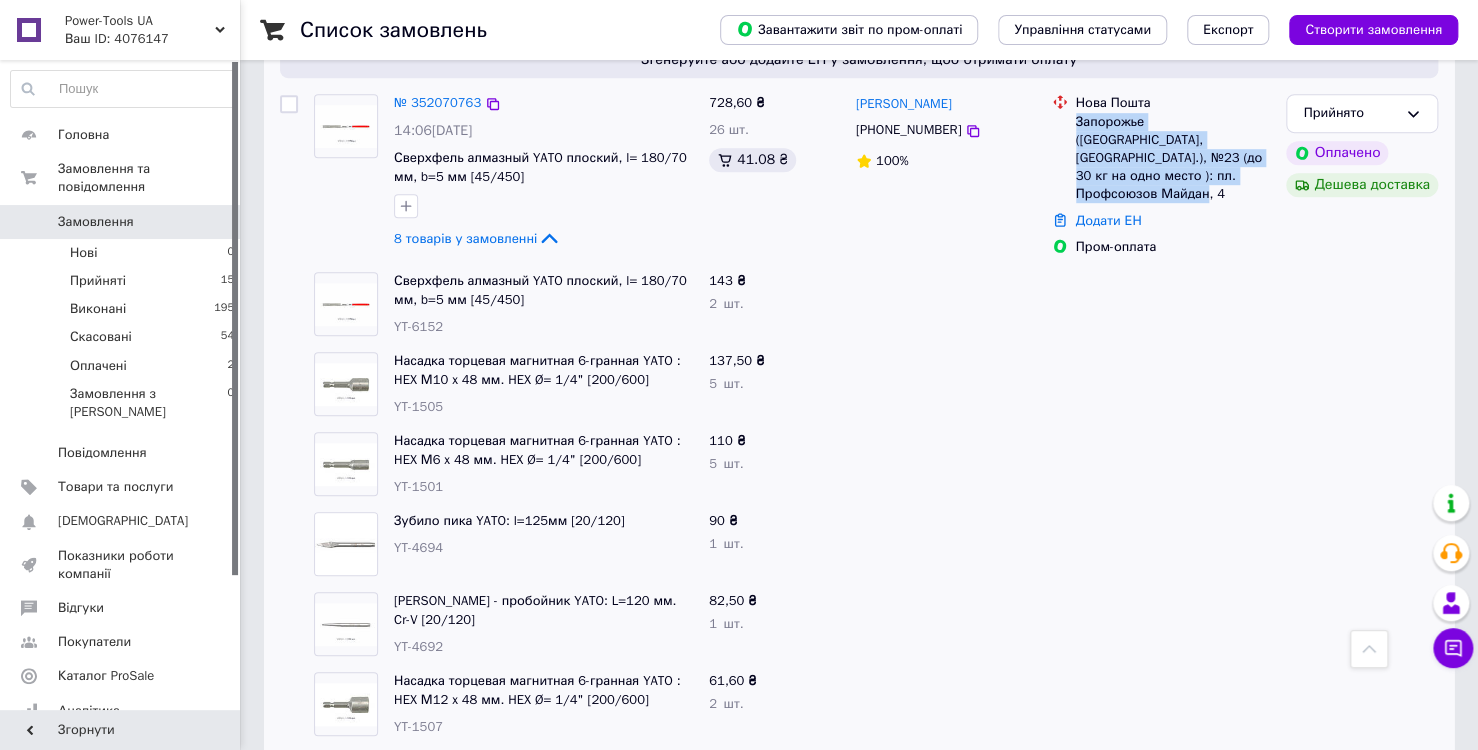 drag, startPoint x: 1072, startPoint y: 117, endPoint x: 1236, endPoint y: 177, distance: 174.63104 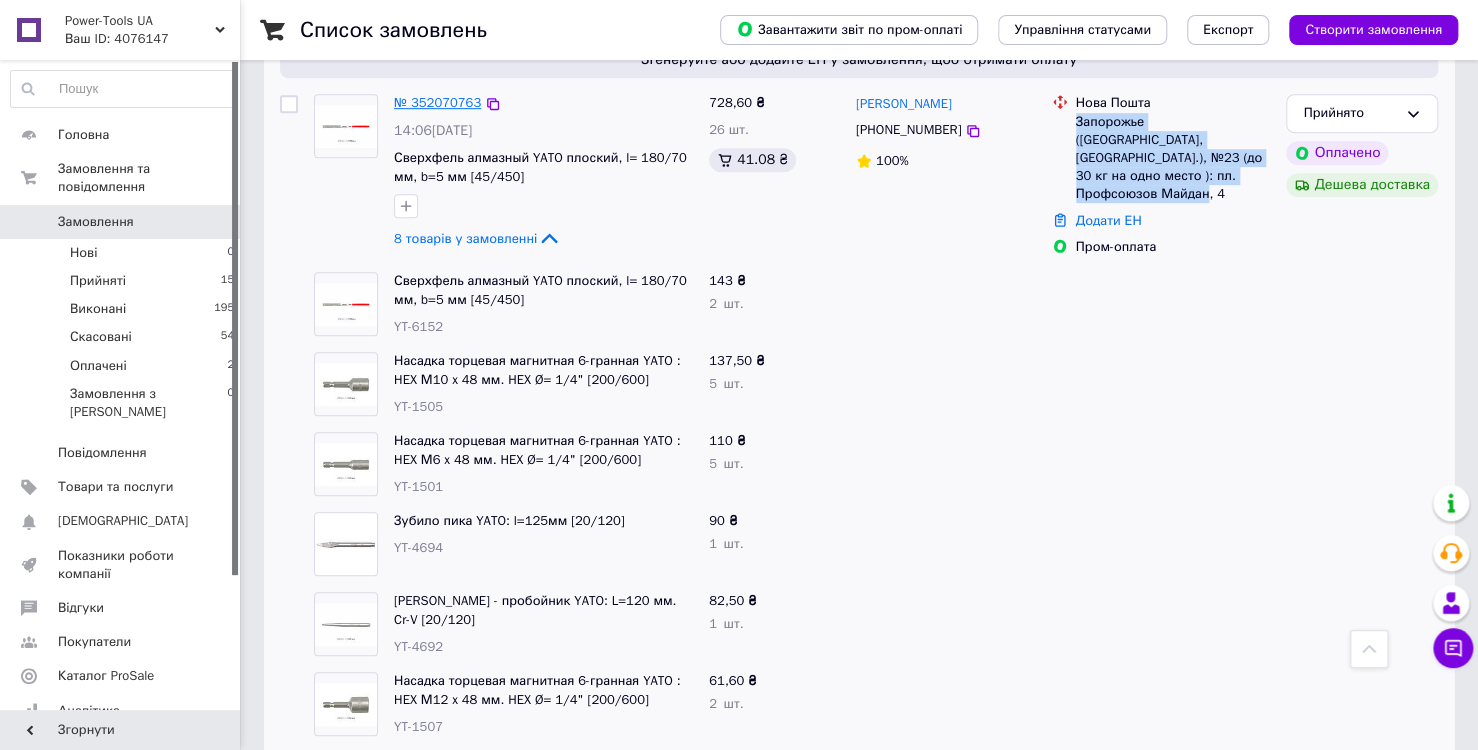 click on "№ 352070763" at bounding box center (437, 102) 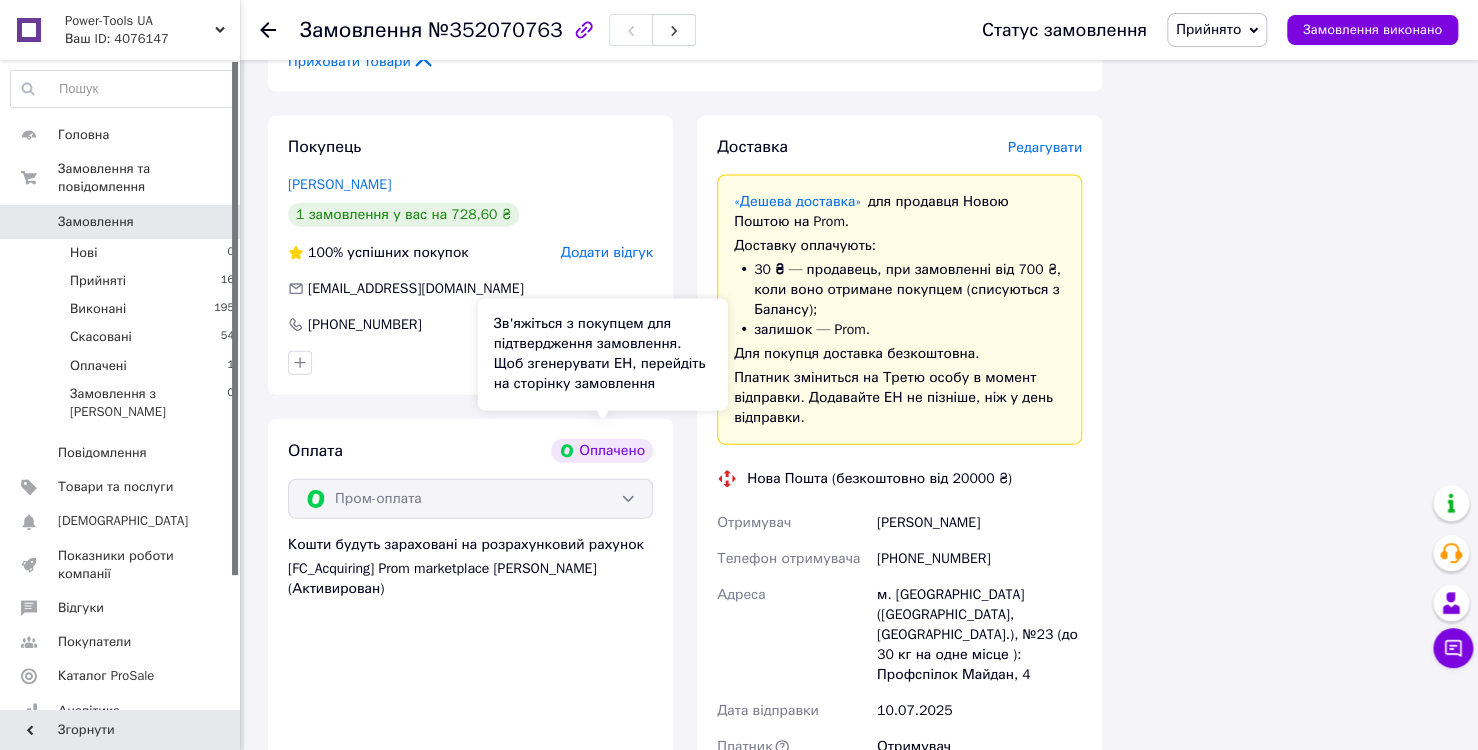 scroll, scrollTop: 2300, scrollLeft: 0, axis: vertical 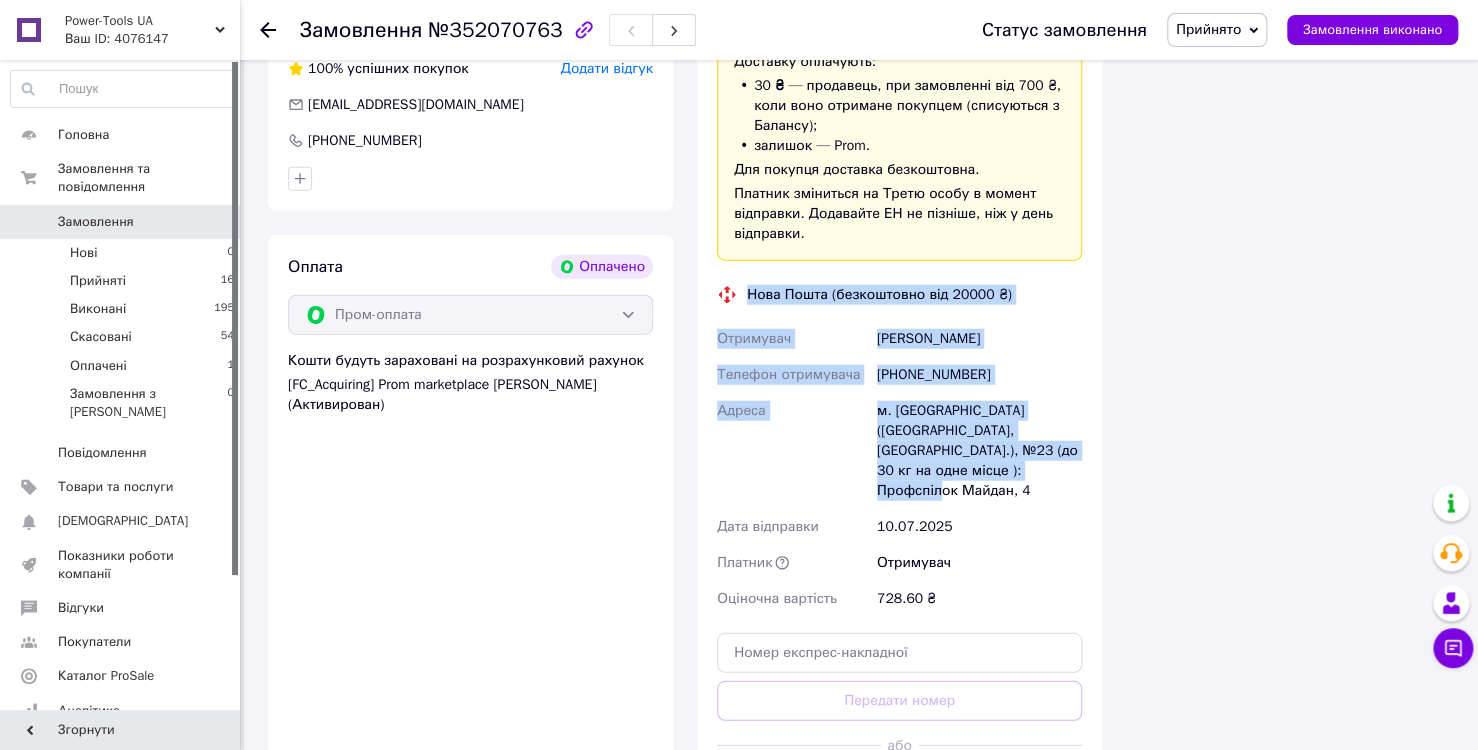 drag, startPoint x: 747, startPoint y: 269, endPoint x: 956, endPoint y: 455, distance: 279.78027 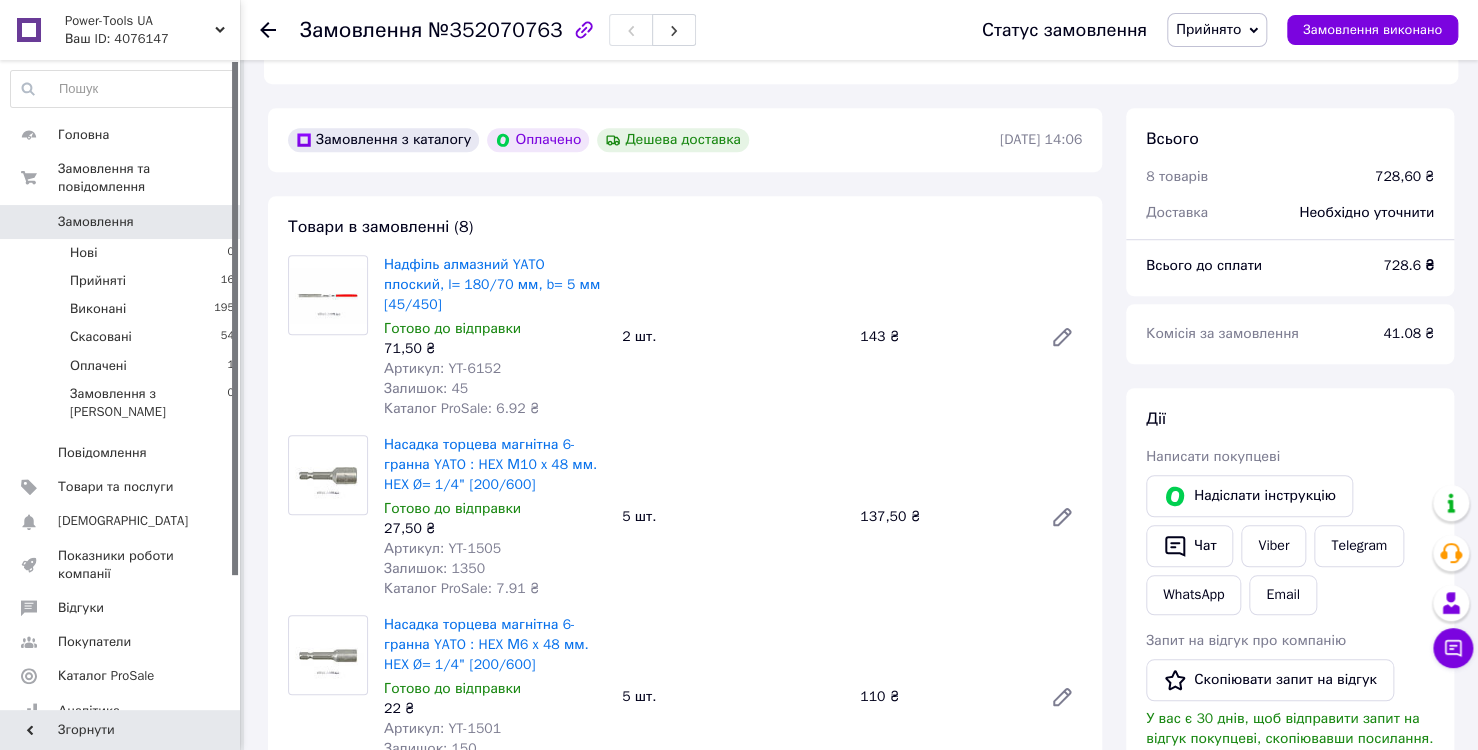 scroll, scrollTop: 600, scrollLeft: 0, axis: vertical 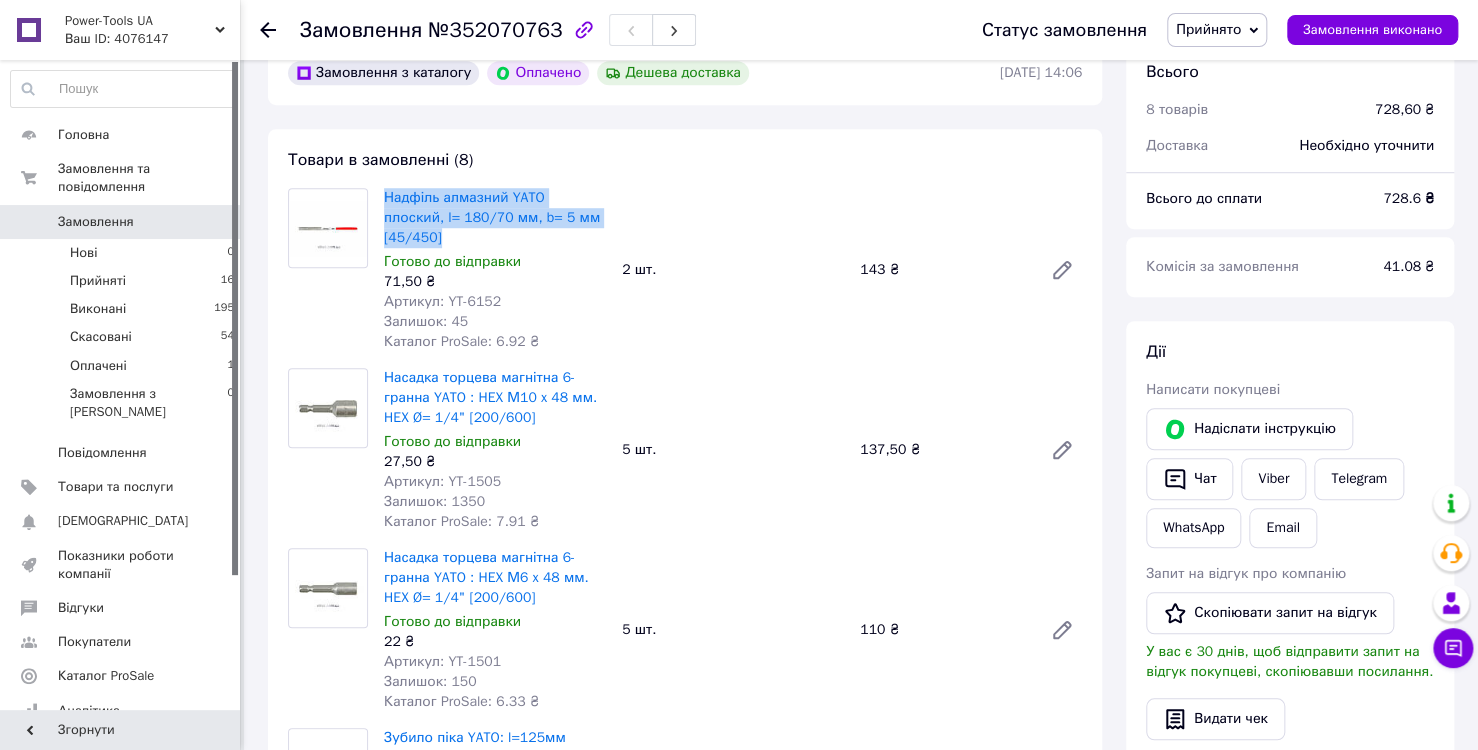 drag, startPoint x: 378, startPoint y: 197, endPoint x: 601, endPoint y: 221, distance: 224.28777 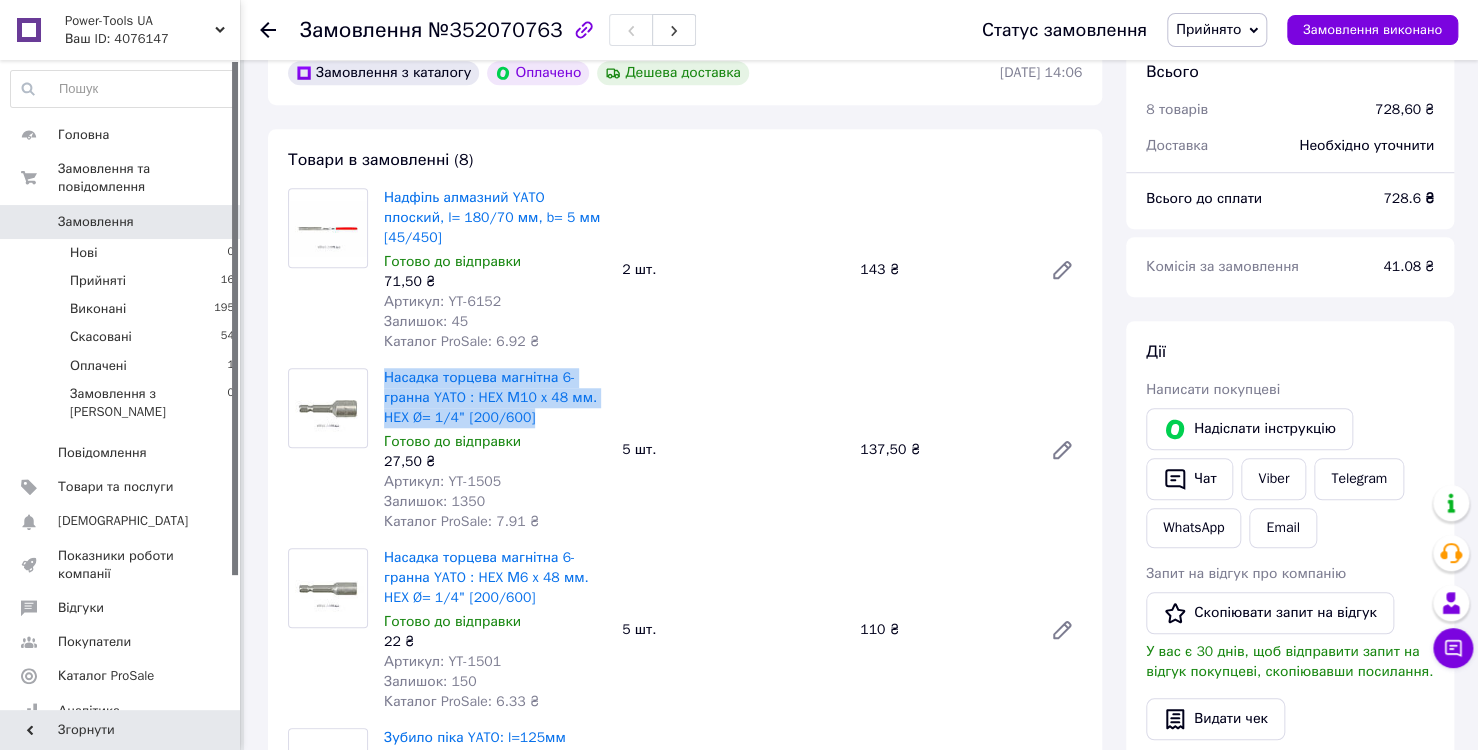 drag, startPoint x: 382, startPoint y: 358, endPoint x: 538, endPoint y: 403, distance: 162.3607 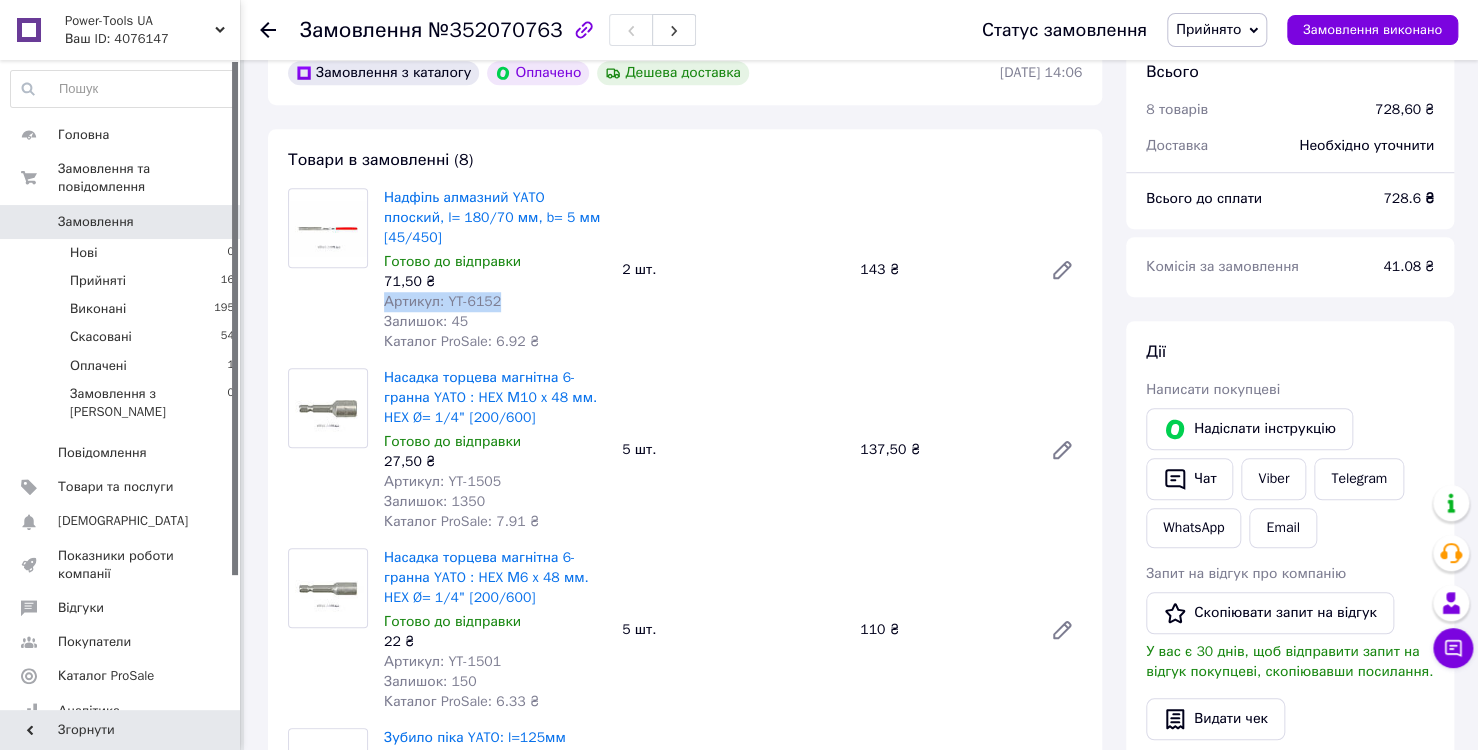 drag, startPoint x: 382, startPoint y: 285, endPoint x: 497, endPoint y: 283, distance: 115.01739 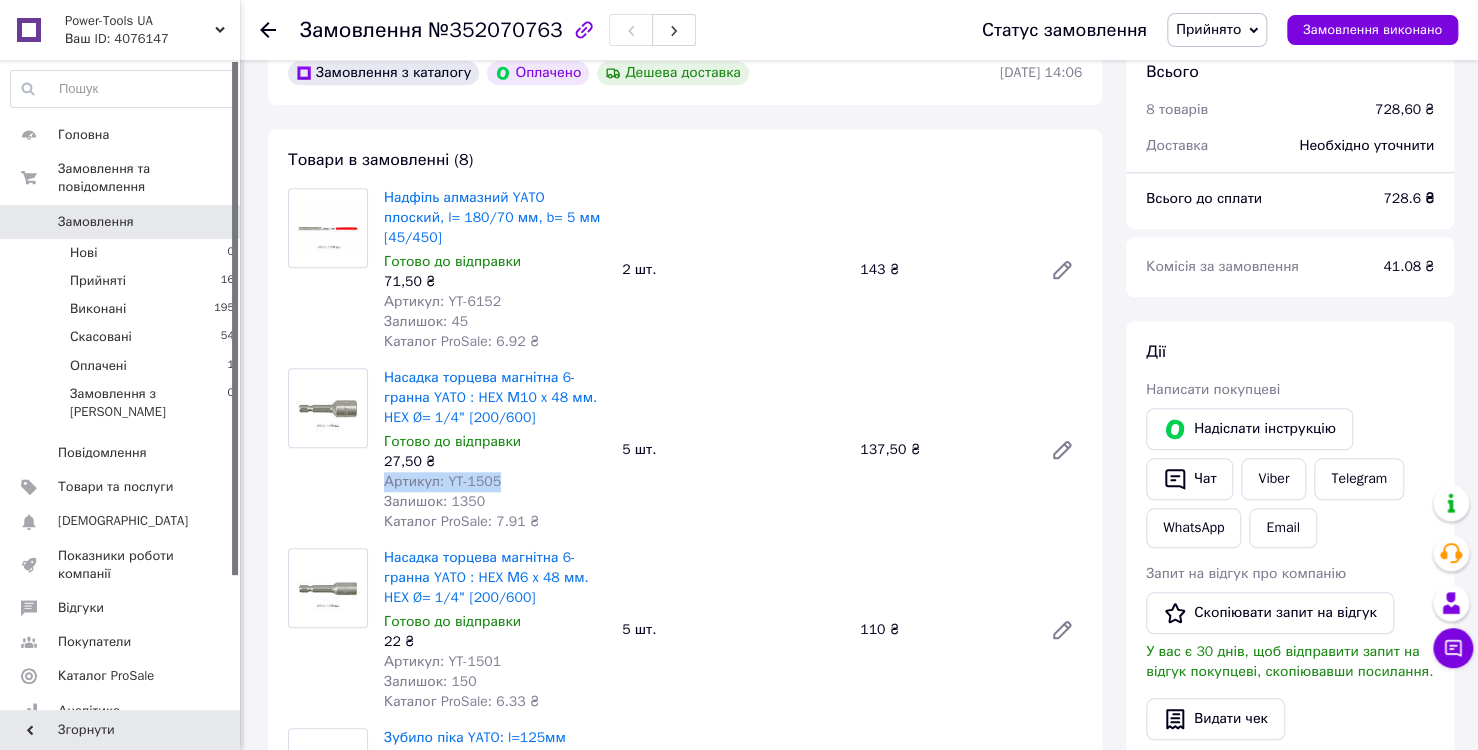drag, startPoint x: 384, startPoint y: 466, endPoint x: 526, endPoint y: 460, distance: 142.12671 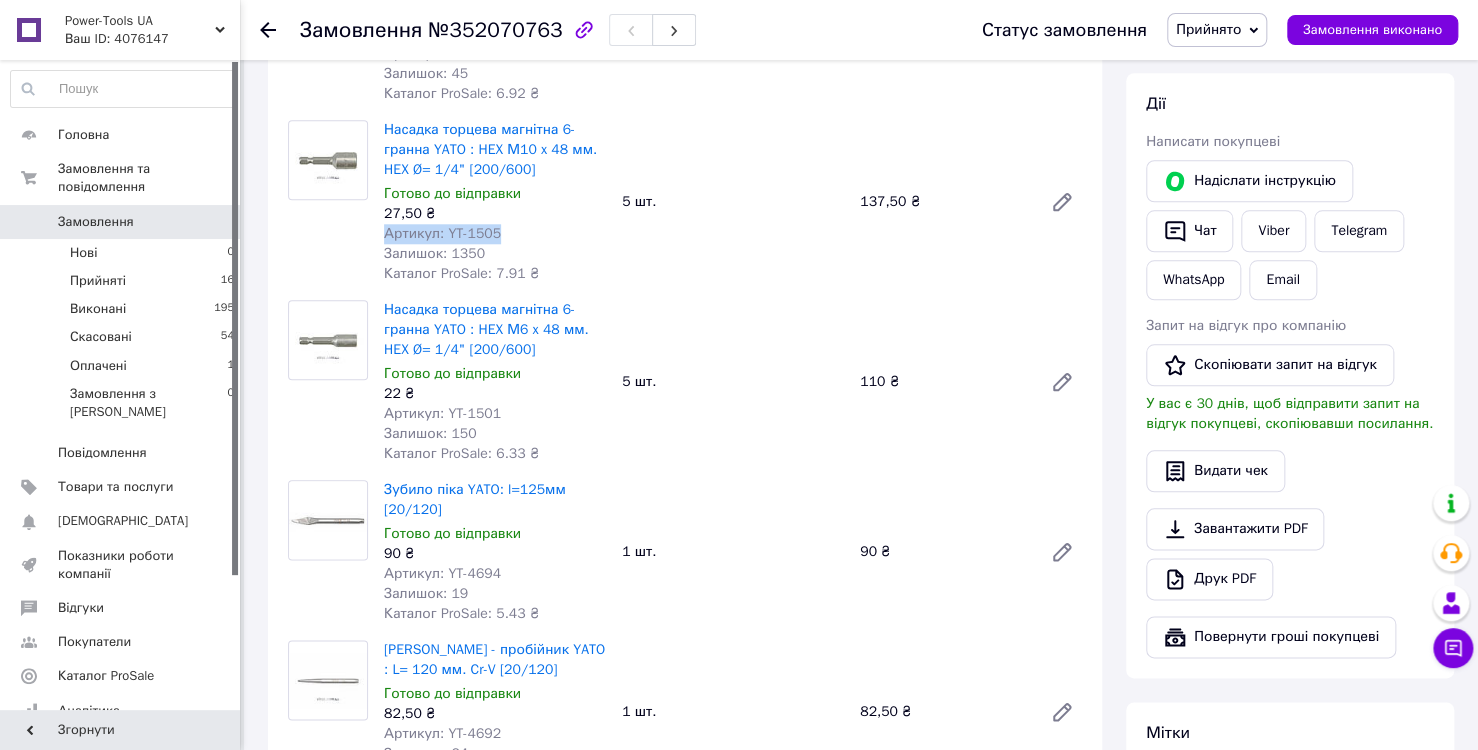 scroll, scrollTop: 900, scrollLeft: 0, axis: vertical 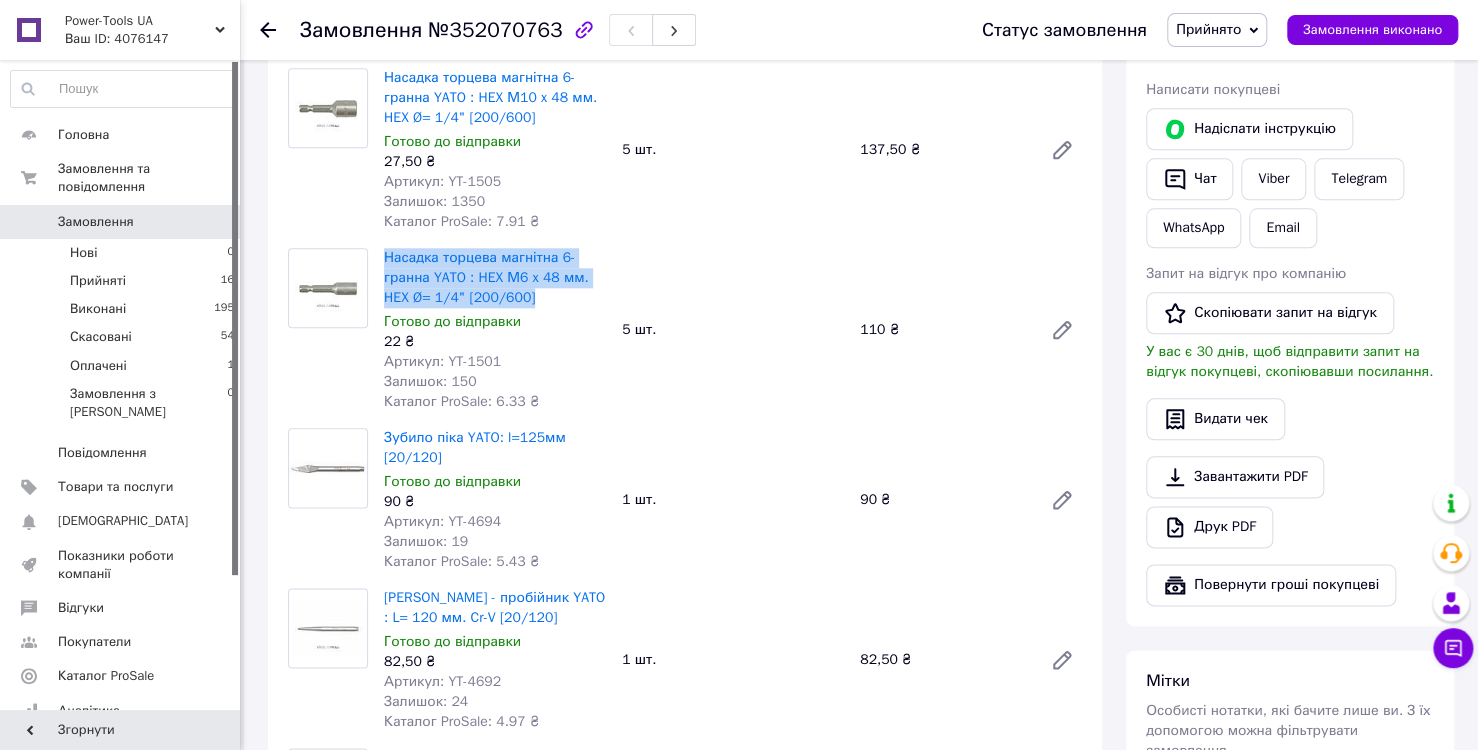 drag, startPoint x: 380, startPoint y: 239, endPoint x: 527, endPoint y: 284, distance: 153.73354 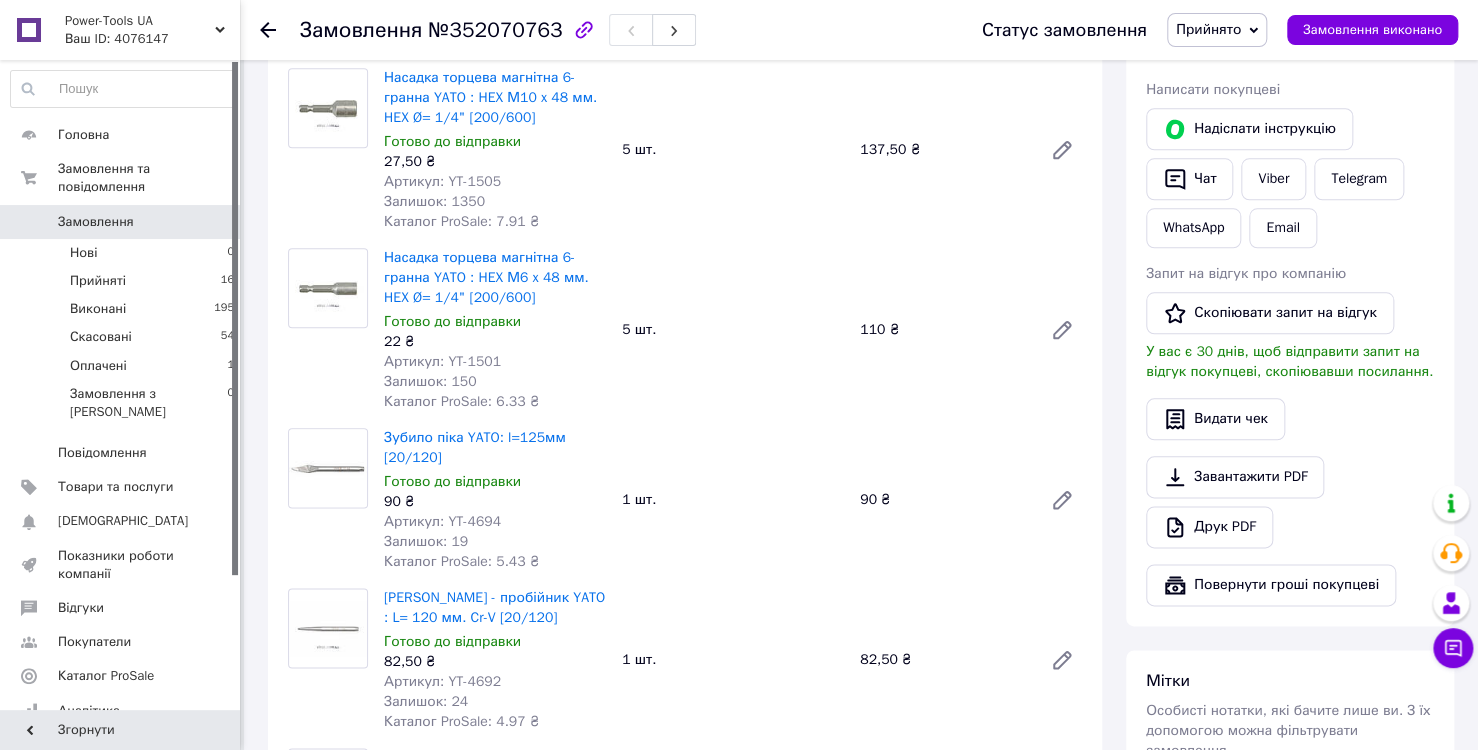 click on "Артикул: YT-1501" at bounding box center [442, 361] 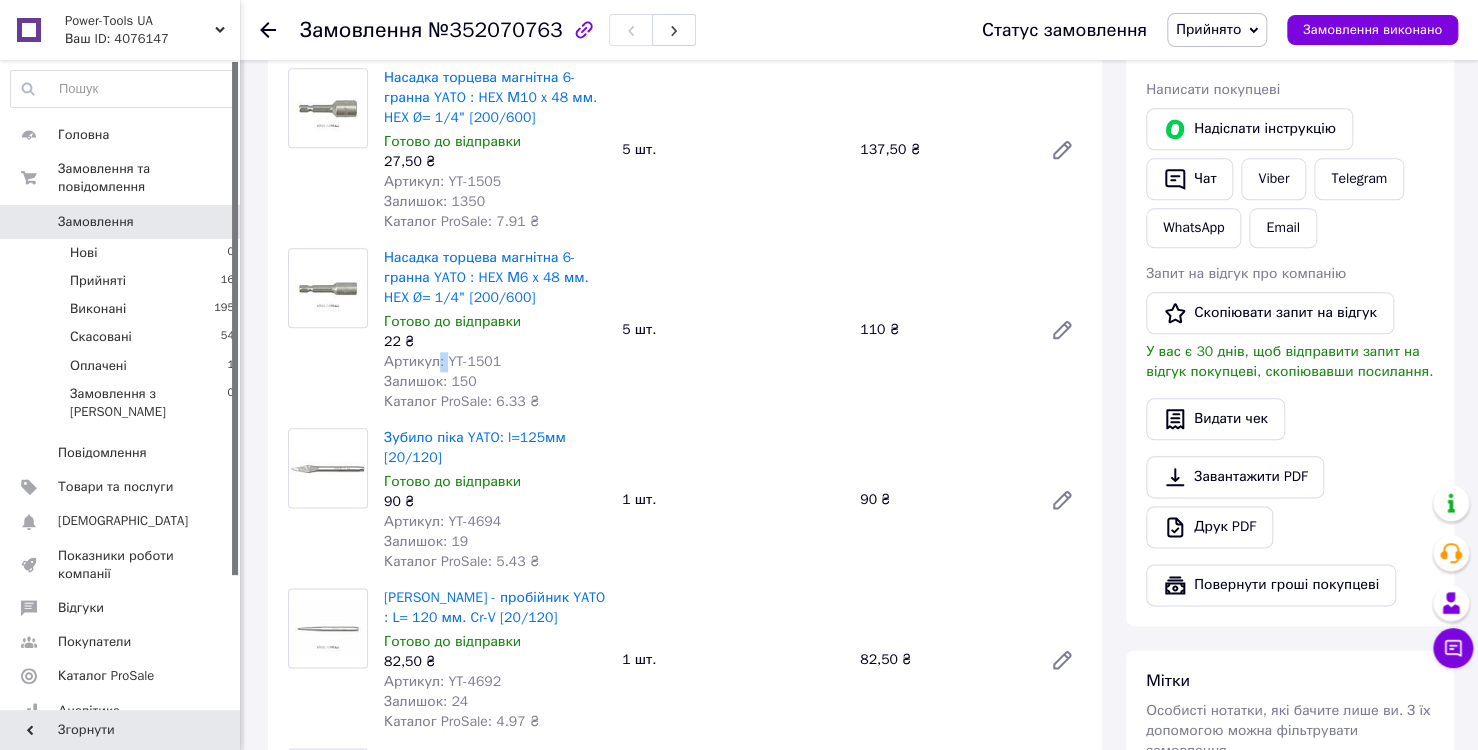click on "Артикул: YT-1501" at bounding box center [442, 361] 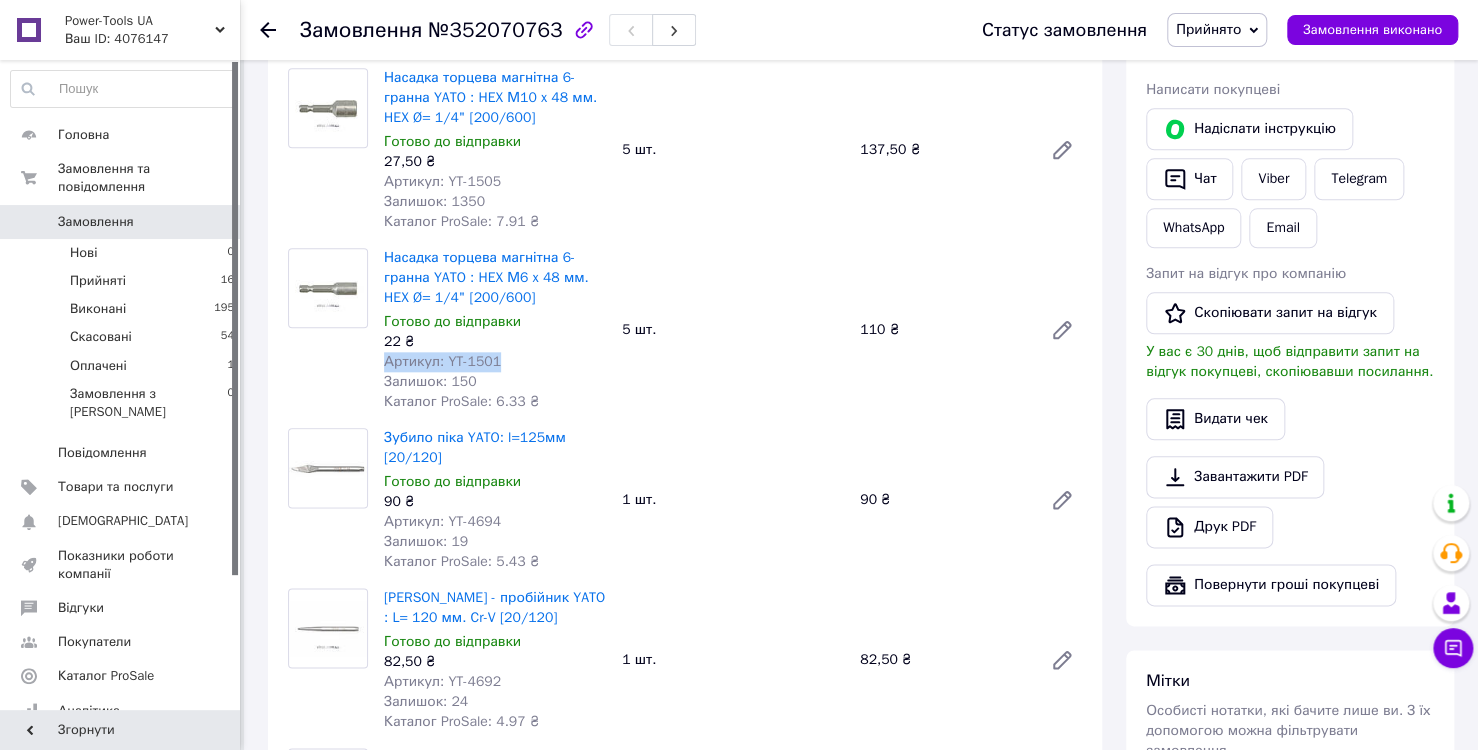 click on "Артикул: YT-1501" at bounding box center [442, 361] 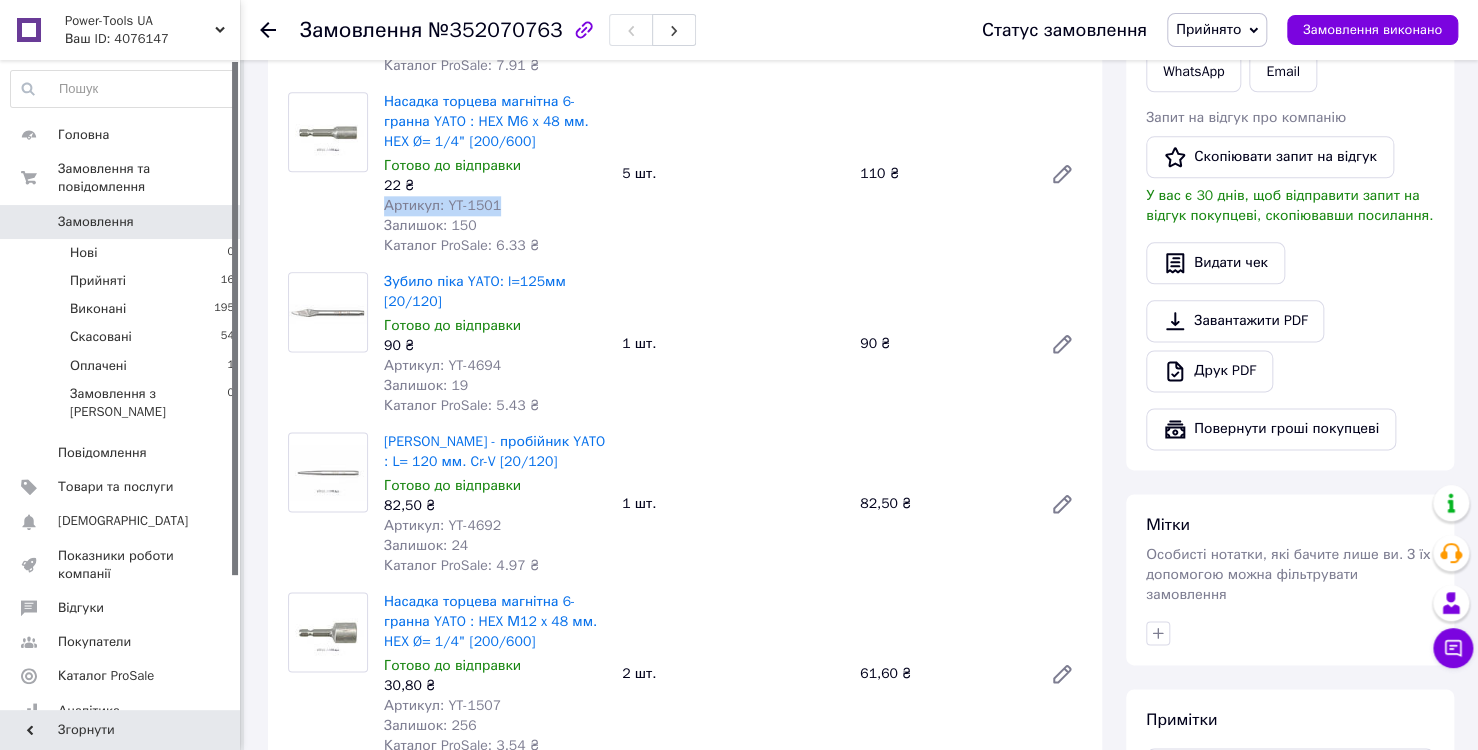 scroll, scrollTop: 1100, scrollLeft: 0, axis: vertical 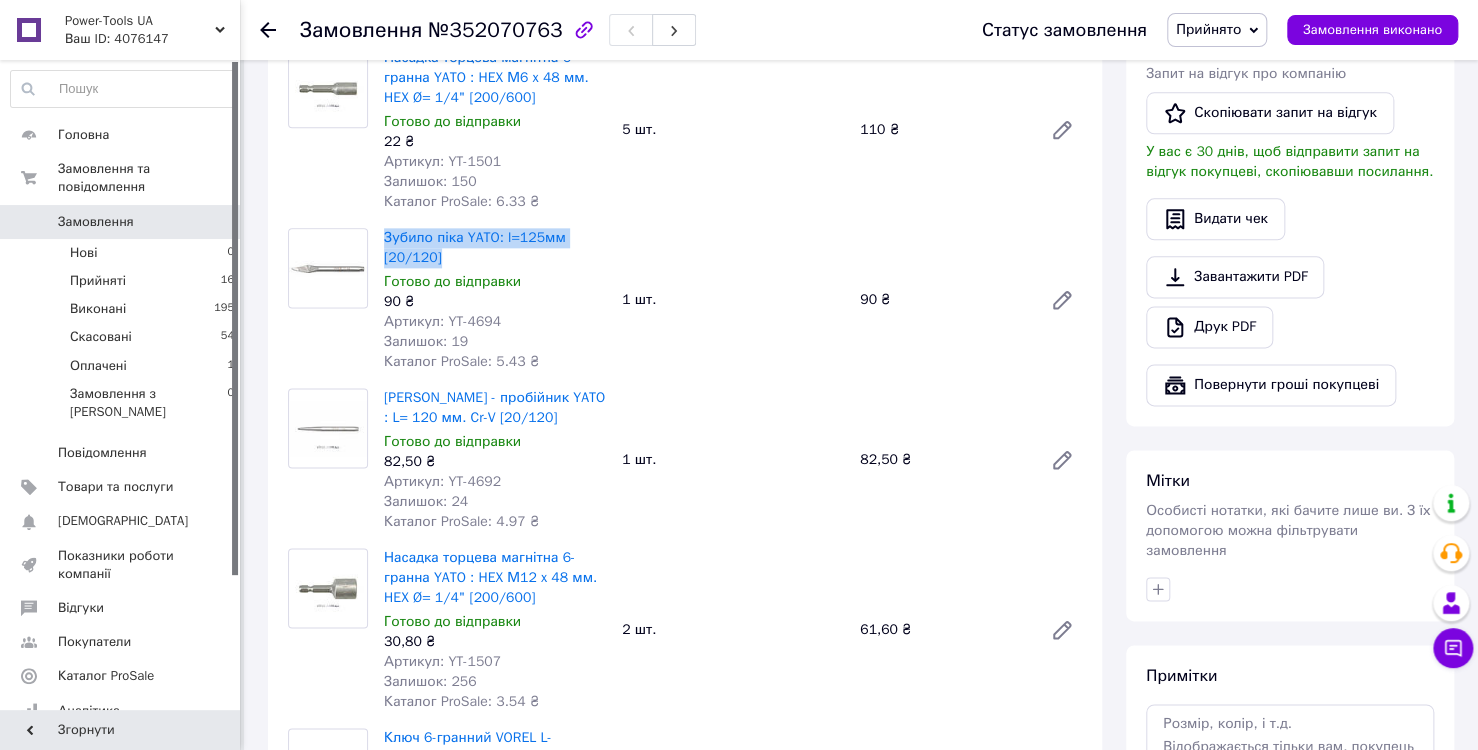 drag, startPoint x: 380, startPoint y: 217, endPoint x: 465, endPoint y: 247, distance: 90.13878 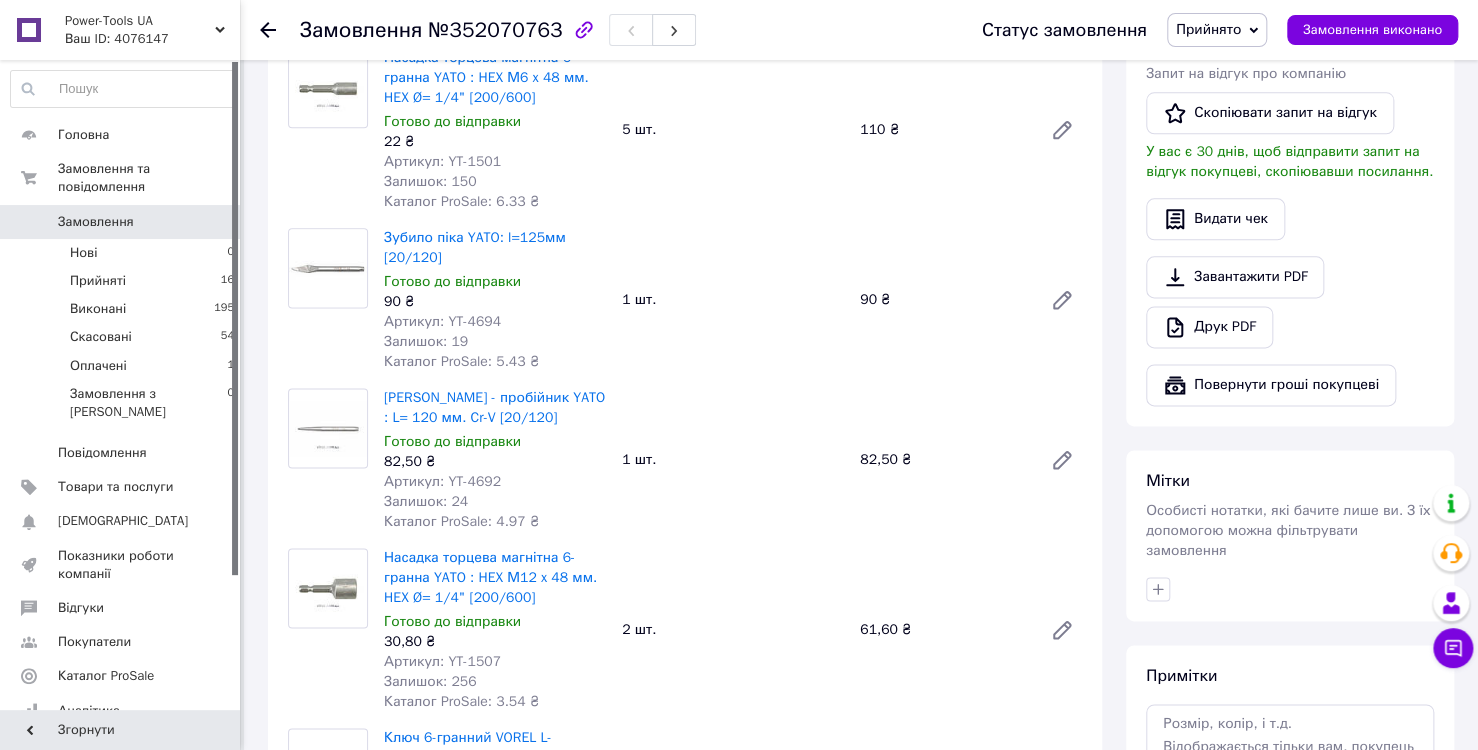 click on "Артикул: YT-4694" at bounding box center [442, 321] 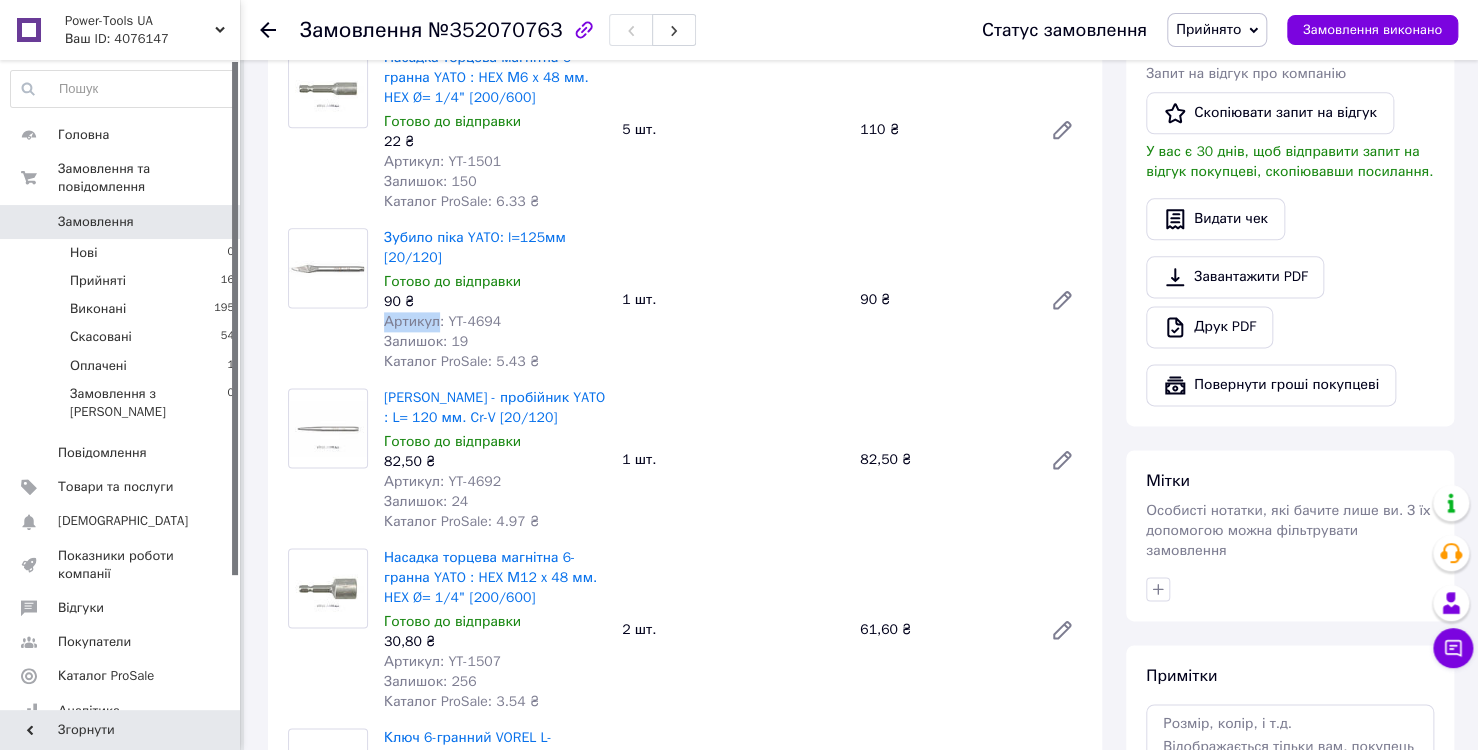 click on "Артикул: YT-4694" at bounding box center (442, 321) 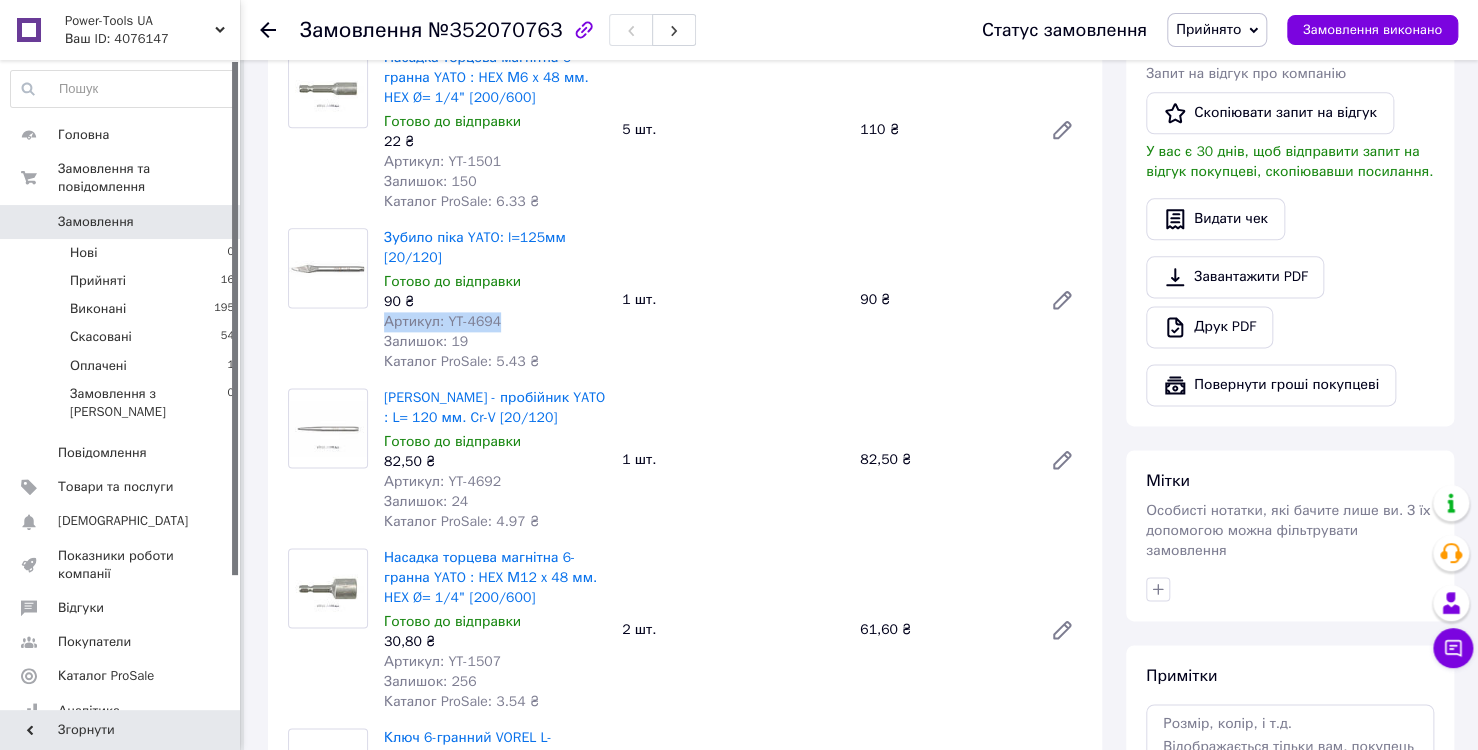 click on "Артикул: YT-4694" at bounding box center [442, 321] 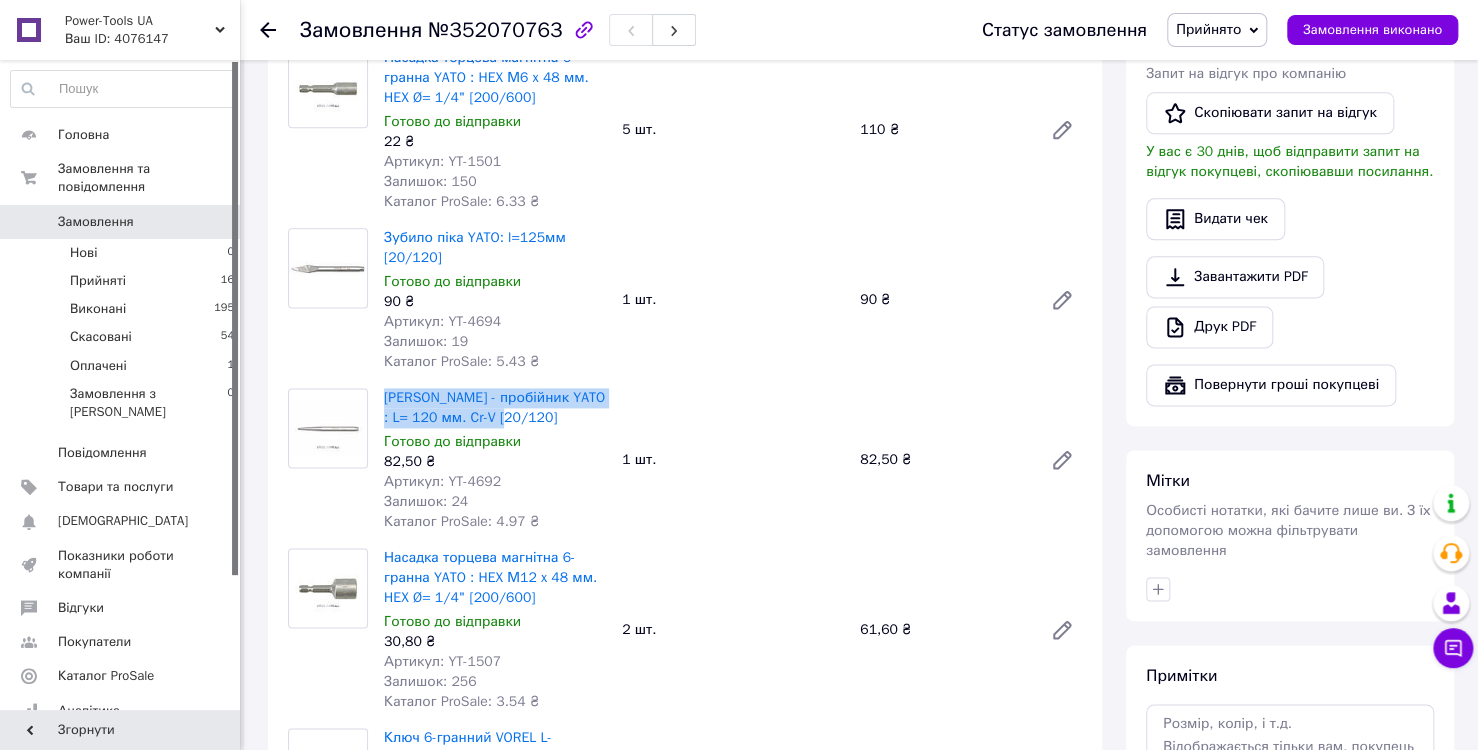drag, startPoint x: 382, startPoint y: 379, endPoint x: 512, endPoint y: 409, distance: 133.41664 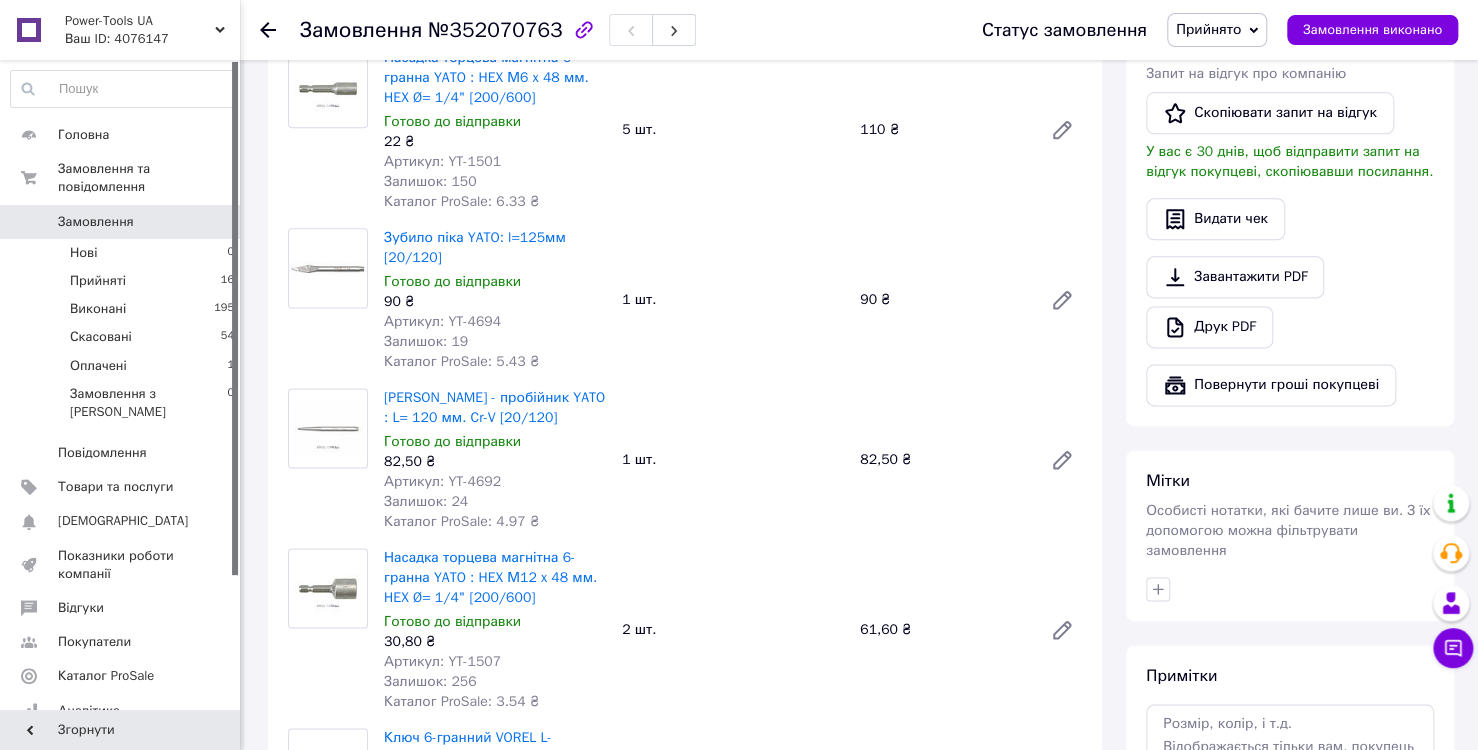 click on "Артикул: YT-4692" at bounding box center (442, 481) 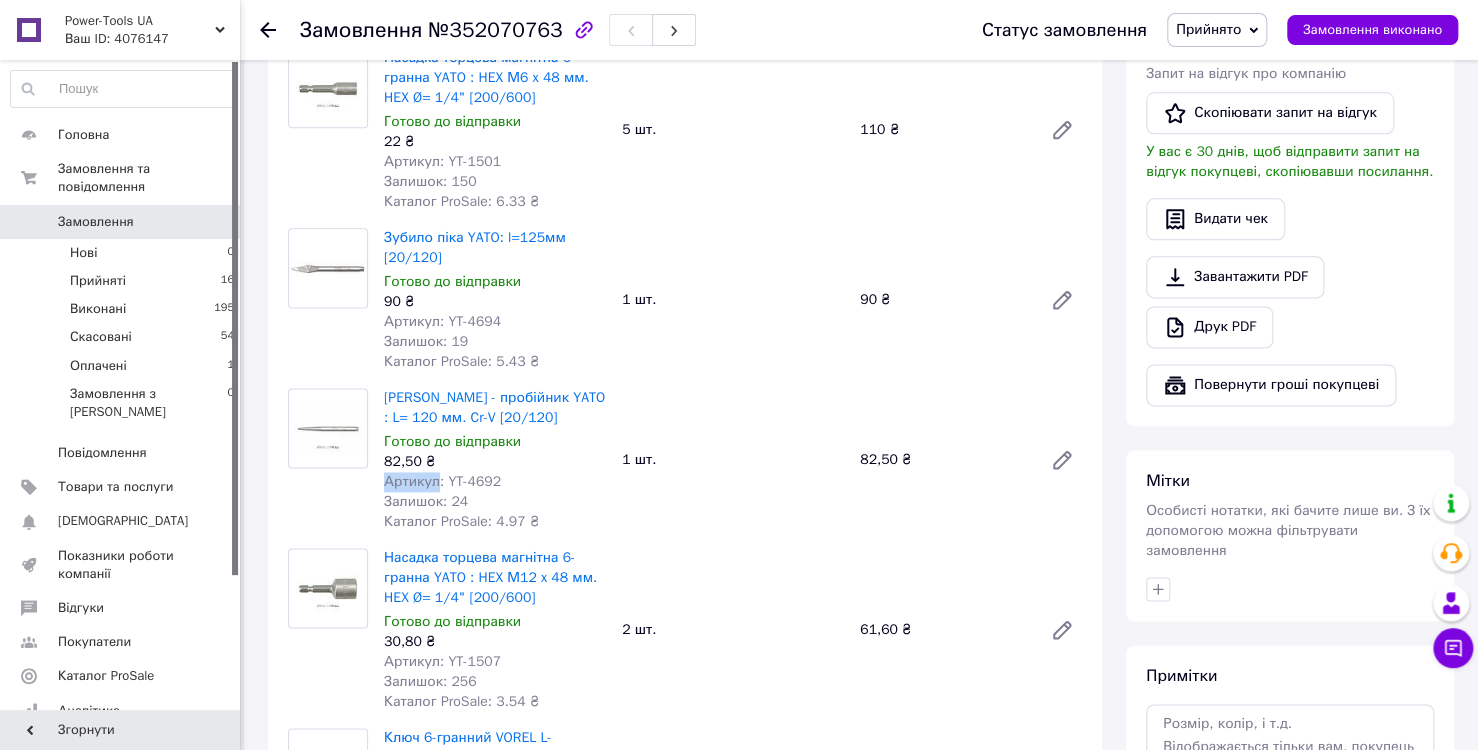 click on "Артикул: YT-4692" at bounding box center (442, 481) 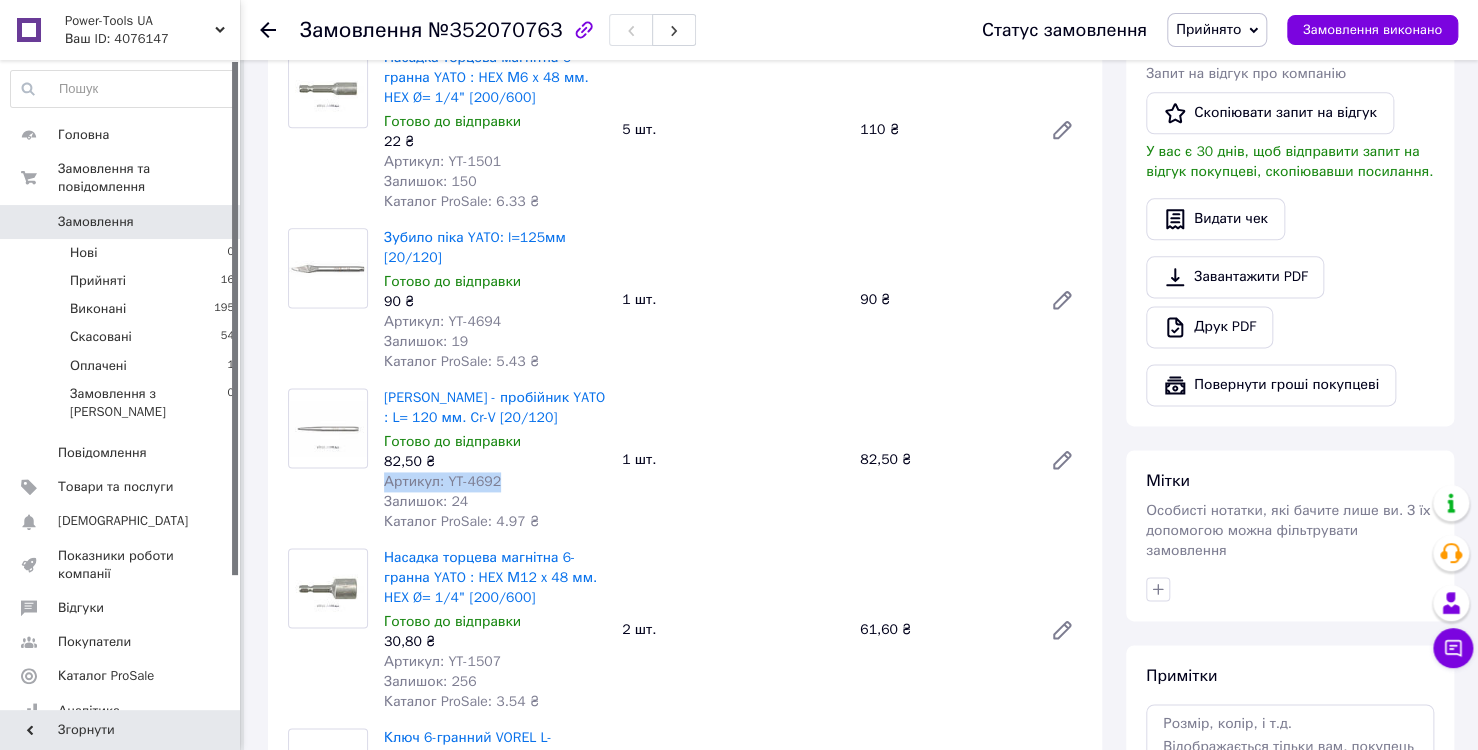 click on "Артикул: YT-4692" at bounding box center [442, 481] 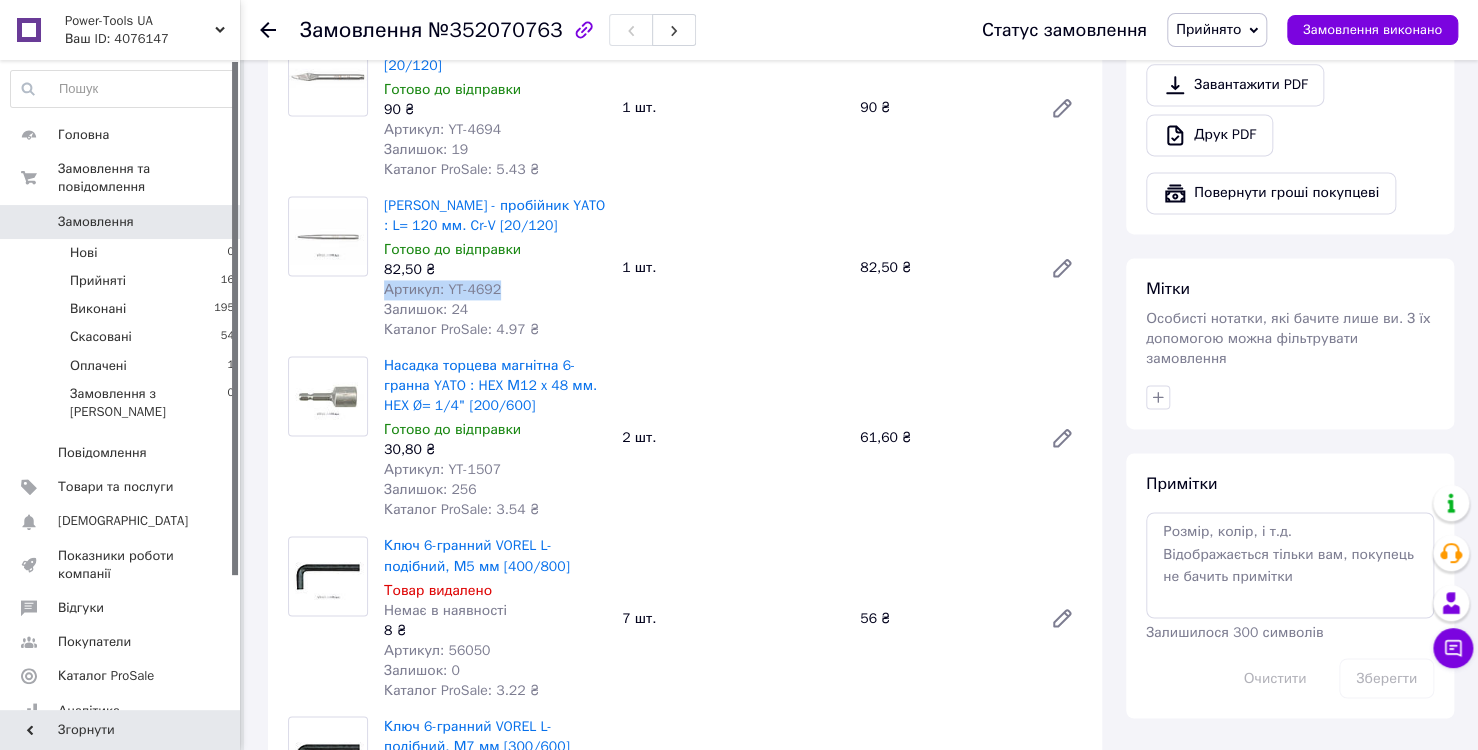 scroll, scrollTop: 1300, scrollLeft: 0, axis: vertical 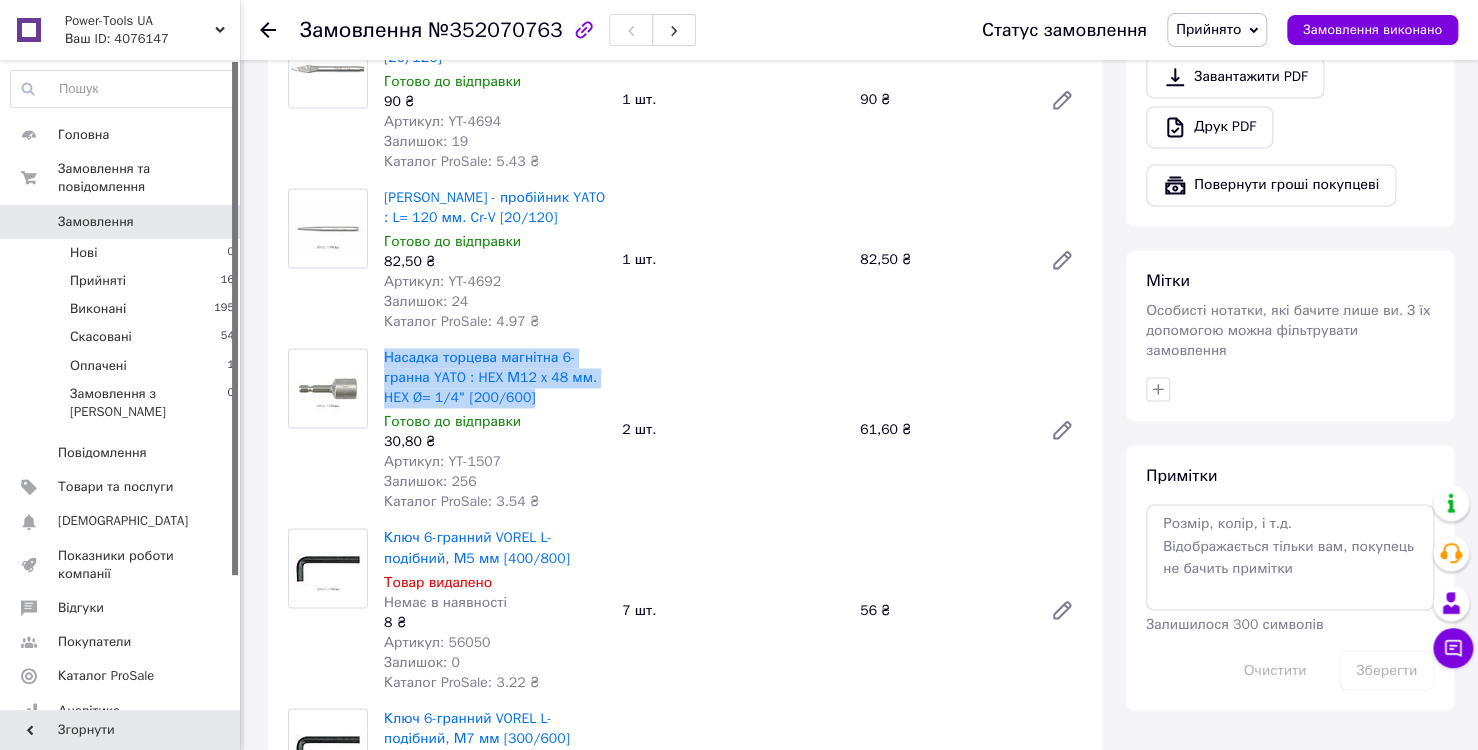 drag, startPoint x: 384, startPoint y: 336, endPoint x: 528, endPoint y: 378, distance: 150 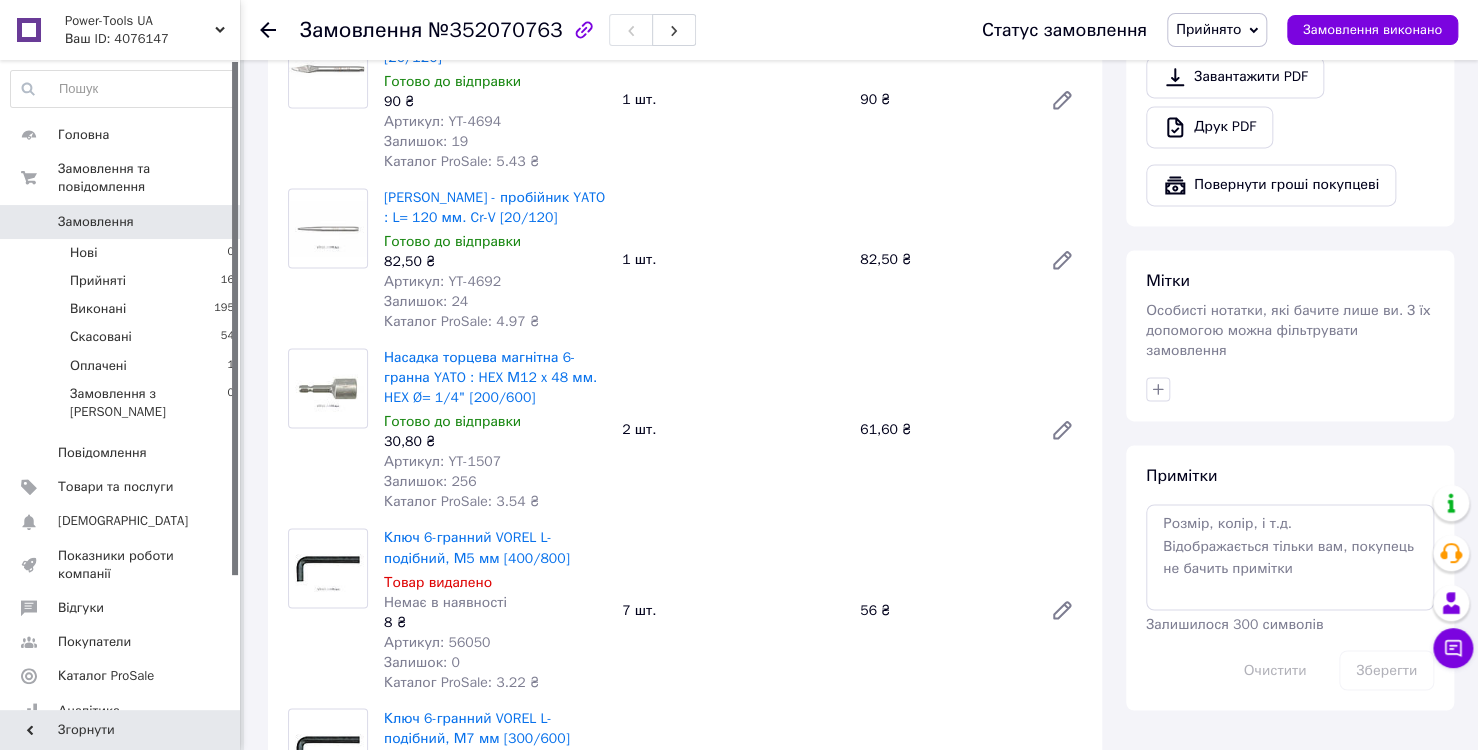 click on "Артикул: YT-1507" at bounding box center (442, 461) 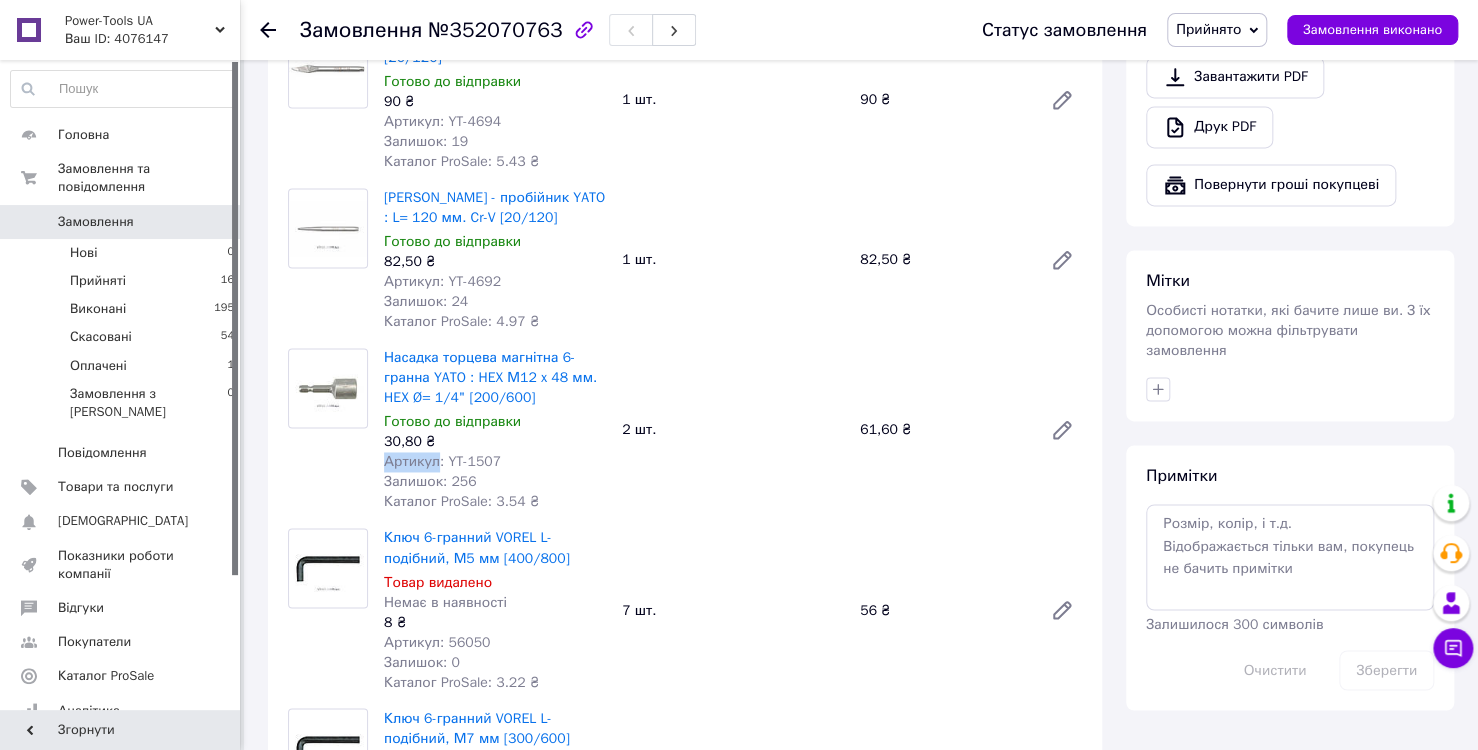click on "Артикул: YT-1507" at bounding box center [442, 461] 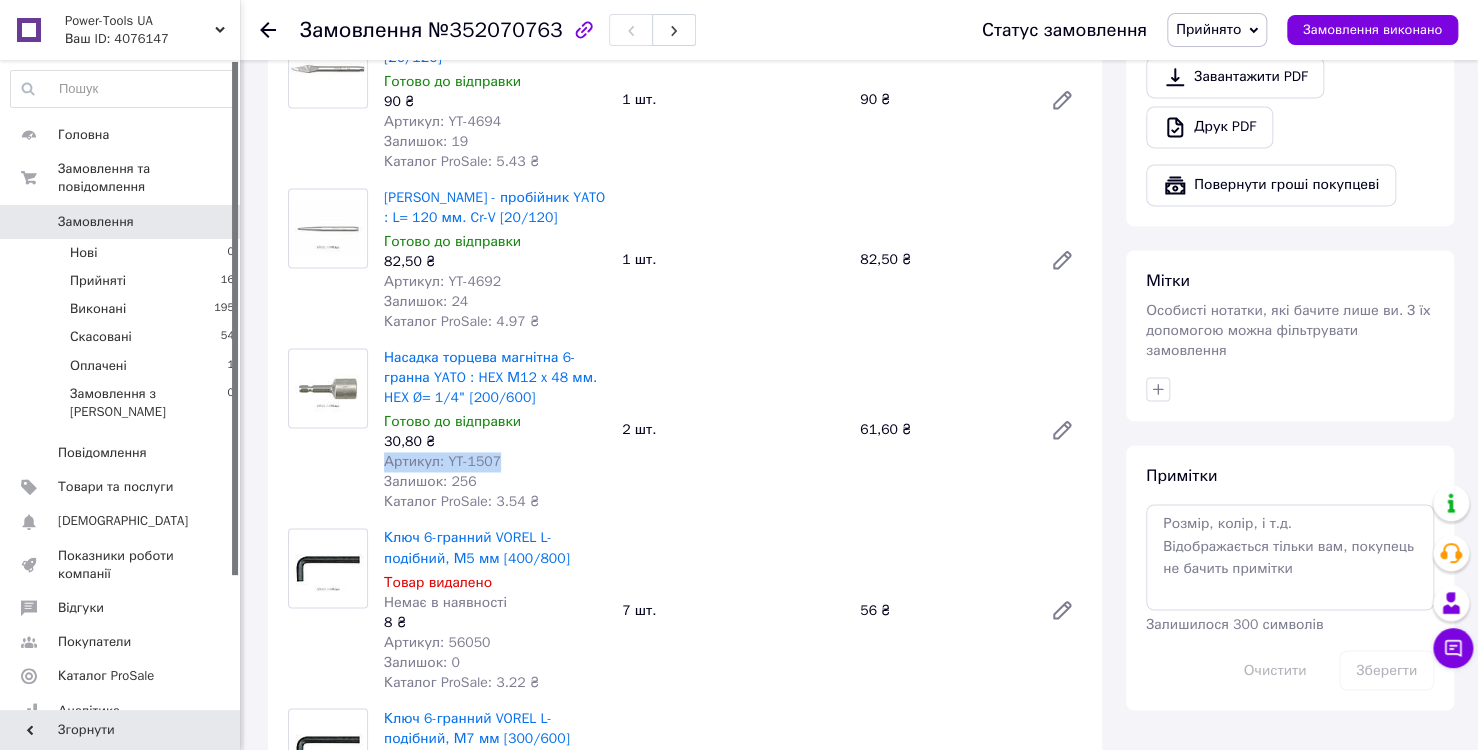 click on "Артикул: YT-1507" at bounding box center (442, 461) 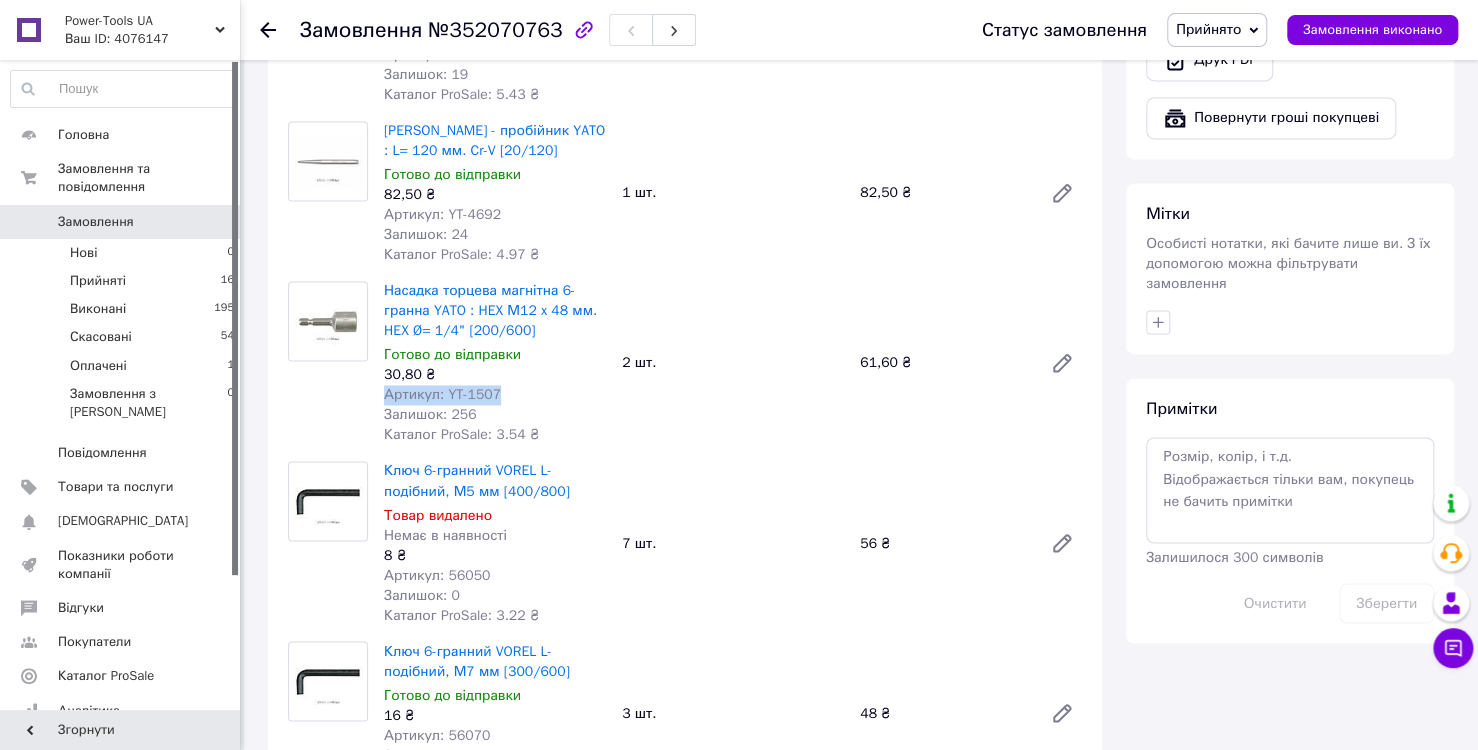 scroll, scrollTop: 1600, scrollLeft: 0, axis: vertical 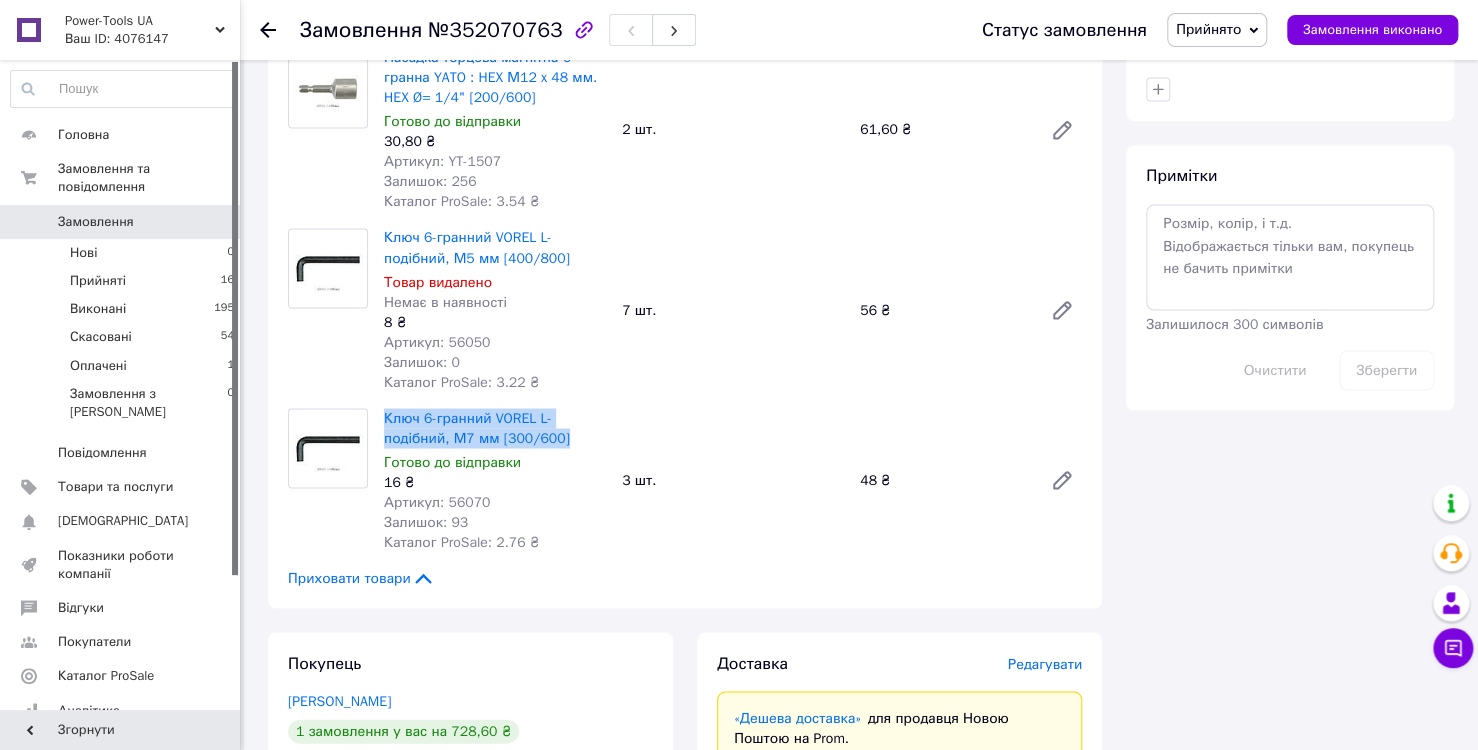drag, startPoint x: 380, startPoint y: 400, endPoint x: 569, endPoint y: 422, distance: 190.27611 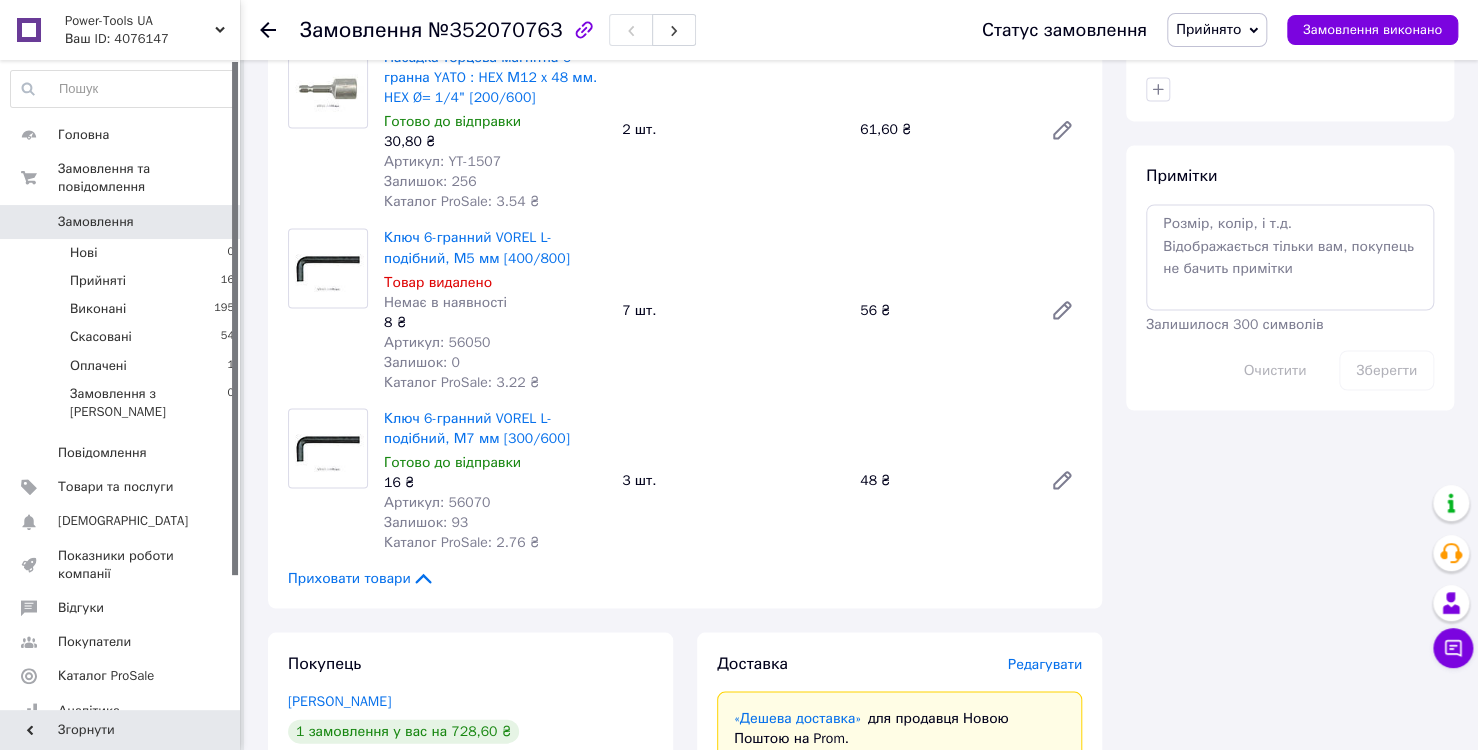 click on "Артикул: 56070" at bounding box center [437, 501] 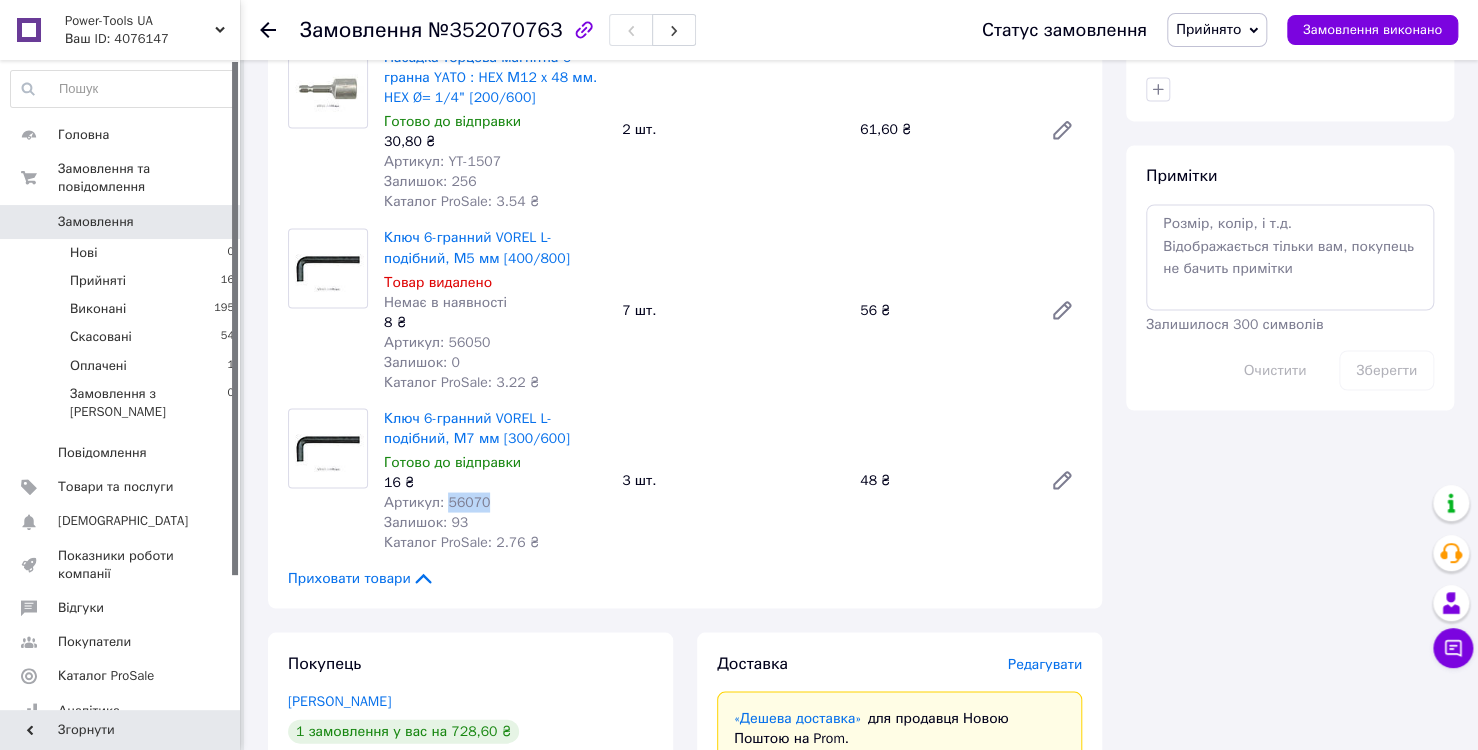 click on "Артикул: 56070" at bounding box center (437, 501) 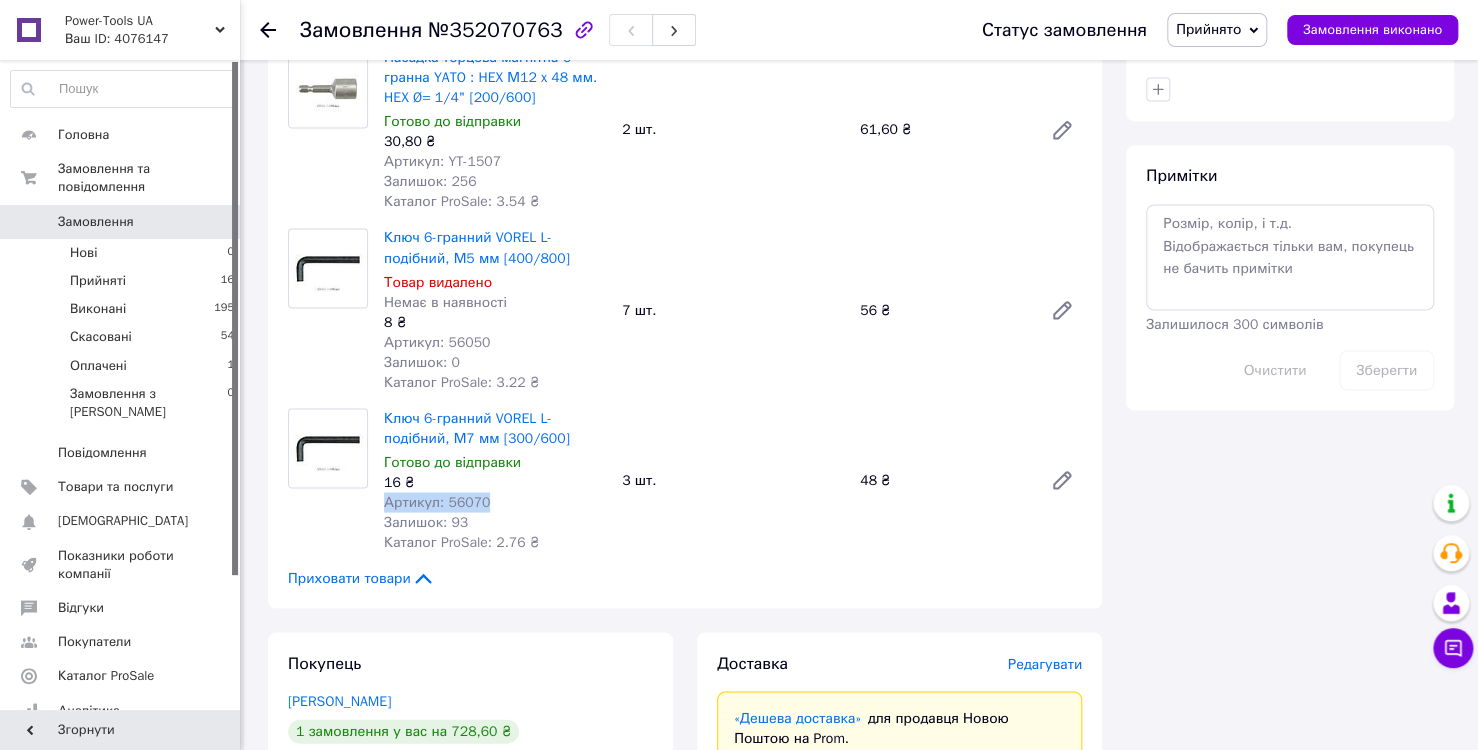 click on "Артикул: 56070" at bounding box center [437, 501] 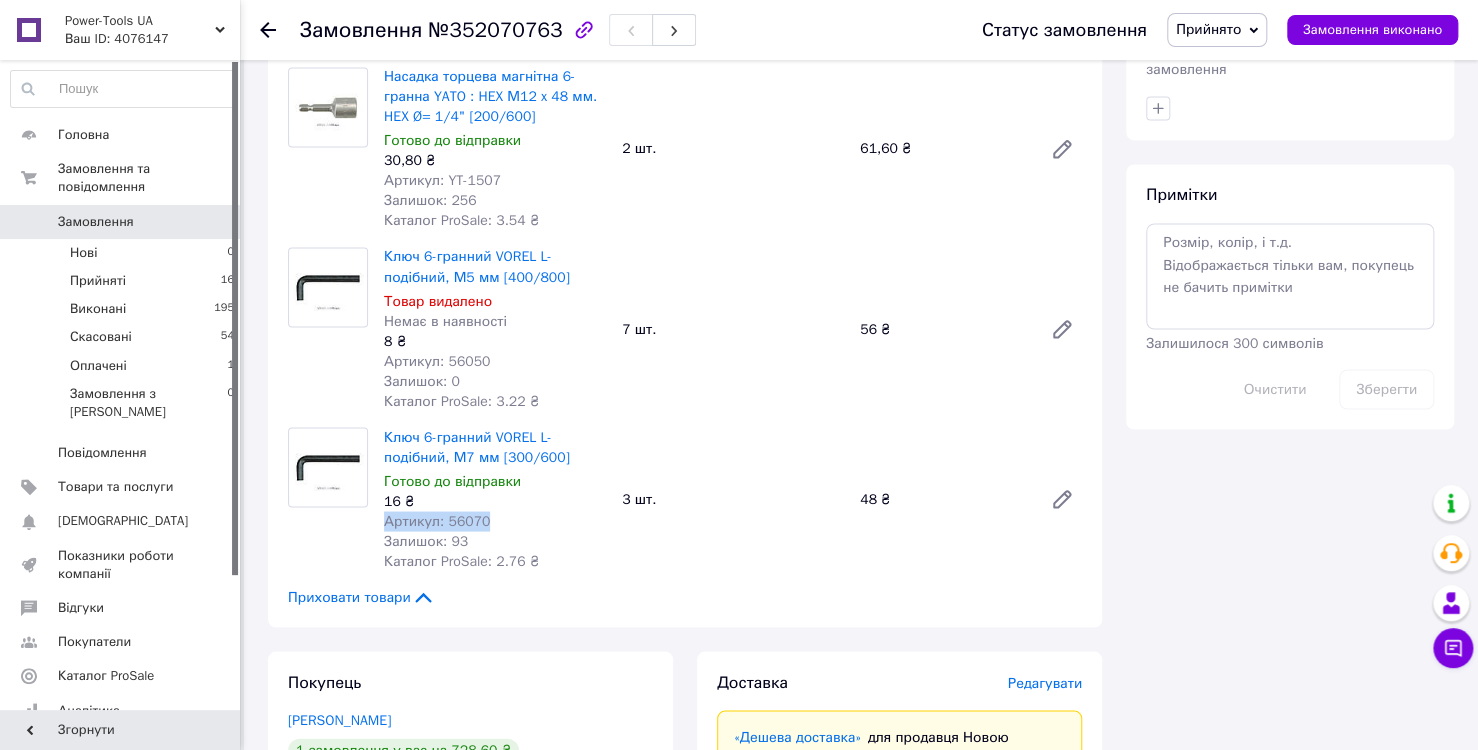 scroll, scrollTop: 1600, scrollLeft: 0, axis: vertical 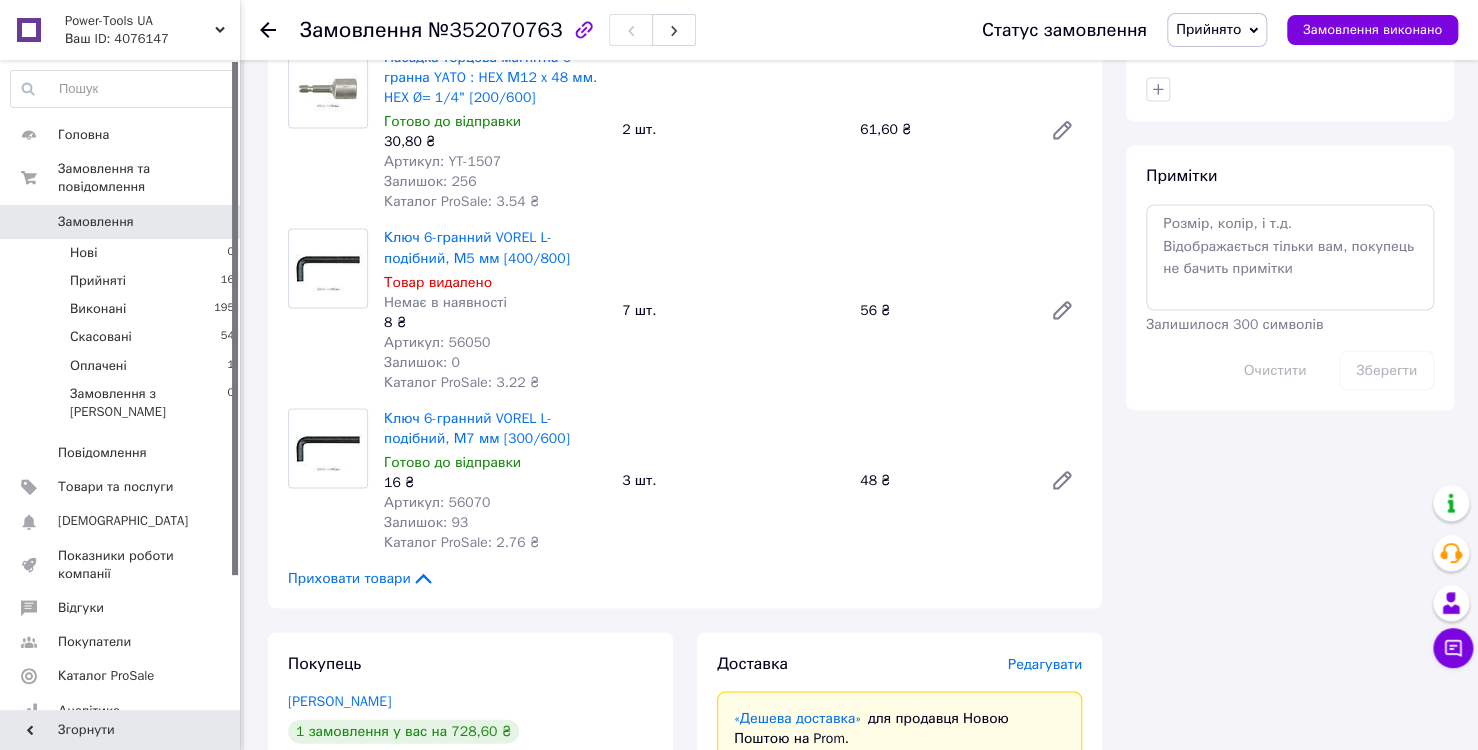 click on "Ключ 6-гранний VOREL L-подібний, М5 мм  [400/800] Товар видалено Немає в наявності 8 ₴ Артикул: 56050 Залишок: 0 Каталог ProSale: 3.22 ₴  7 шт. 56 ₴" at bounding box center [733, 310] 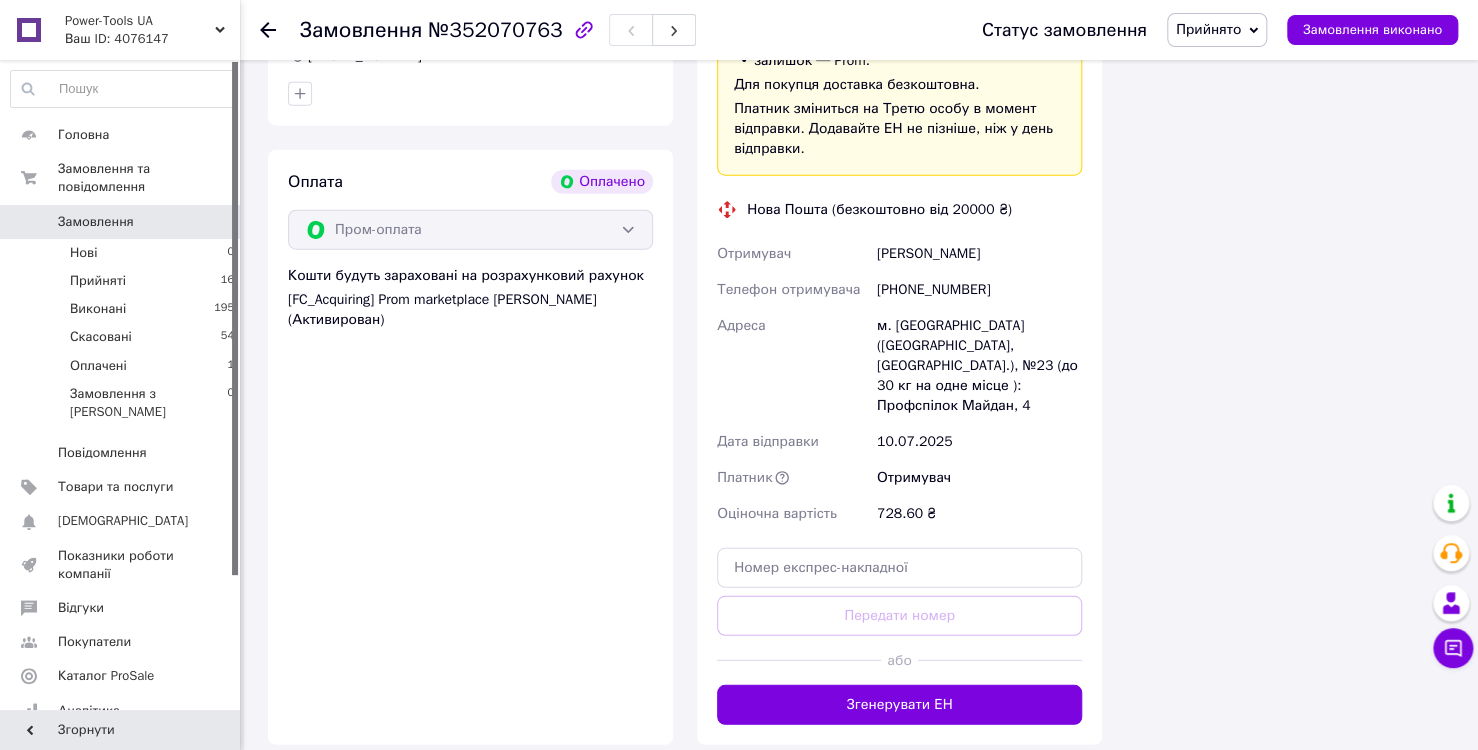 scroll, scrollTop: 2300, scrollLeft: 0, axis: vertical 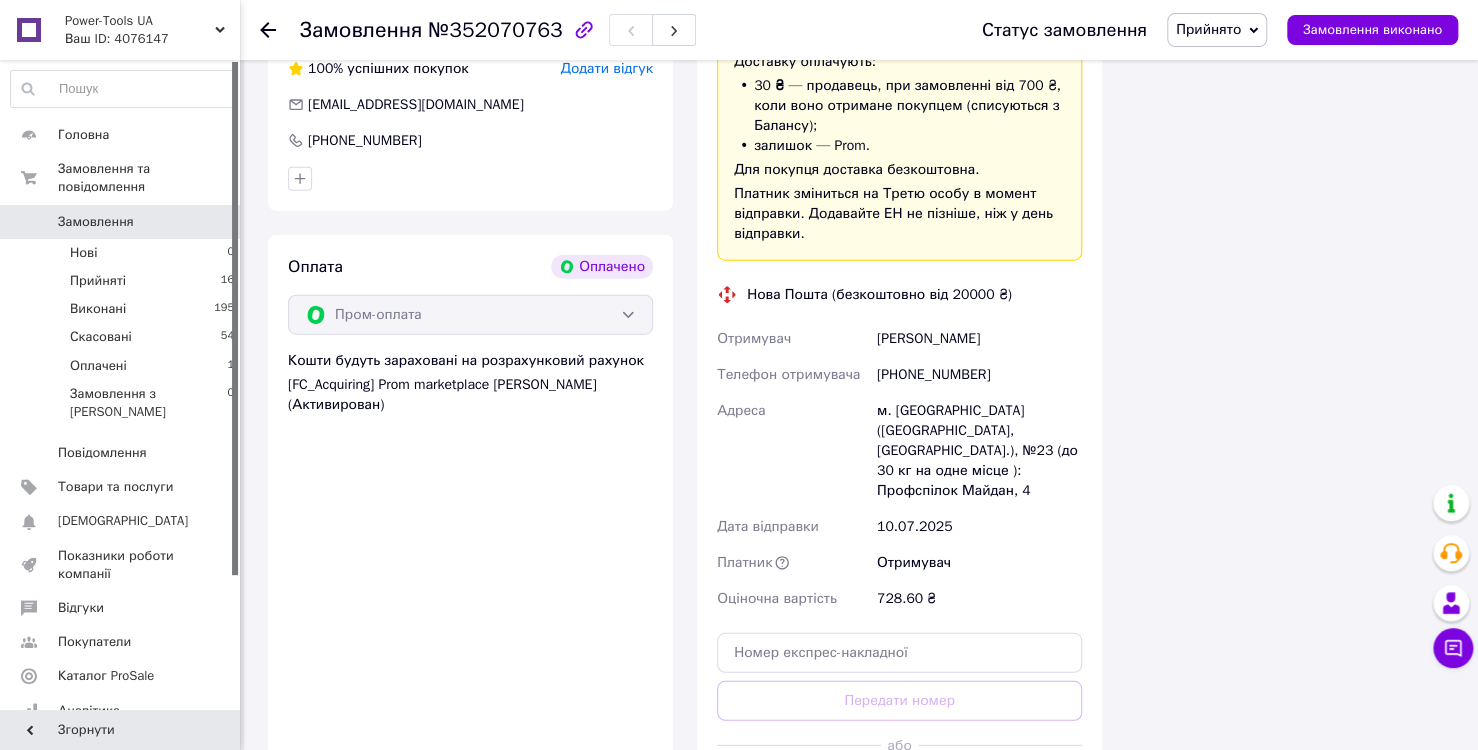 click on "[PHONE_NUMBER]" at bounding box center (979, 375) 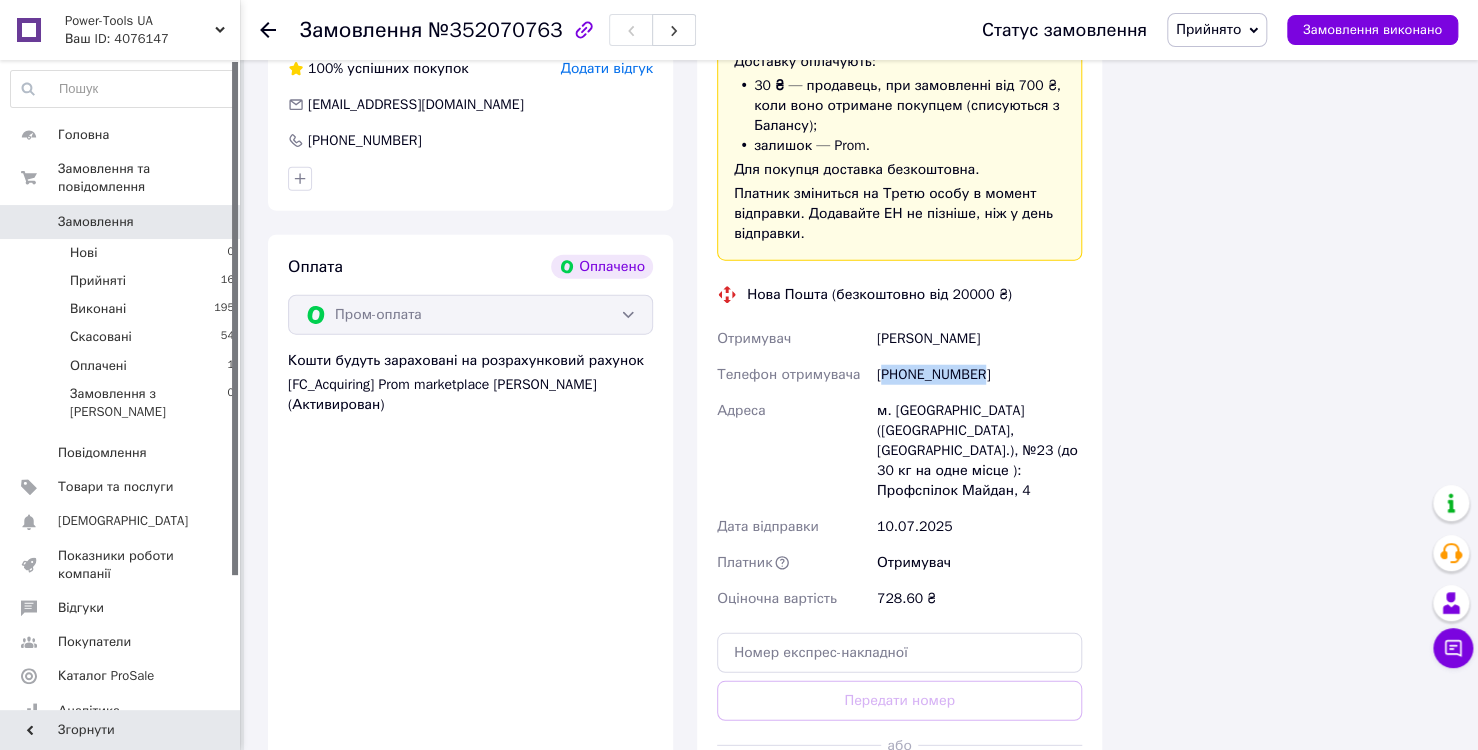 click on "[PHONE_NUMBER]" at bounding box center (979, 375) 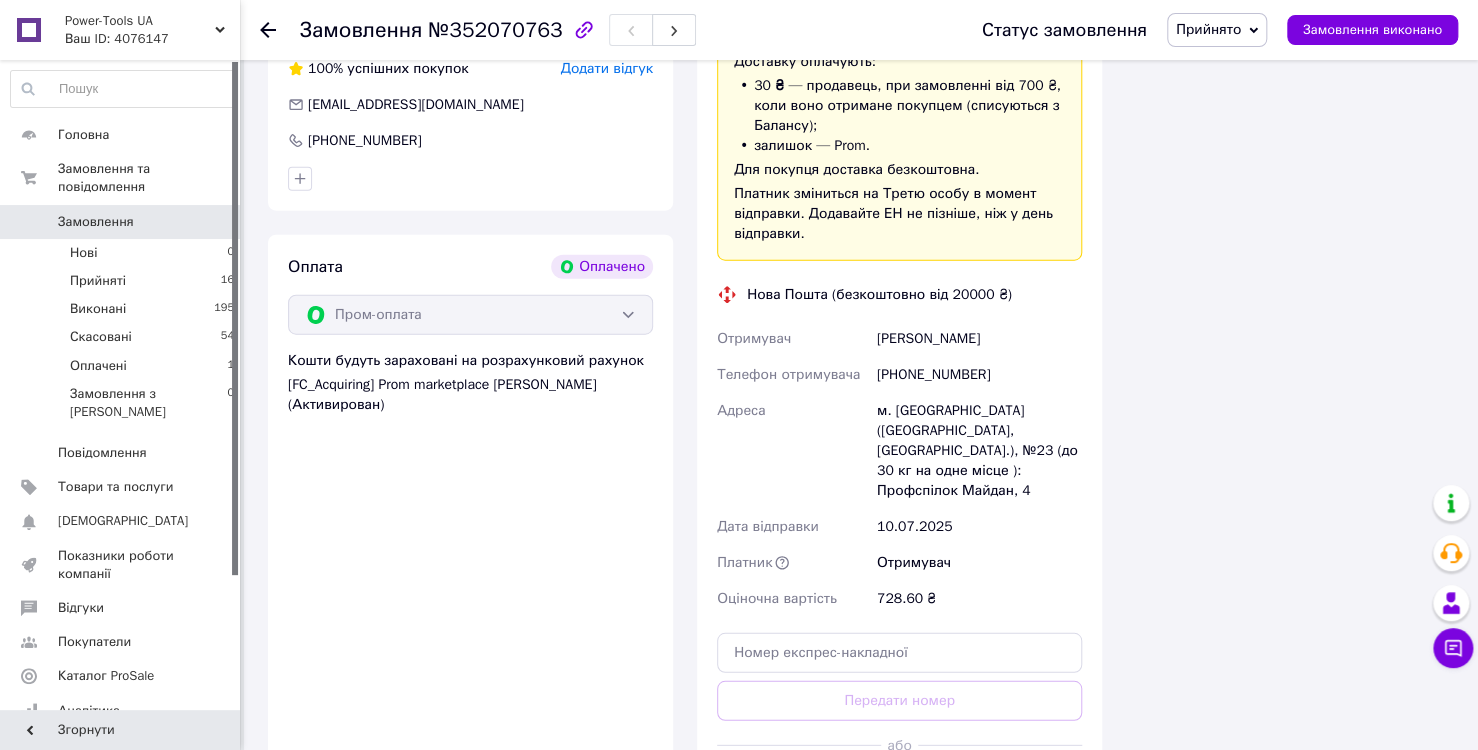 click on "[PERSON_NAME]" at bounding box center [979, 339] 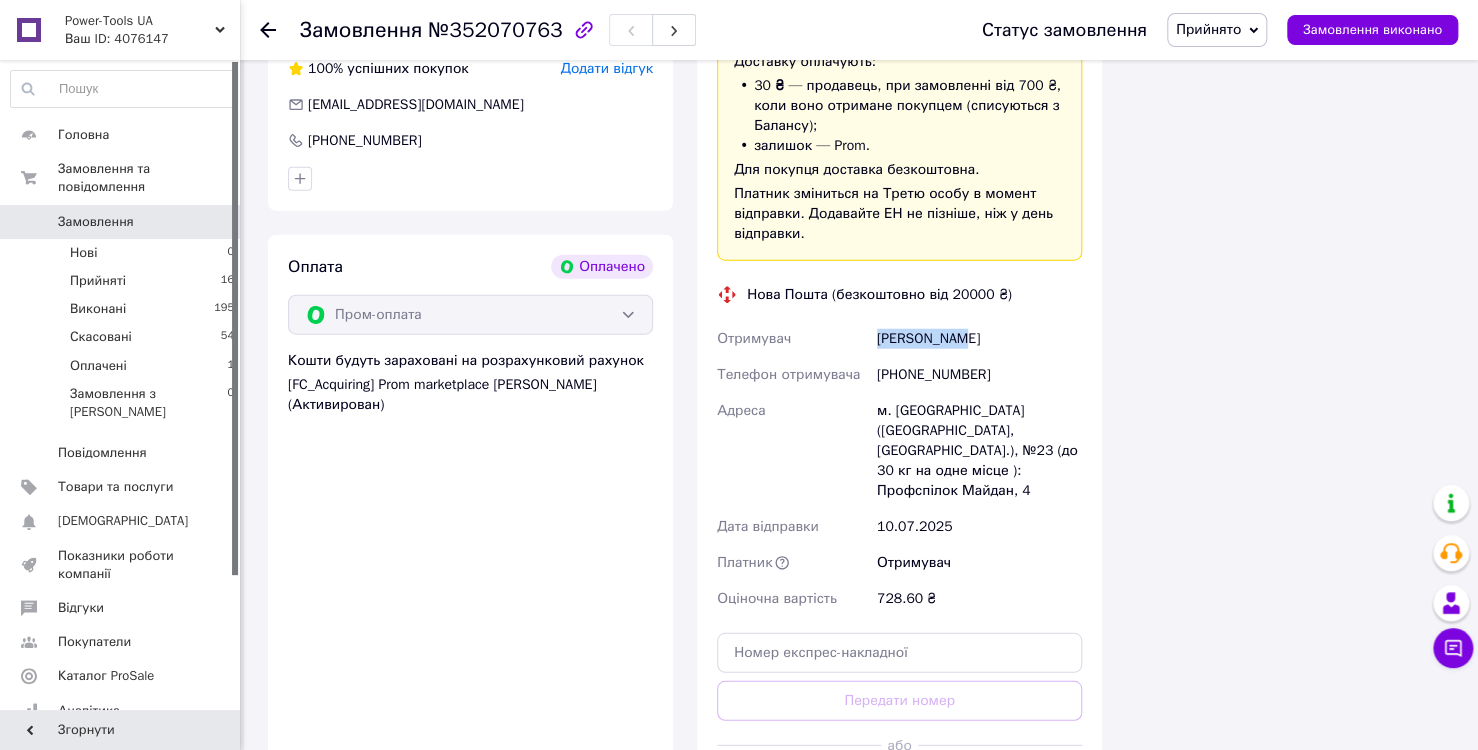 click on "[PERSON_NAME]" at bounding box center (979, 339) 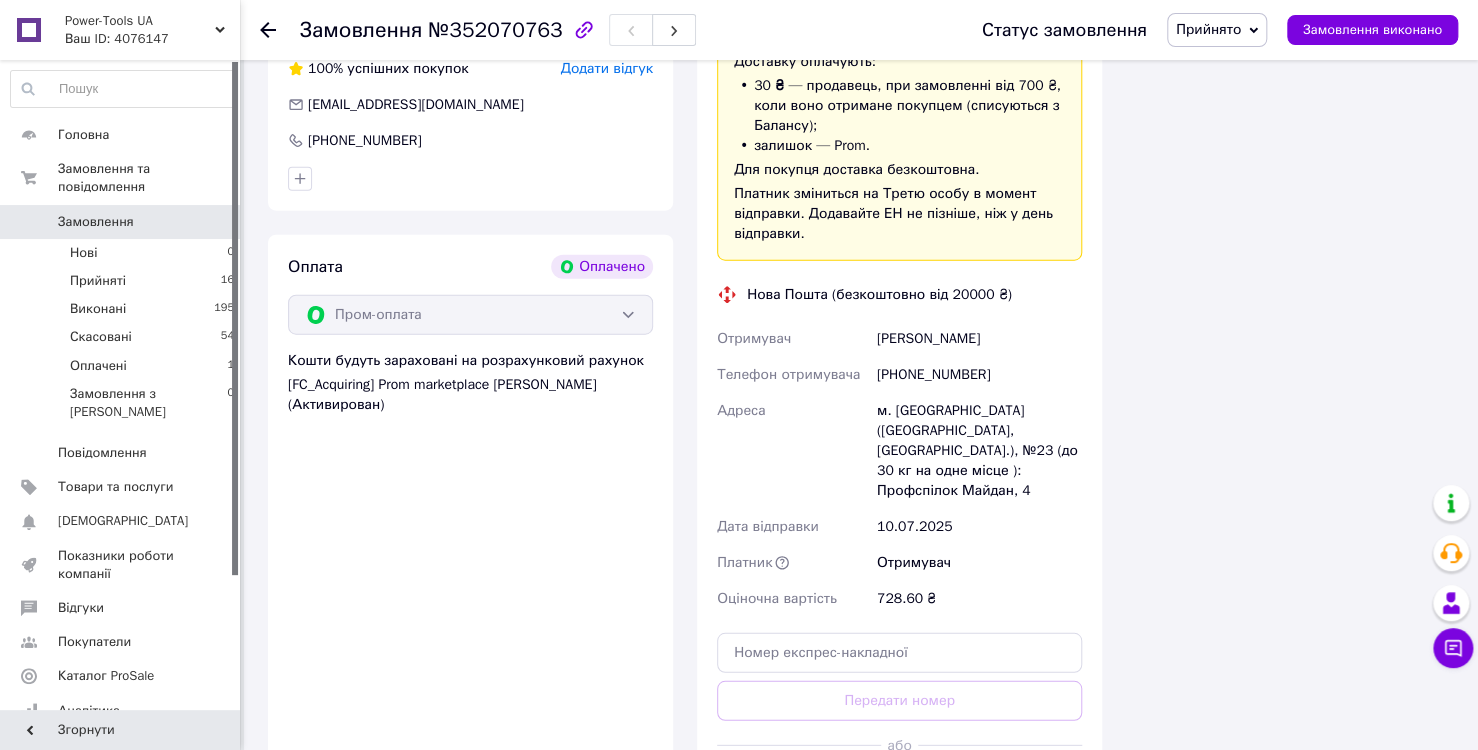 click on "[PERSON_NAME]" at bounding box center (979, 339) 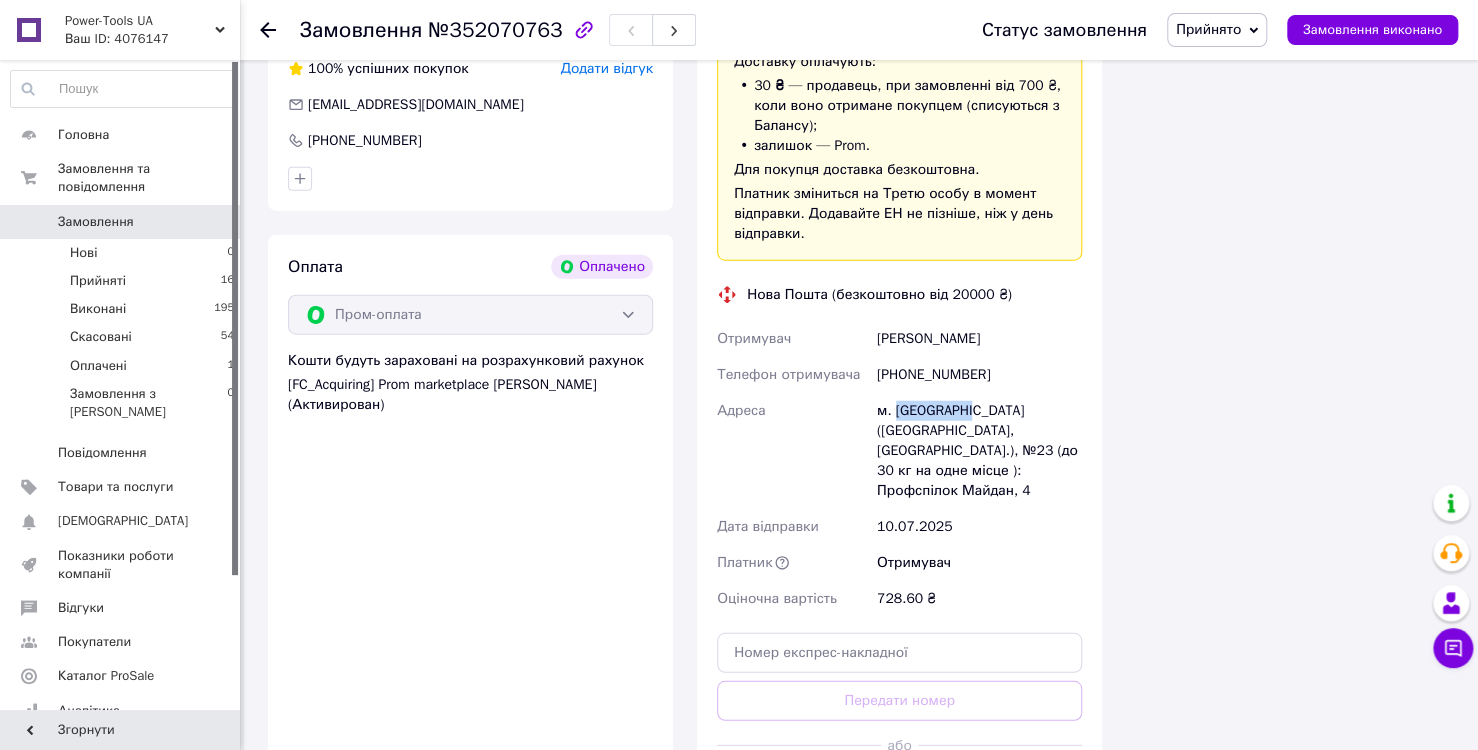 click on "м. [GEOGRAPHIC_DATA] ([GEOGRAPHIC_DATA], [GEOGRAPHIC_DATA].), №23 (до 30 кг на одне місце ): Профспілок Майдан, 4" at bounding box center (979, 451) 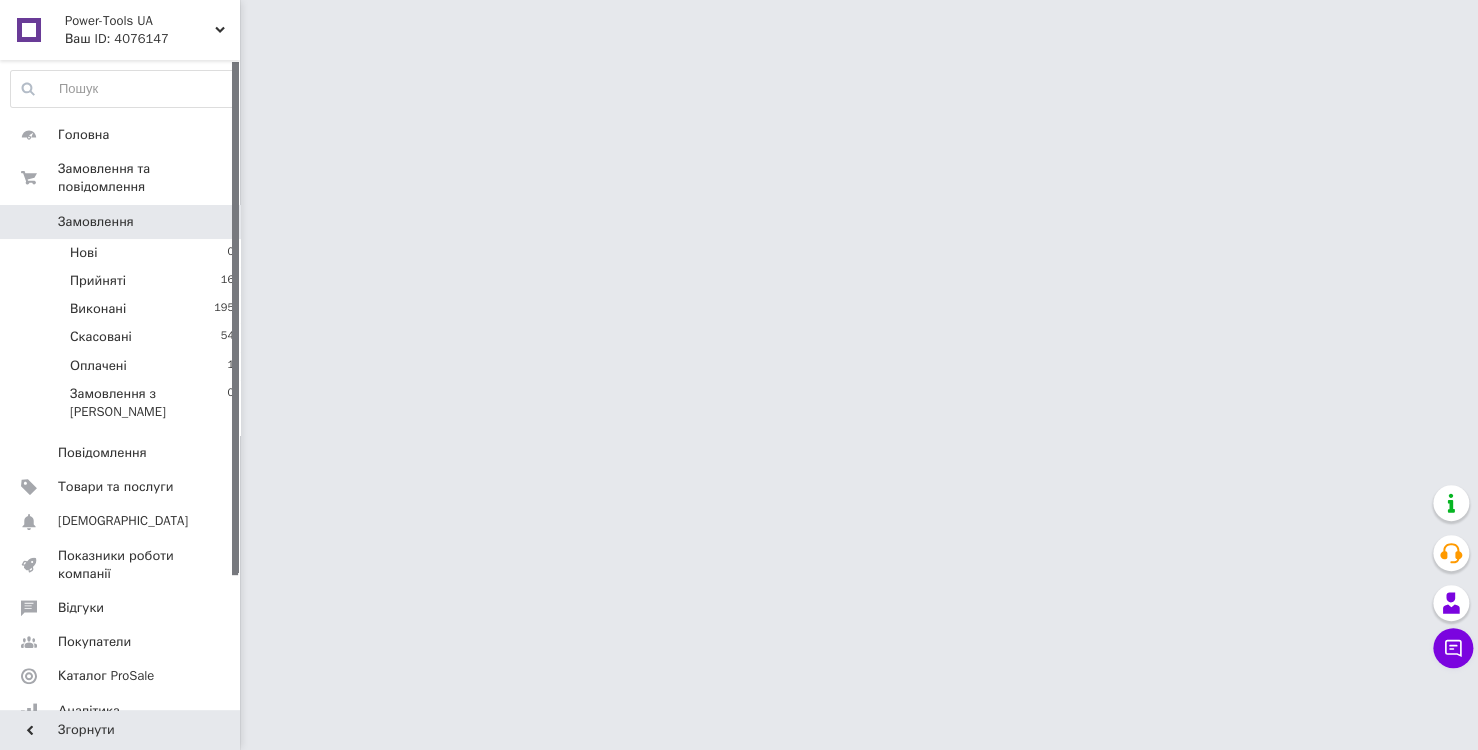 scroll, scrollTop: 0, scrollLeft: 0, axis: both 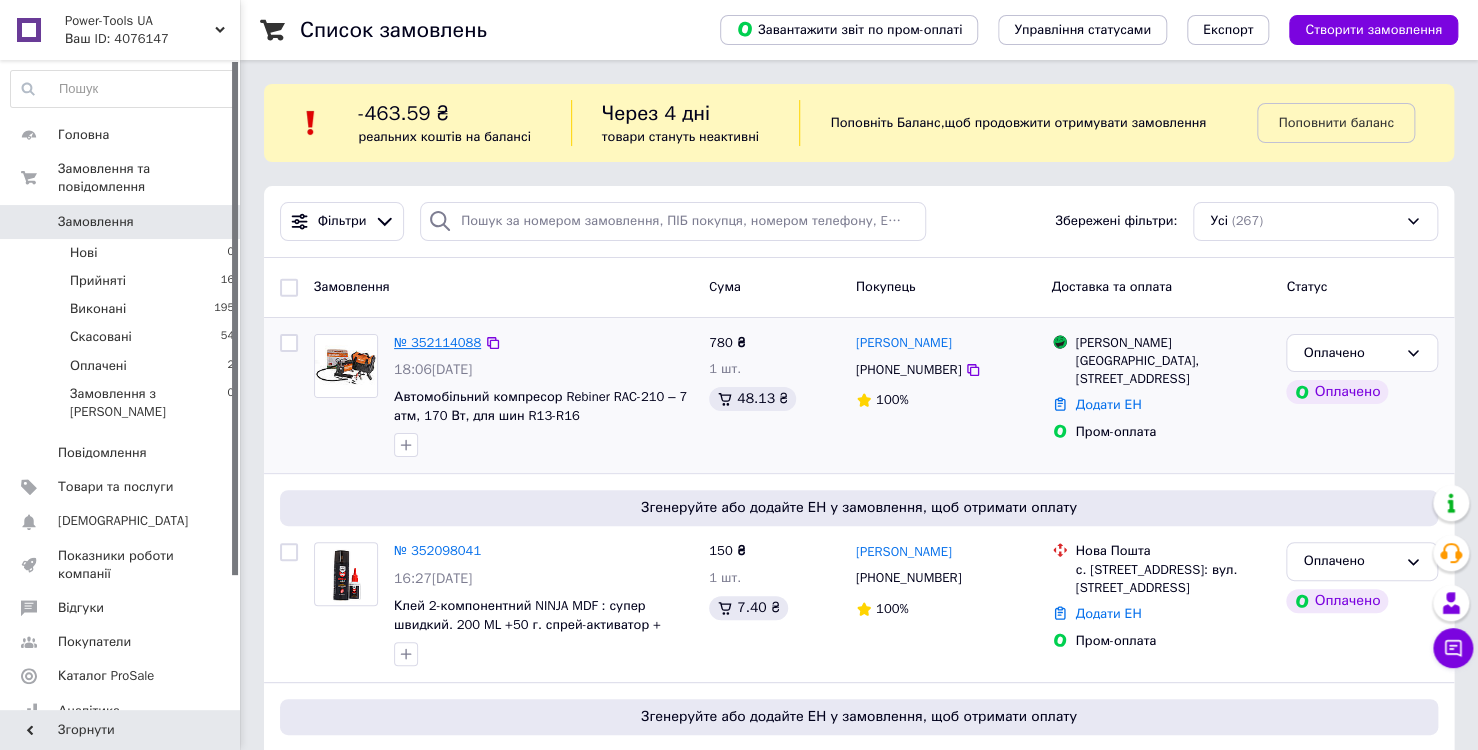 click on "№ 352114088" at bounding box center (437, 342) 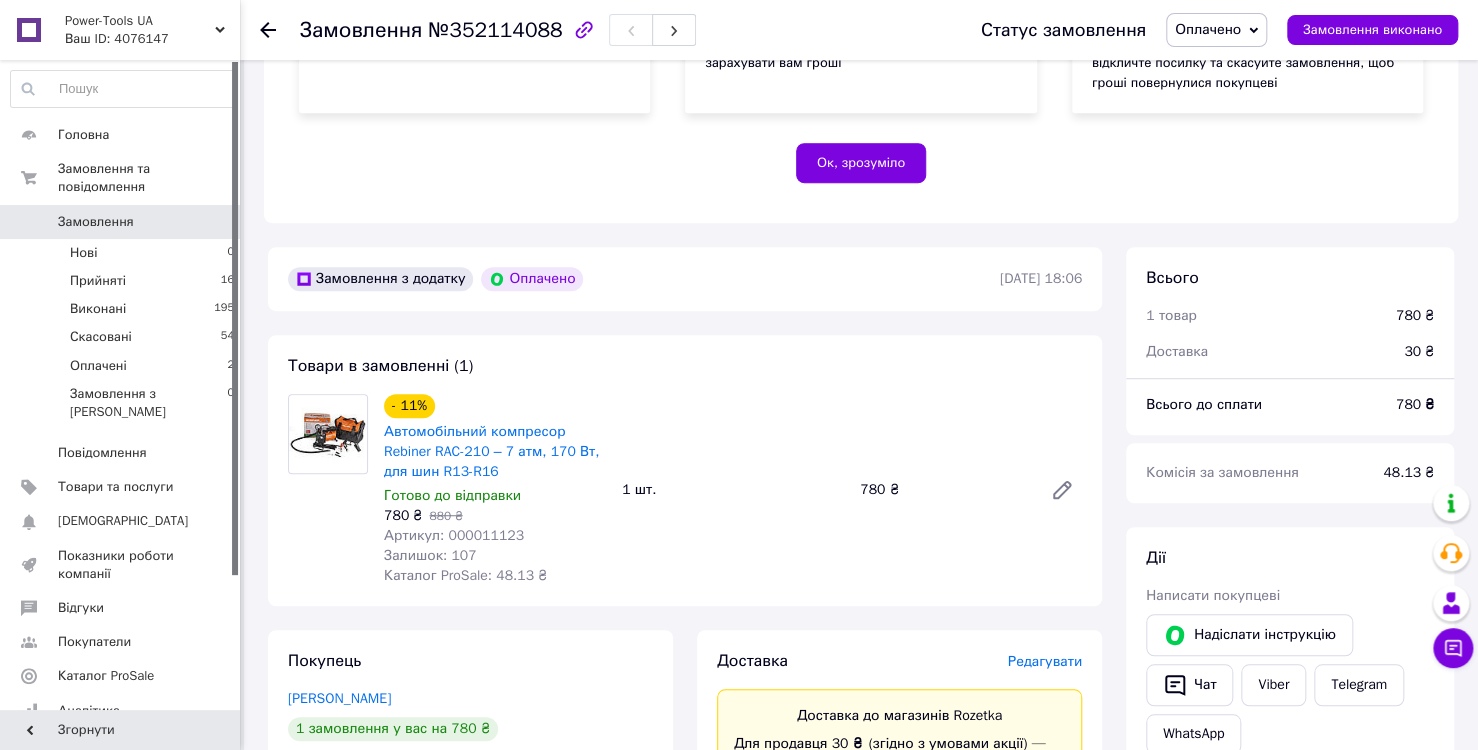 scroll, scrollTop: 400, scrollLeft: 0, axis: vertical 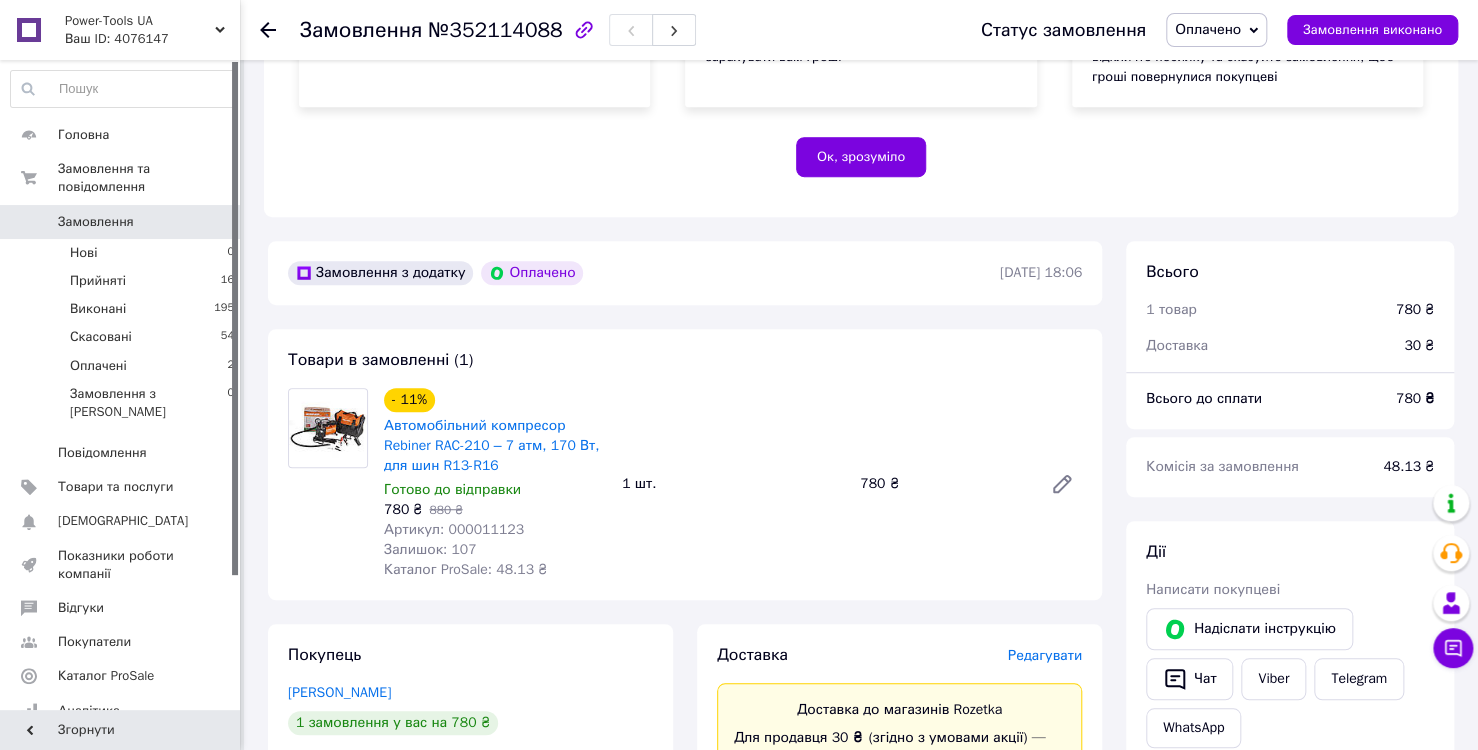 click on "Артикул: 000011123" at bounding box center (454, 529) 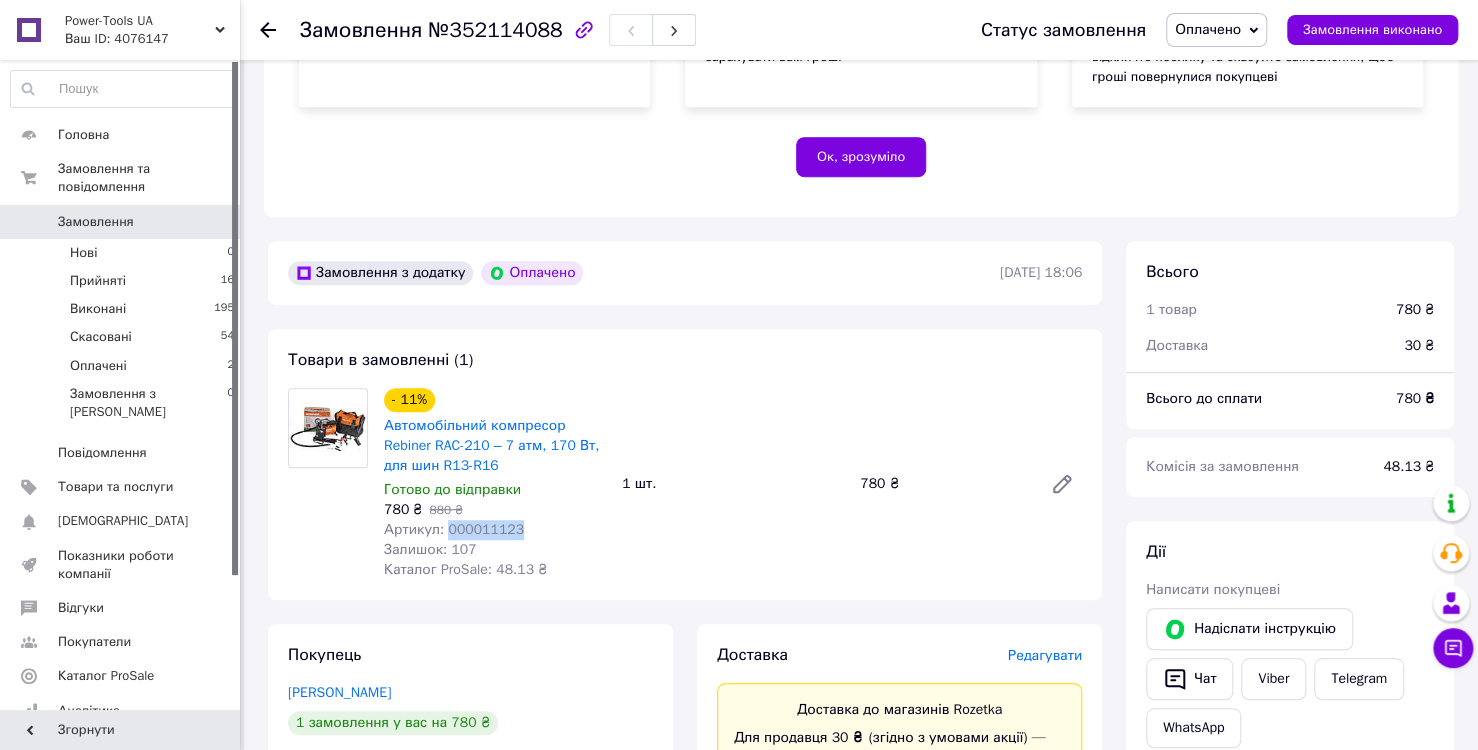 click on "Артикул: 000011123" at bounding box center (454, 529) 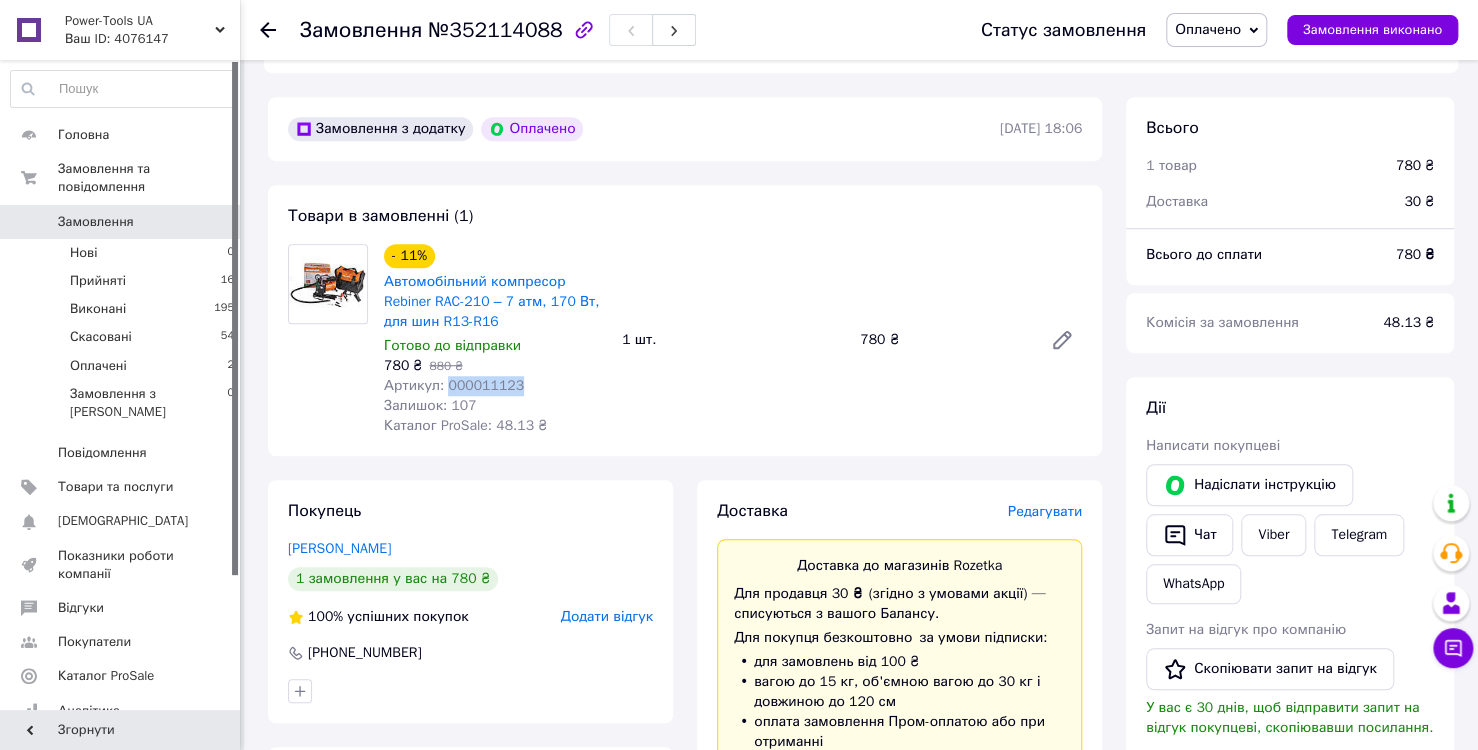scroll, scrollTop: 500, scrollLeft: 0, axis: vertical 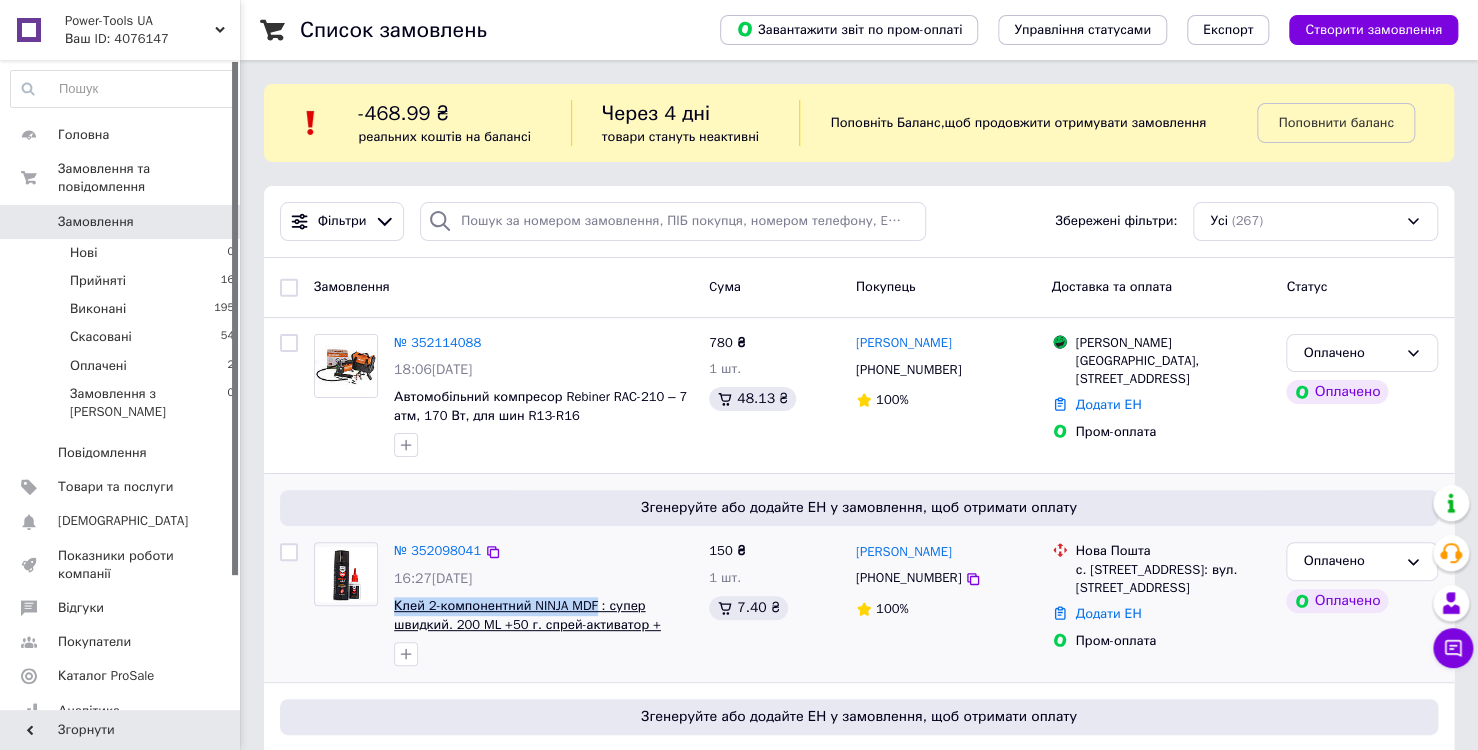 drag, startPoint x: 388, startPoint y: 598, endPoint x: 593, endPoint y: 602, distance: 205.03902 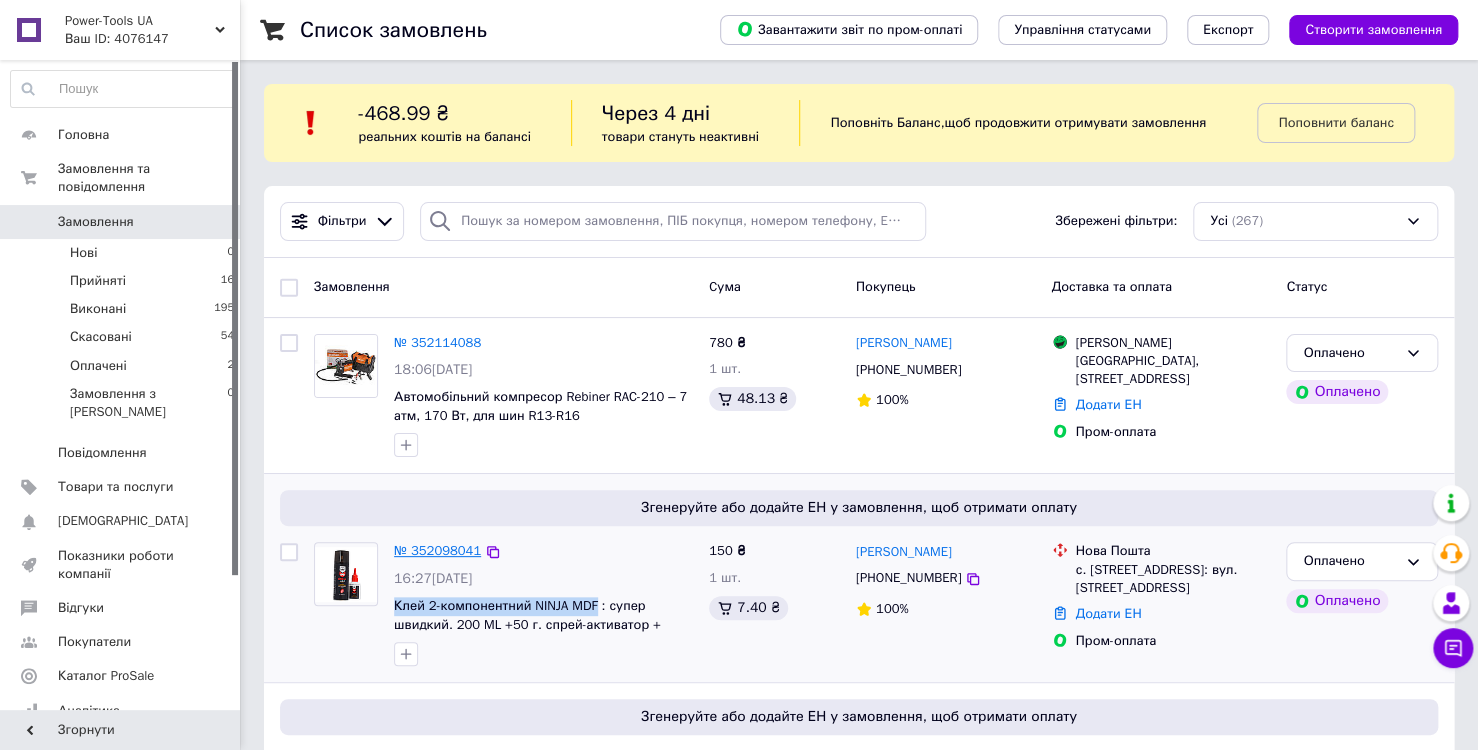 click on "№ 352098041" at bounding box center [437, 550] 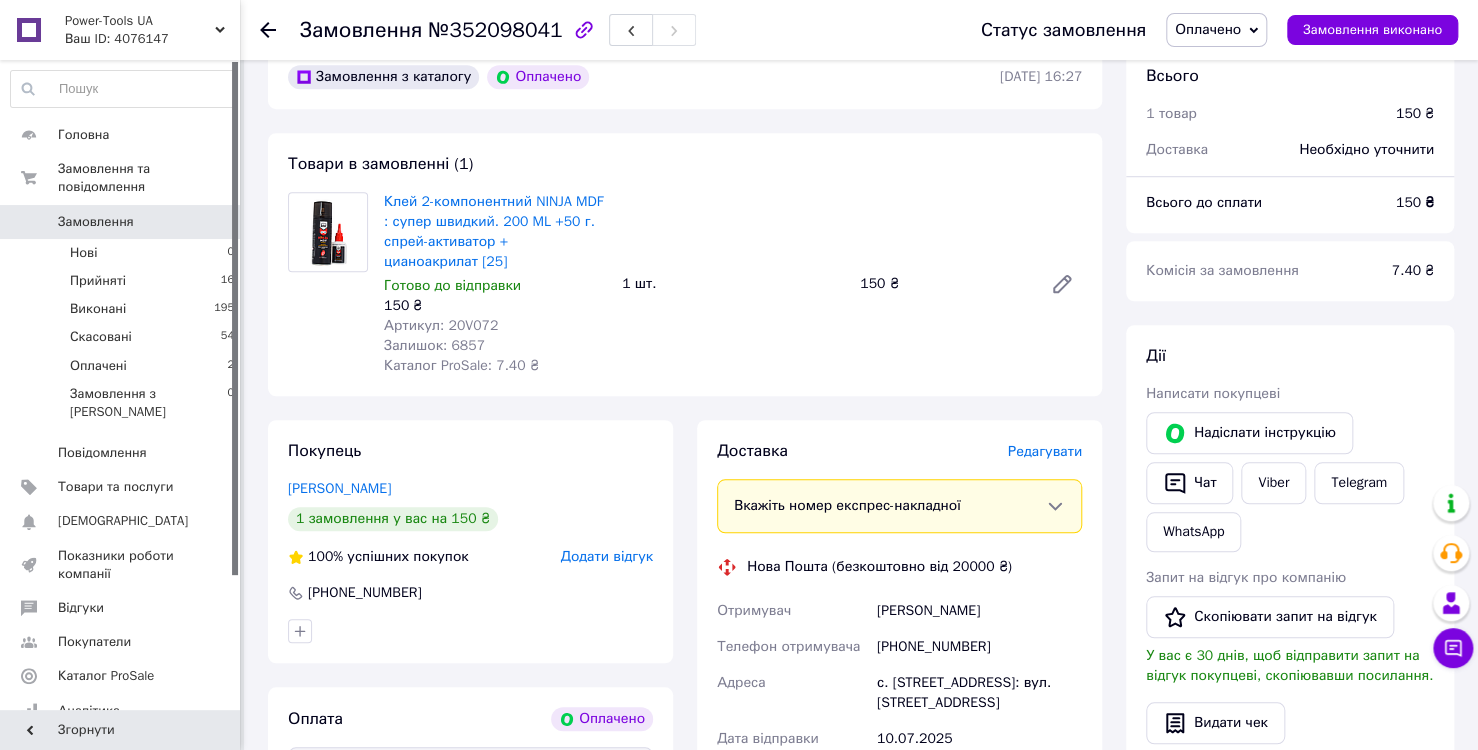 scroll, scrollTop: 600, scrollLeft: 0, axis: vertical 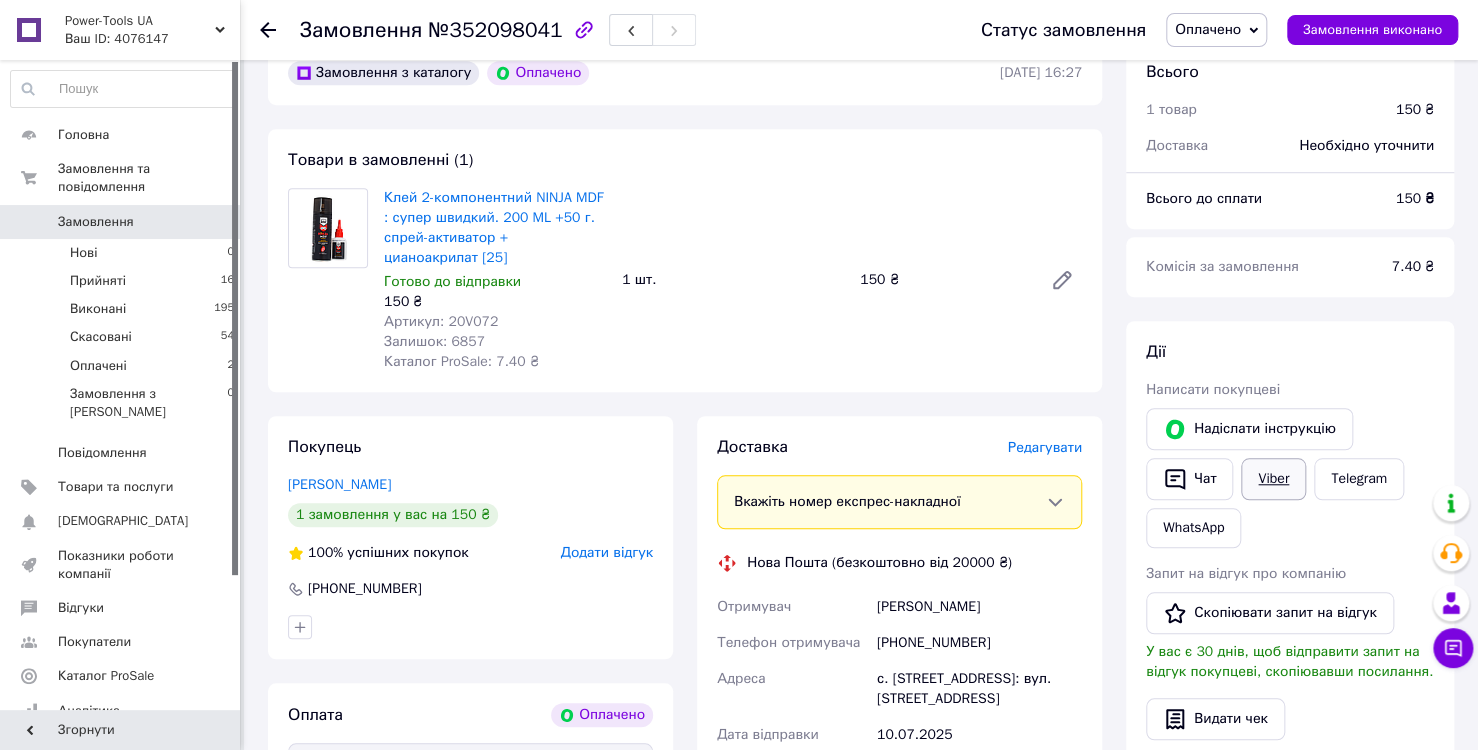 click on "Viber" at bounding box center [1273, 479] 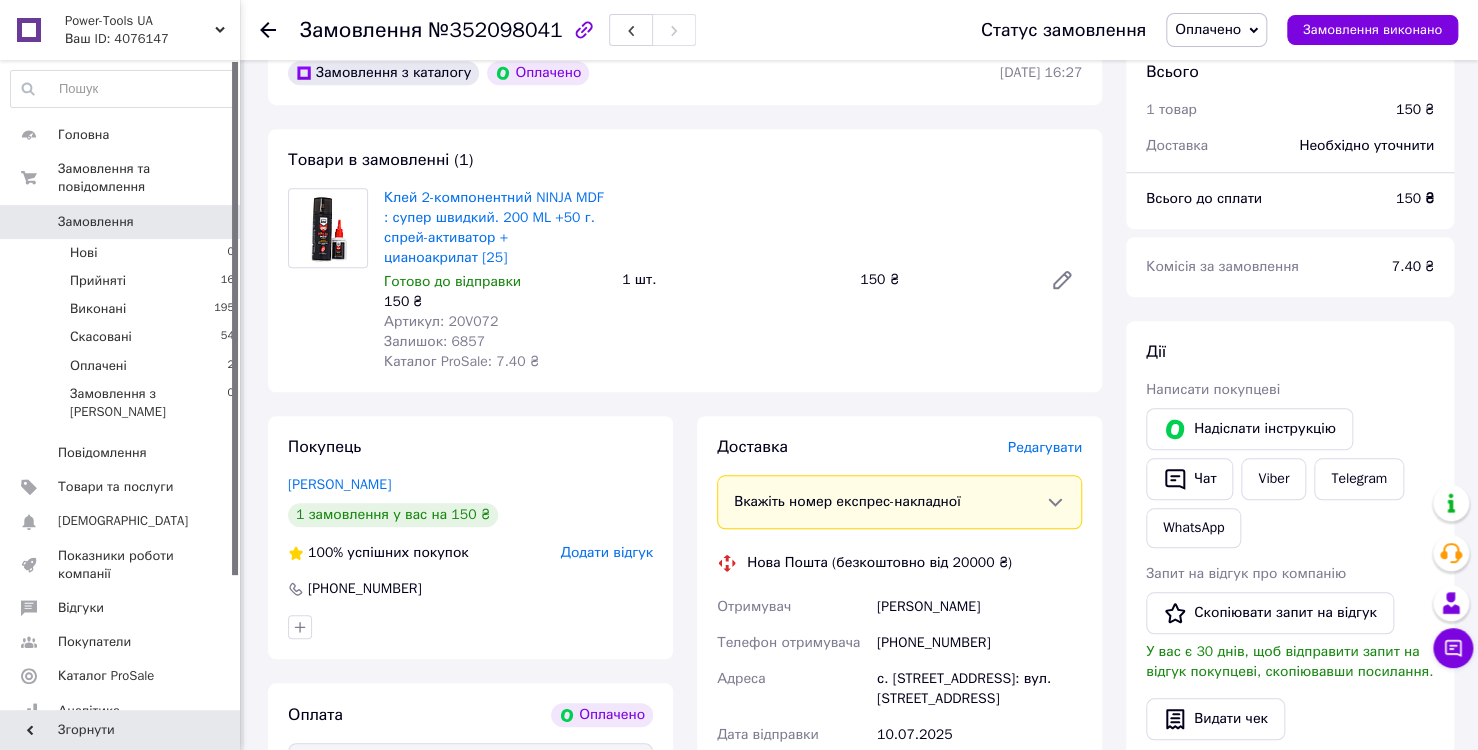 click on "Клей 2-компонентний NINJA MDF : супер швидкий. 200 ML +50 г. спрей-активатор + цианоакрилат [25] Готово до відправки 150 ₴ Артикул: 20V072 Залишок: 6857 Каталог ProSale: 7.40 ₴  1 шт. 150 ₴" at bounding box center (733, 280) 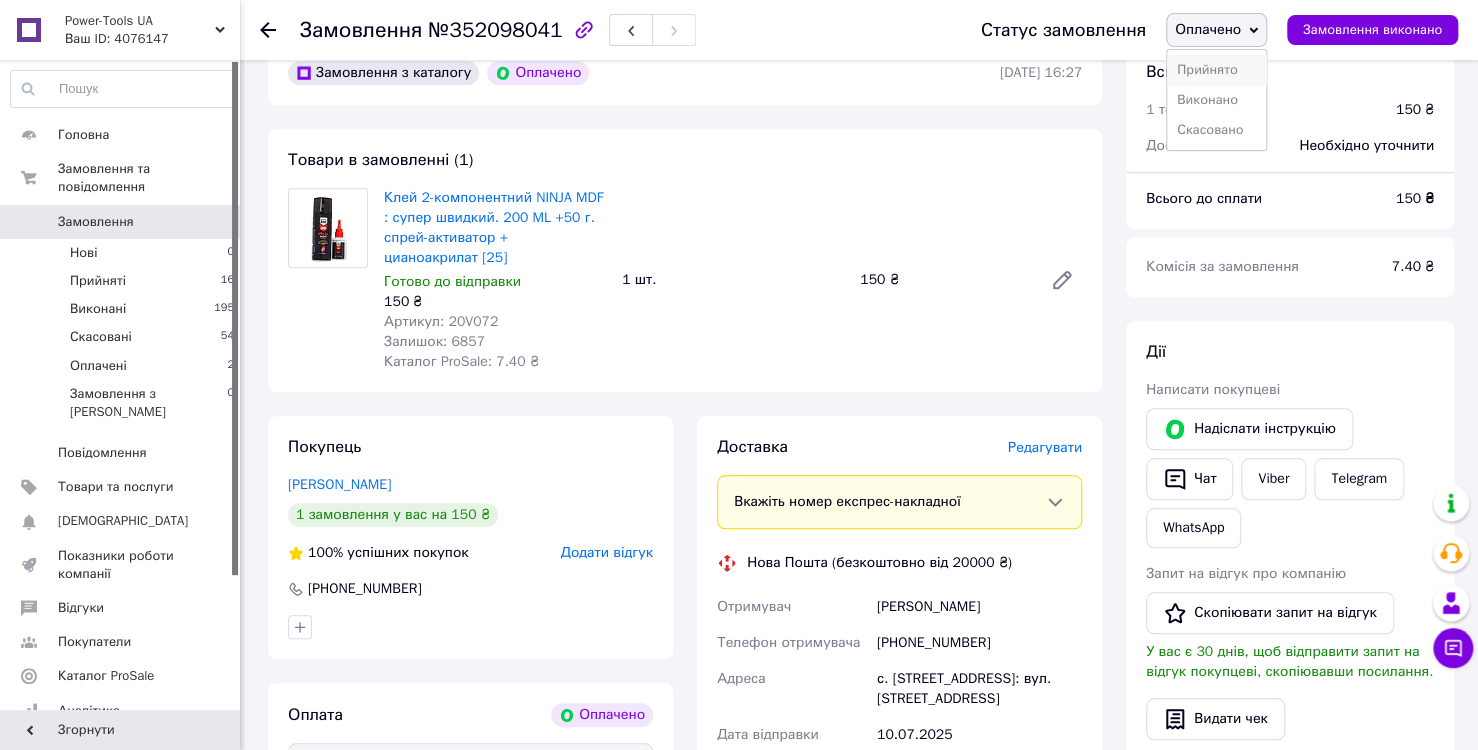click on "Прийнято" at bounding box center (1216, 70) 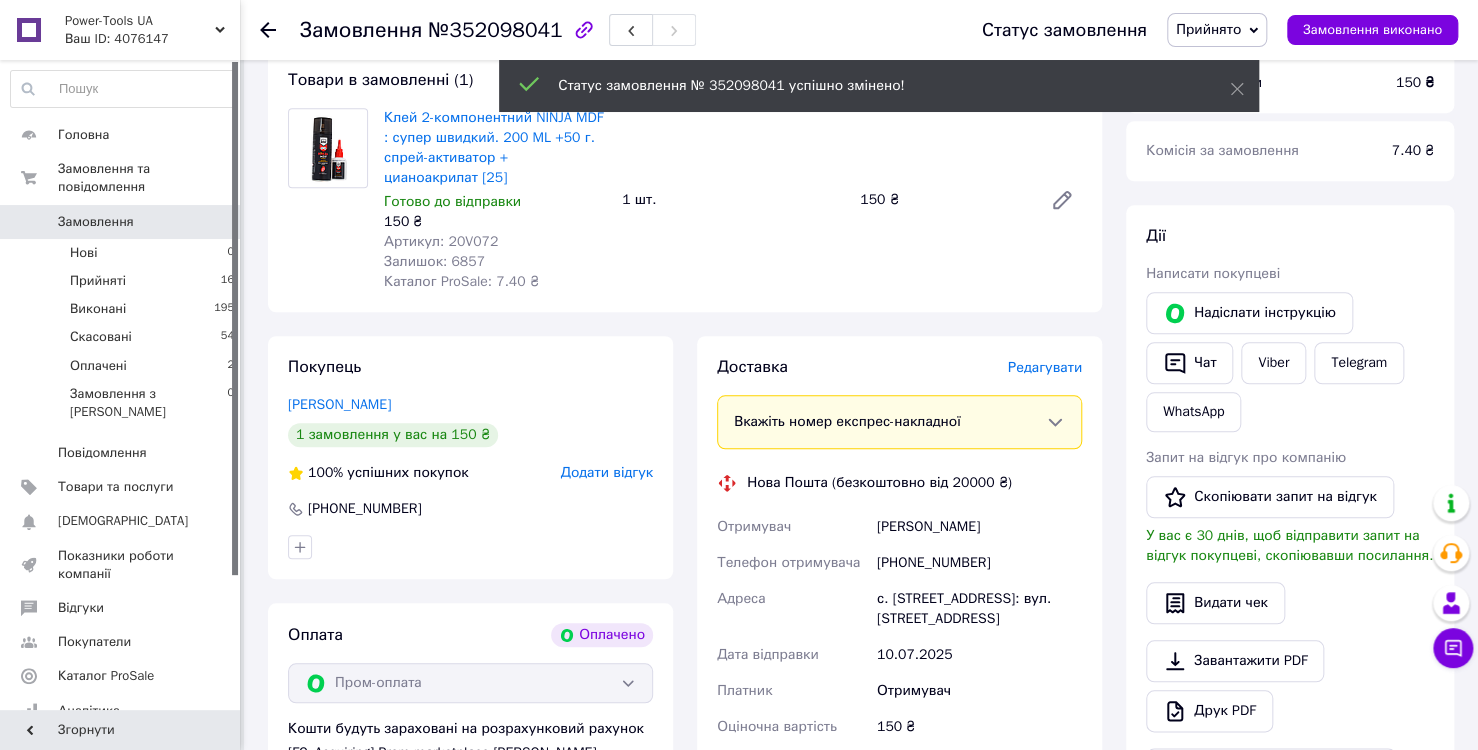 scroll, scrollTop: 900, scrollLeft: 0, axis: vertical 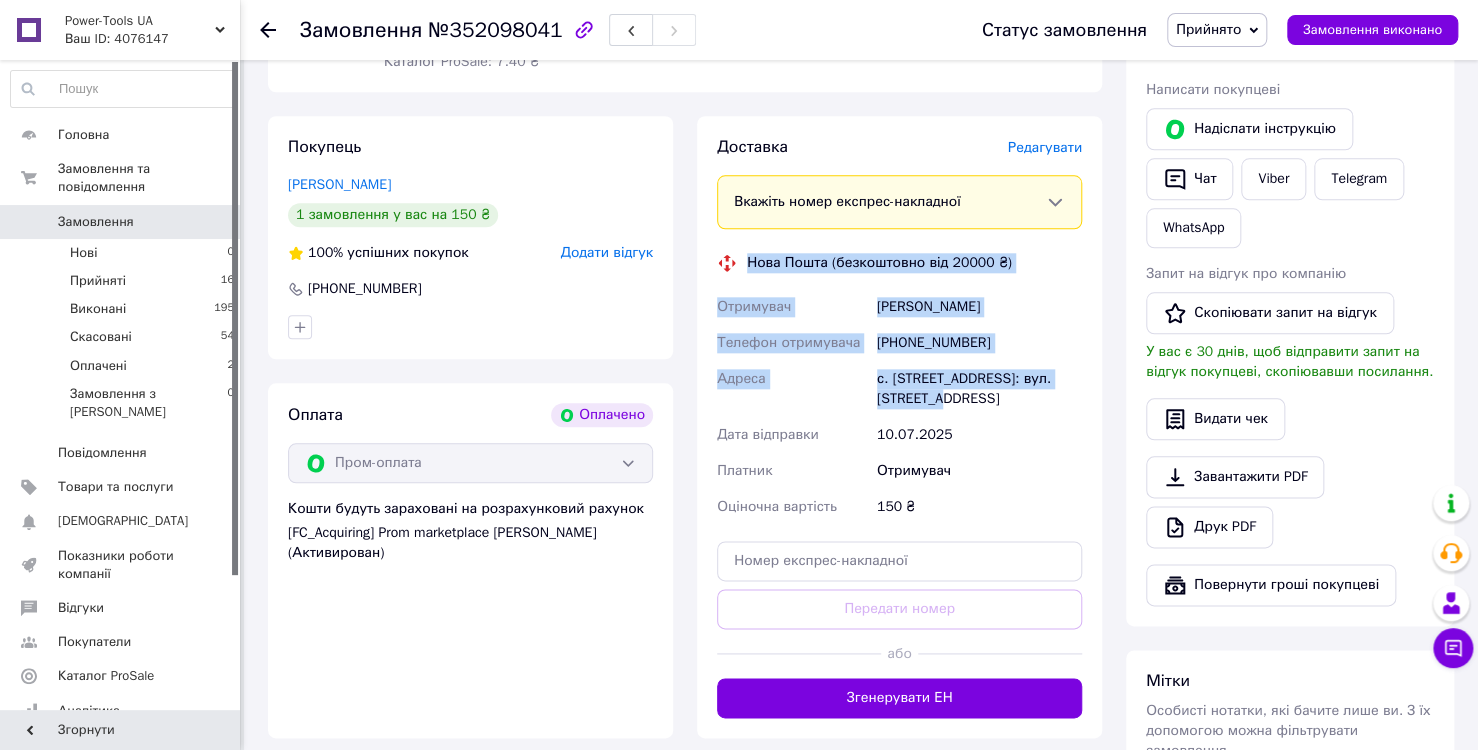 drag, startPoint x: 745, startPoint y: 262, endPoint x: 1004, endPoint y: 398, distance: 292.53546 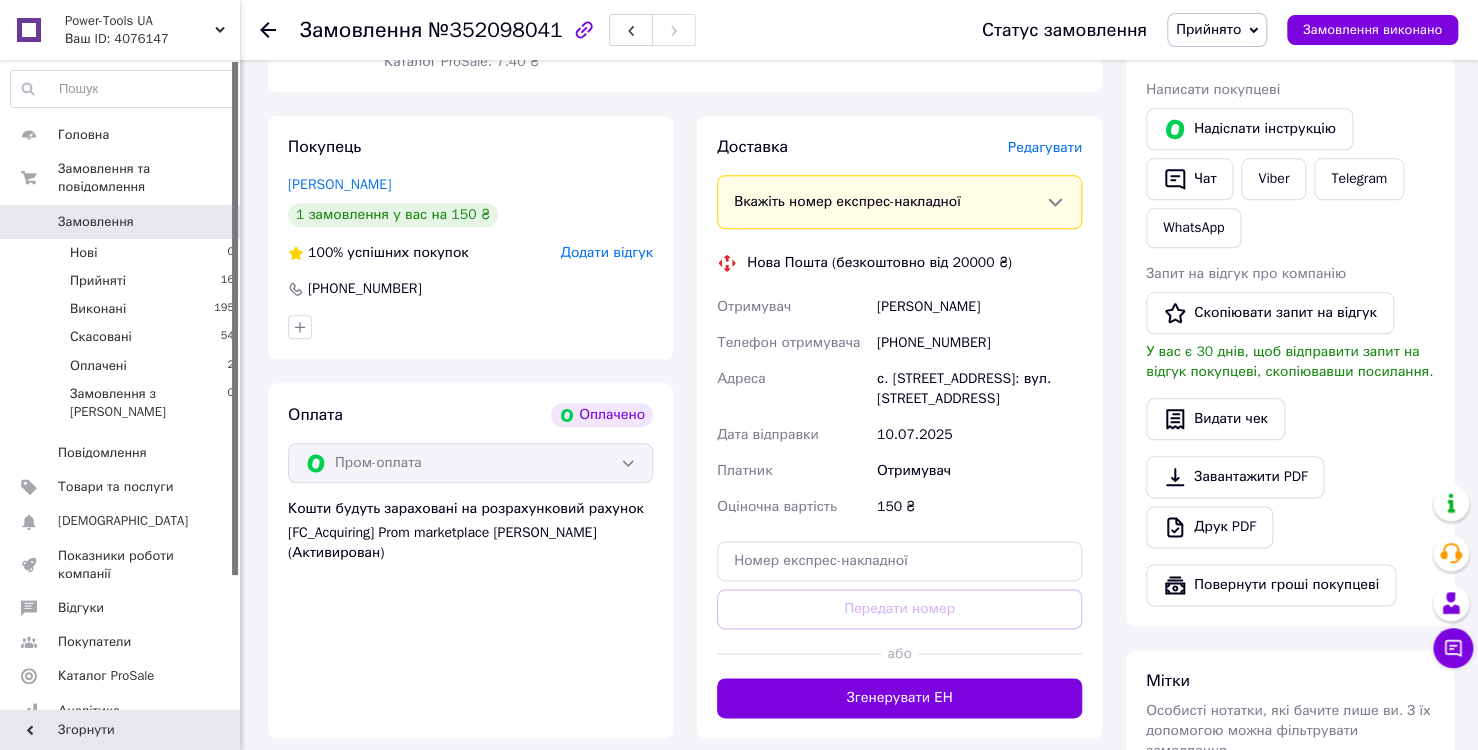 click on "Оплата Оплачено Пром-оплата Кошти будуть зараховані на розрахунковий рахунок [FC_Acquiring] Prom marketplace [PERSON_NAME] (Активирован)" at bounding box center [470, 560] 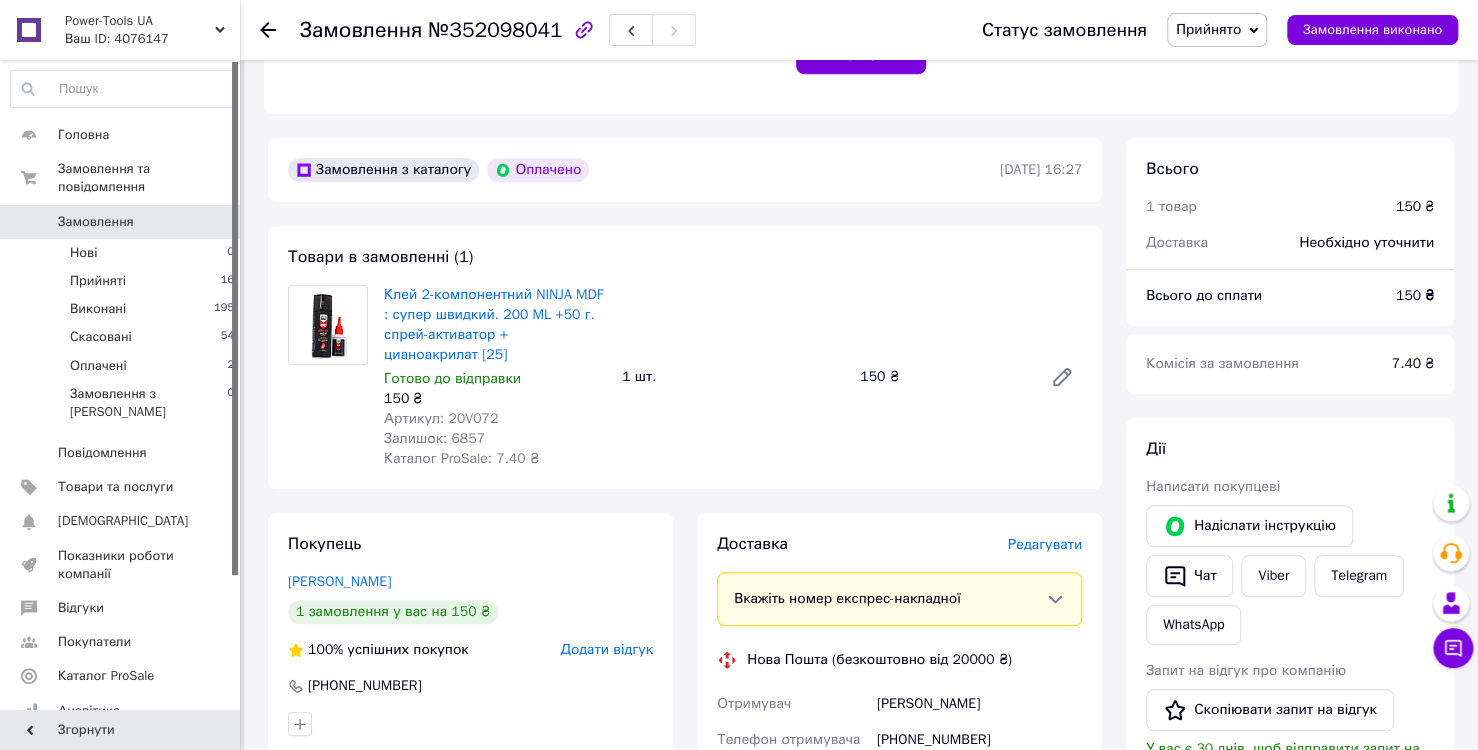 scroll, scrollTop: 500, scrollLeft: 0, axis: vertical 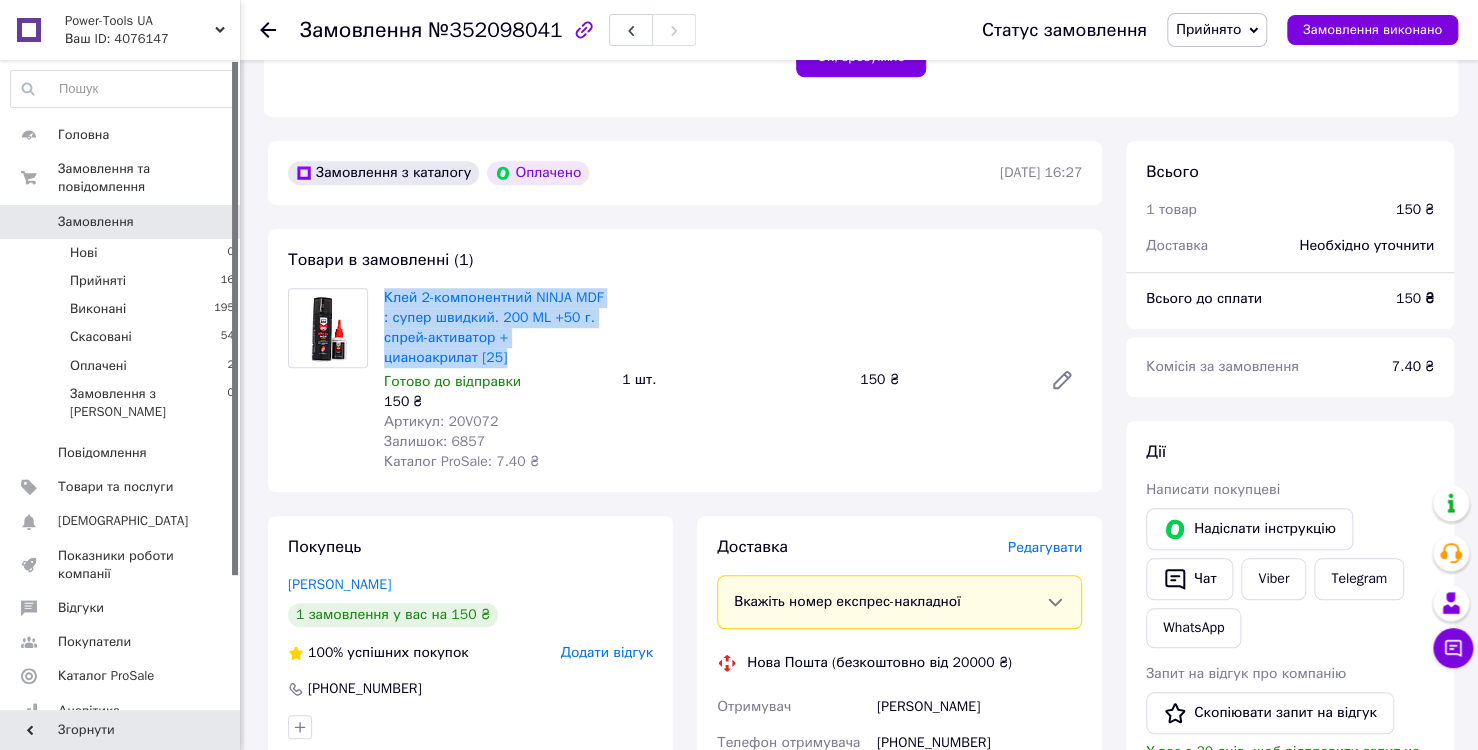 drag, startPoint x: 380, startPoint y: 298, endPoint x: 429, endPoint y: 366, distance: 83.81527 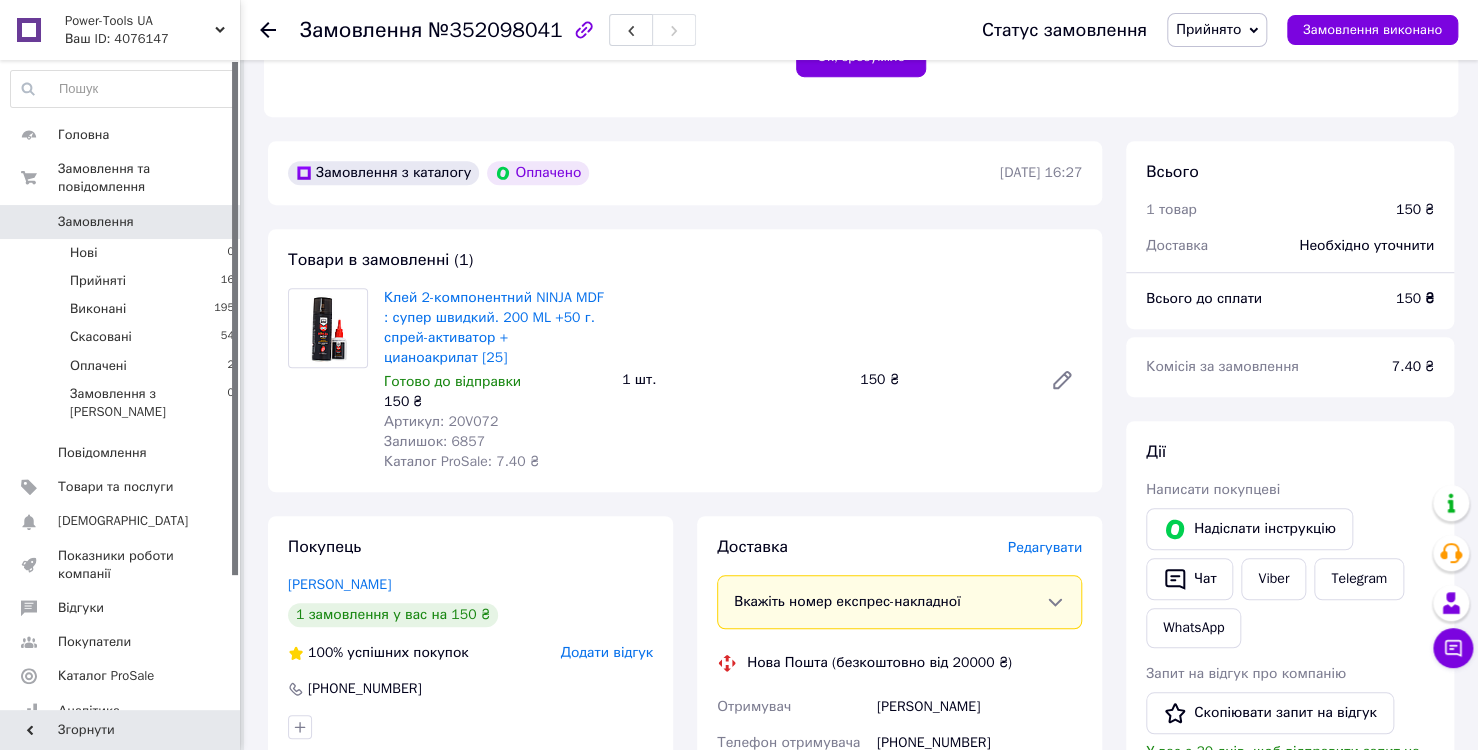 click on "Клей 2-компонентний NINJA MDF : супер швидкий. 200 ML +50 г. спрей-активатор + цианоакрилат [25] Готово до відправки 150 ₴ Артикул: 20V072 Залишок: 6857 Каталог ProSale: 7.40 ₴  1 шт. 150 ₴" at bounding box center (733, 380) 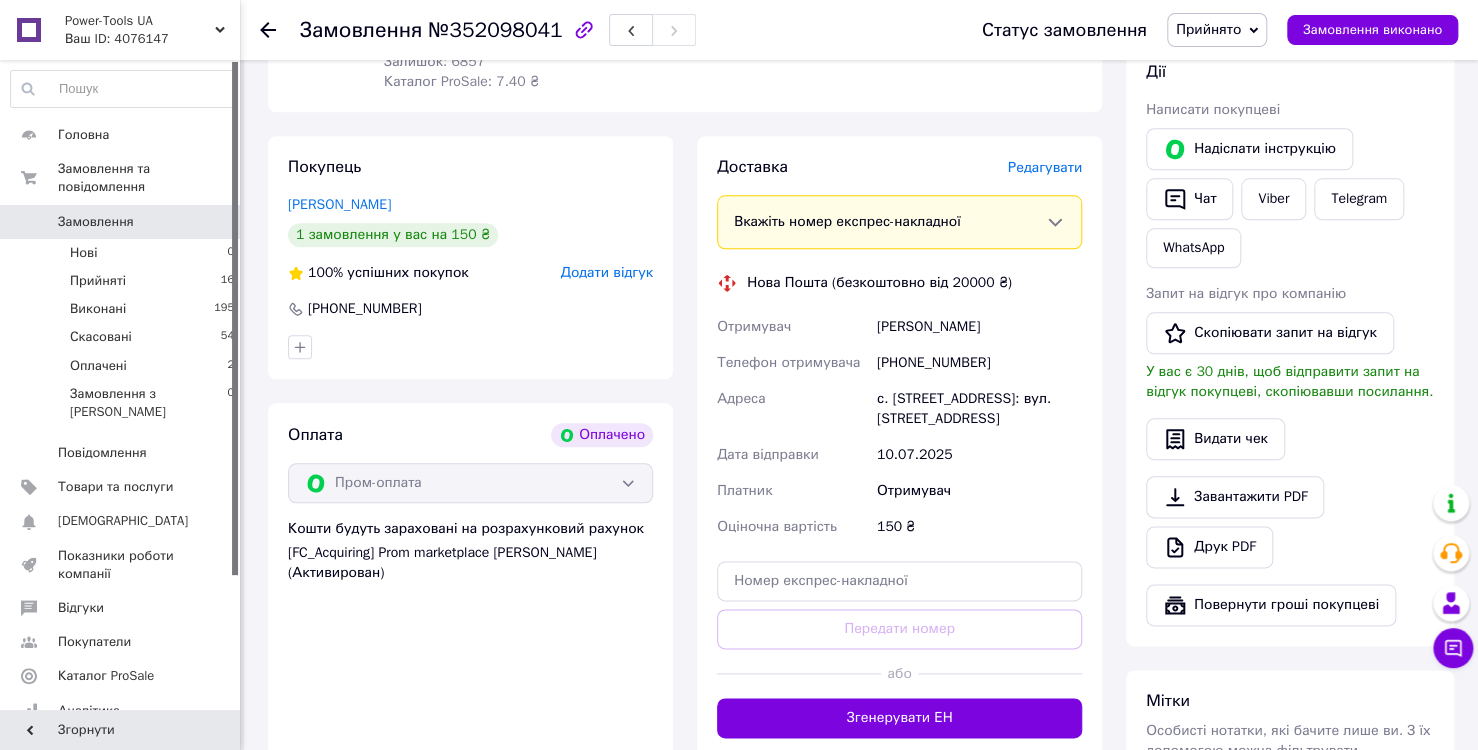 scroll, scrollTop: 900, scrollLeft: 0, axis: vertical 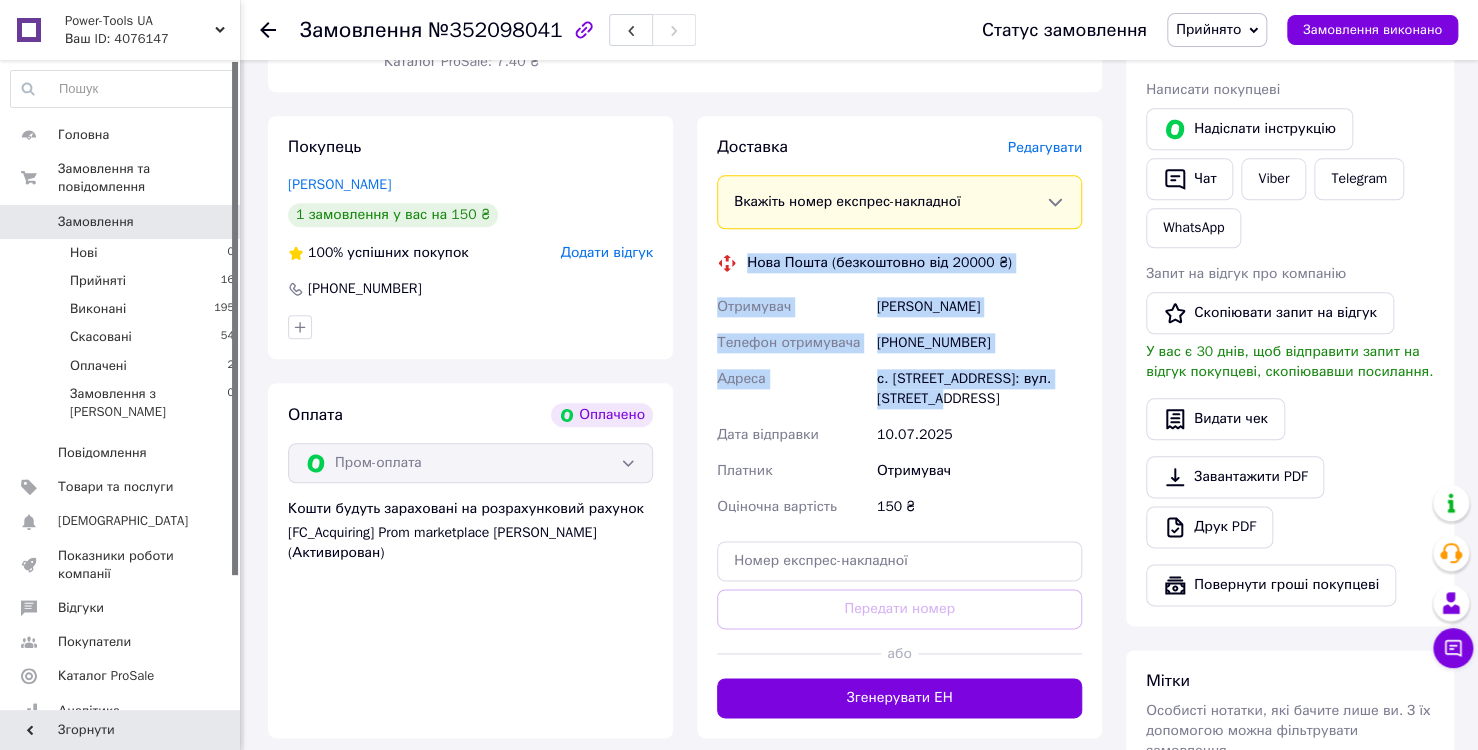 drag, startPoint x: 744, startPoint y: 258, endPoint x: 1024, endPoint y: 398, distance: 313.04953 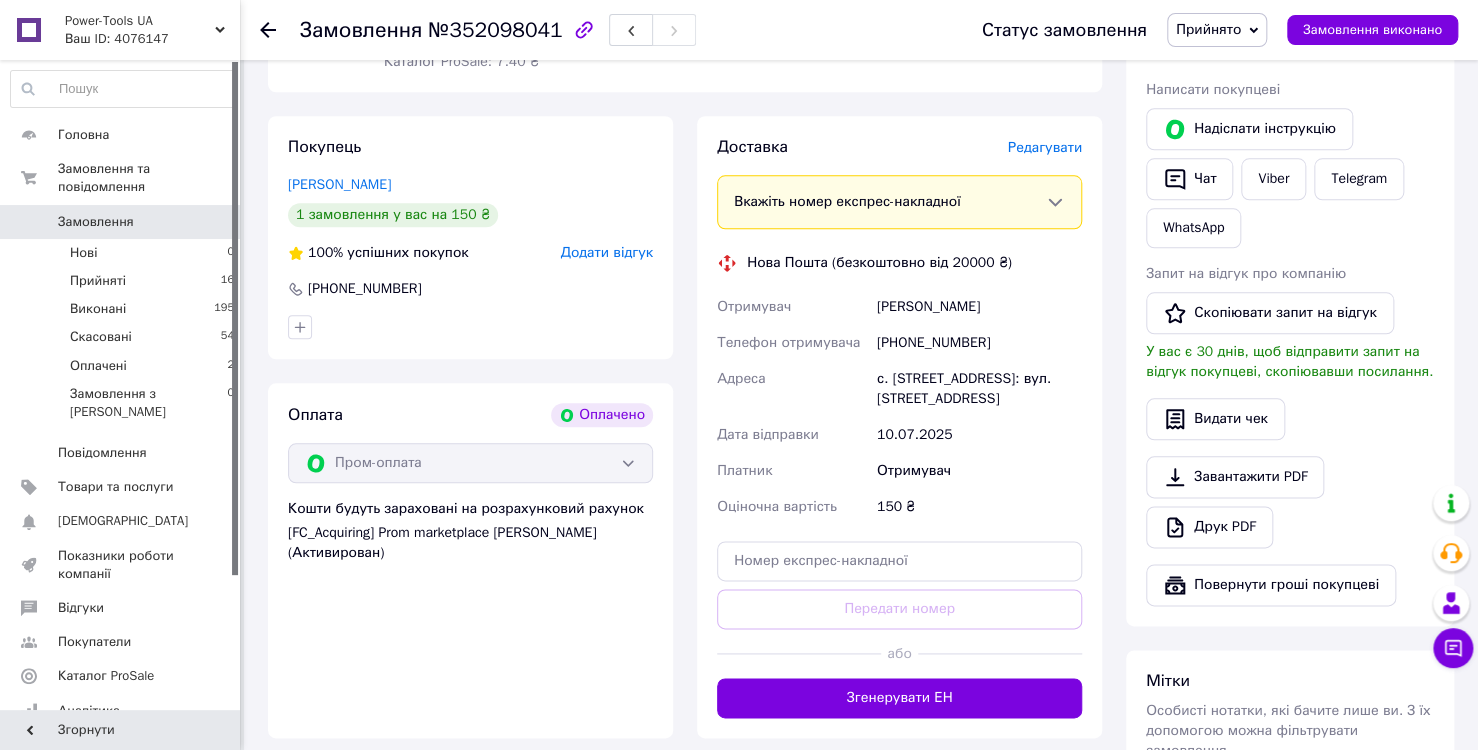 drag, startPoint x: 663, startPoint y: 730, endPoint x: 653, endPoint y: 732, distance: 10.198039 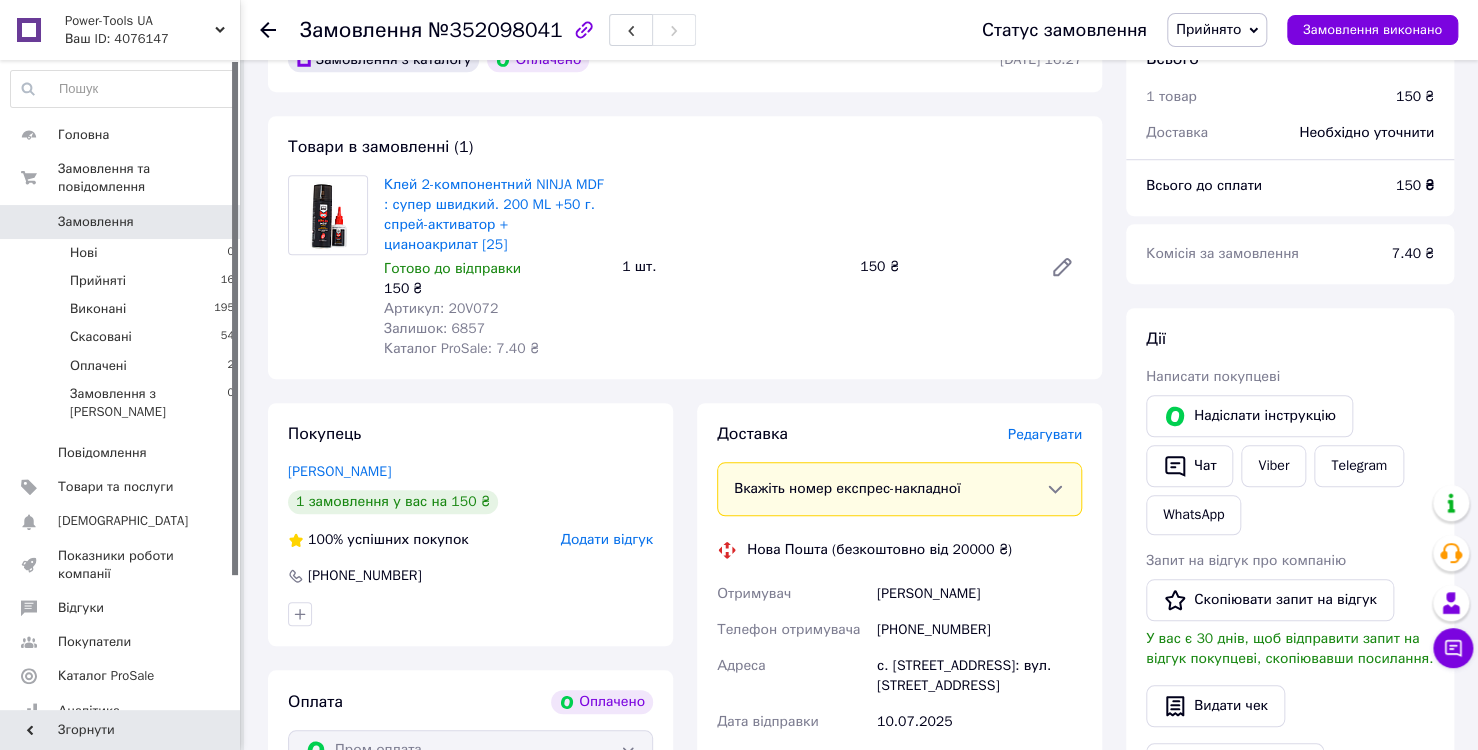 scroll, scrollTop: 600, scrollLeft: 0, axis: vertical 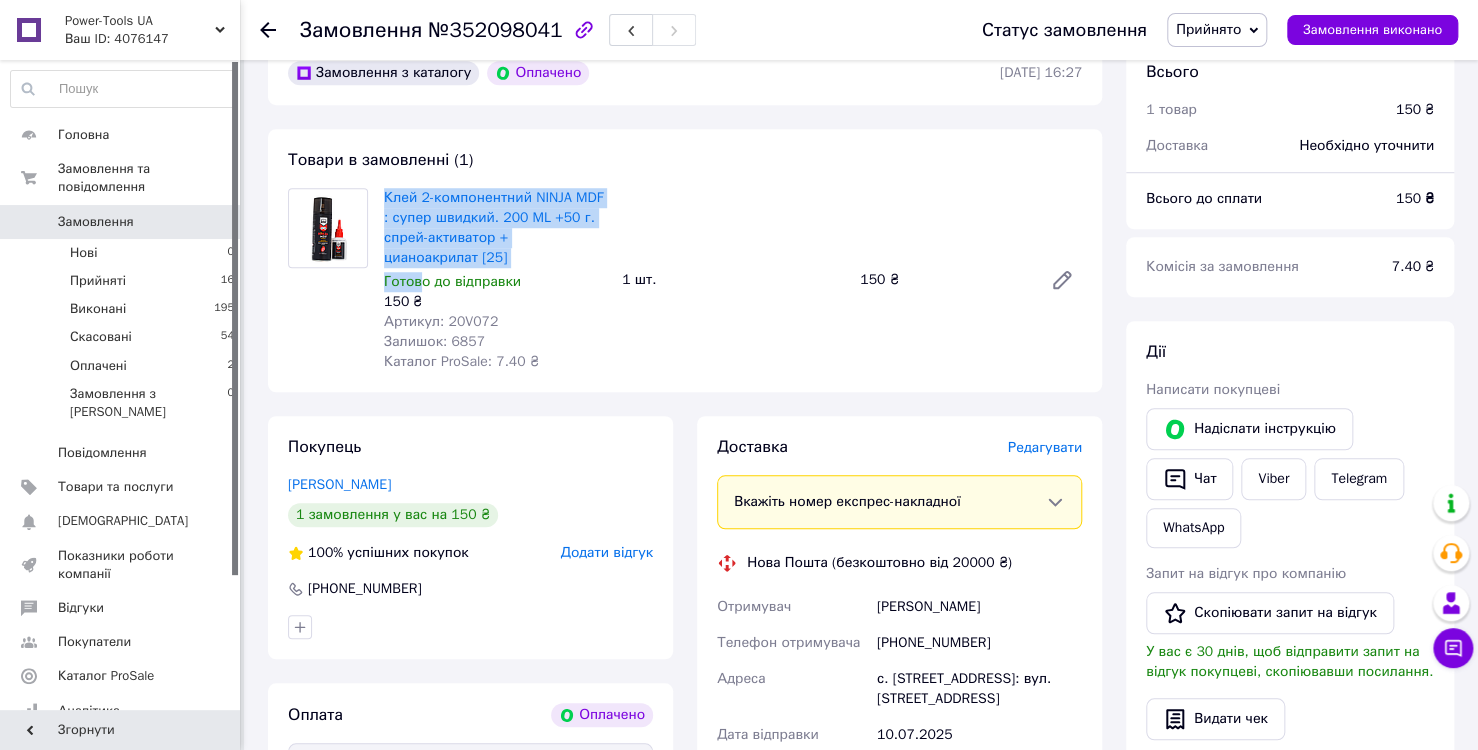 drag, startPoint x: 380, startPoint y: 198, endPoint x: 424, endPoint y: 271, distance: 85.23497 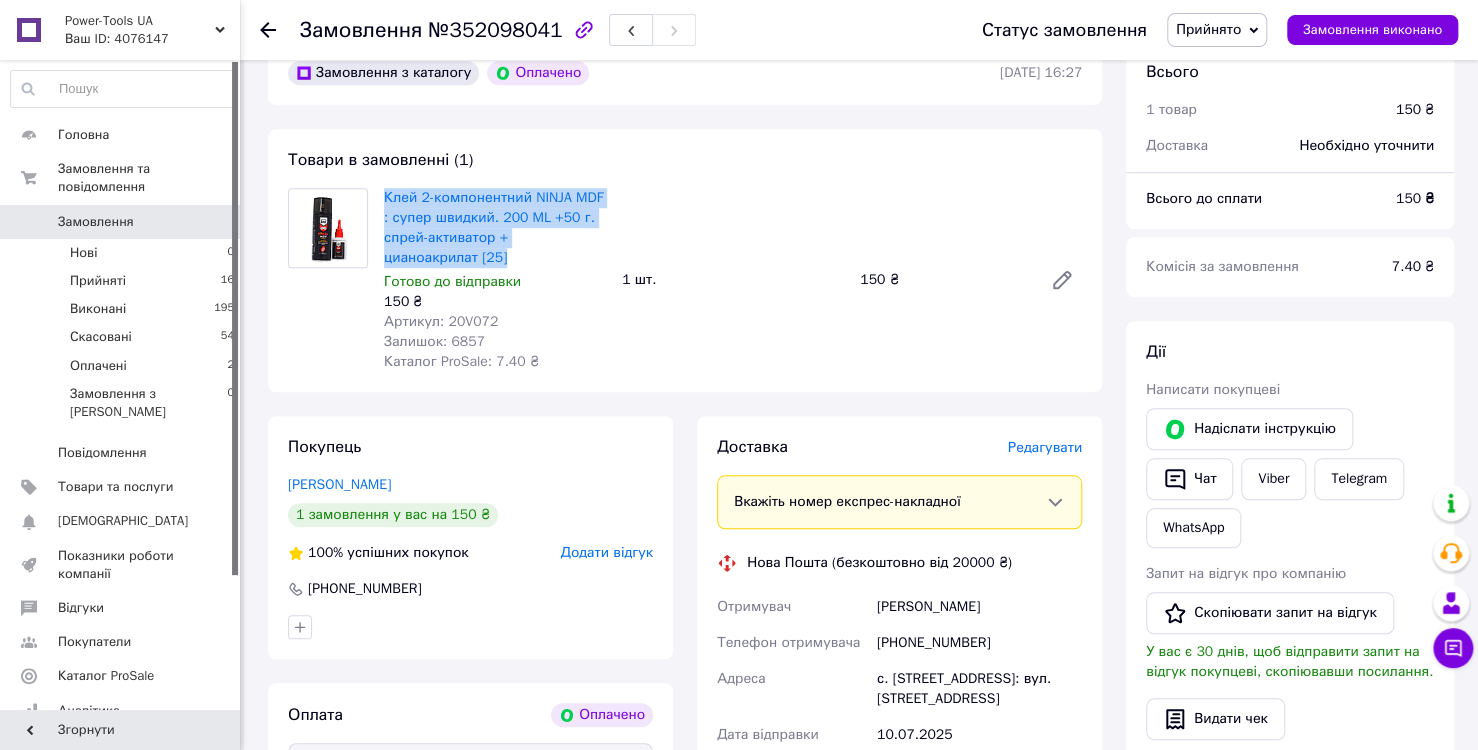 drag, startPoint x: 381, startPoint y: 197, endPoint x: 424, endPoint y: 253, distance: 70.60453 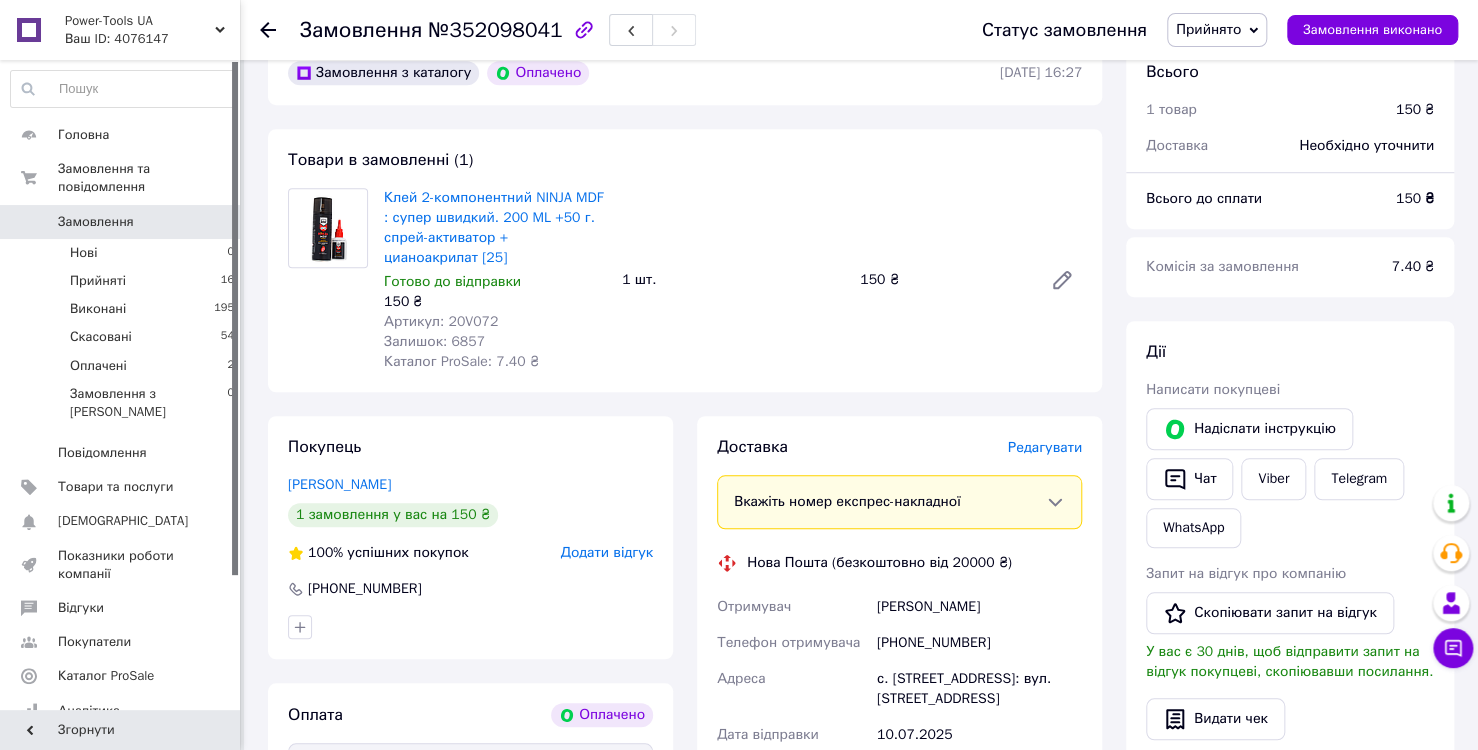 click on "150 ₴" at bounding box center (495, 302) 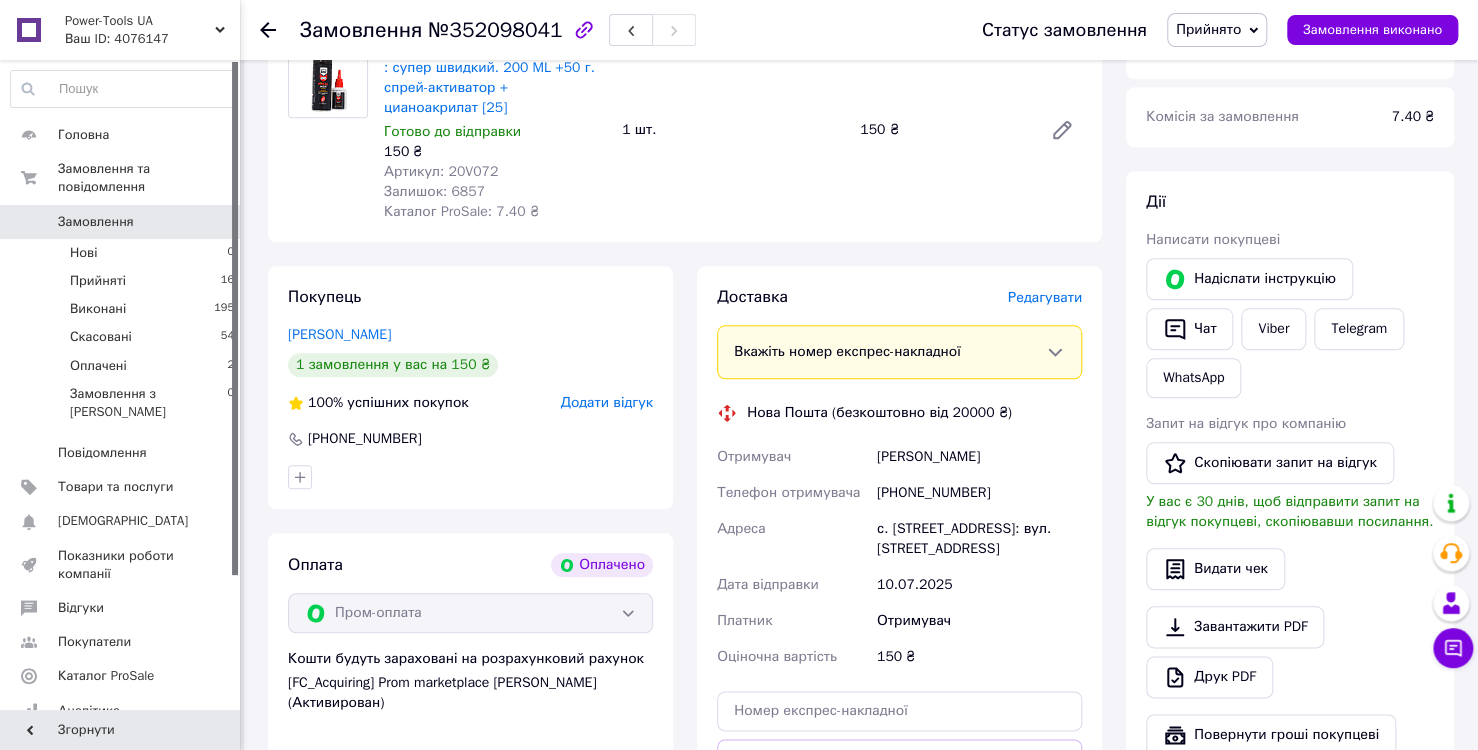 scroll, scrollTop: 800, scrollLeft: 0, axis: vertical 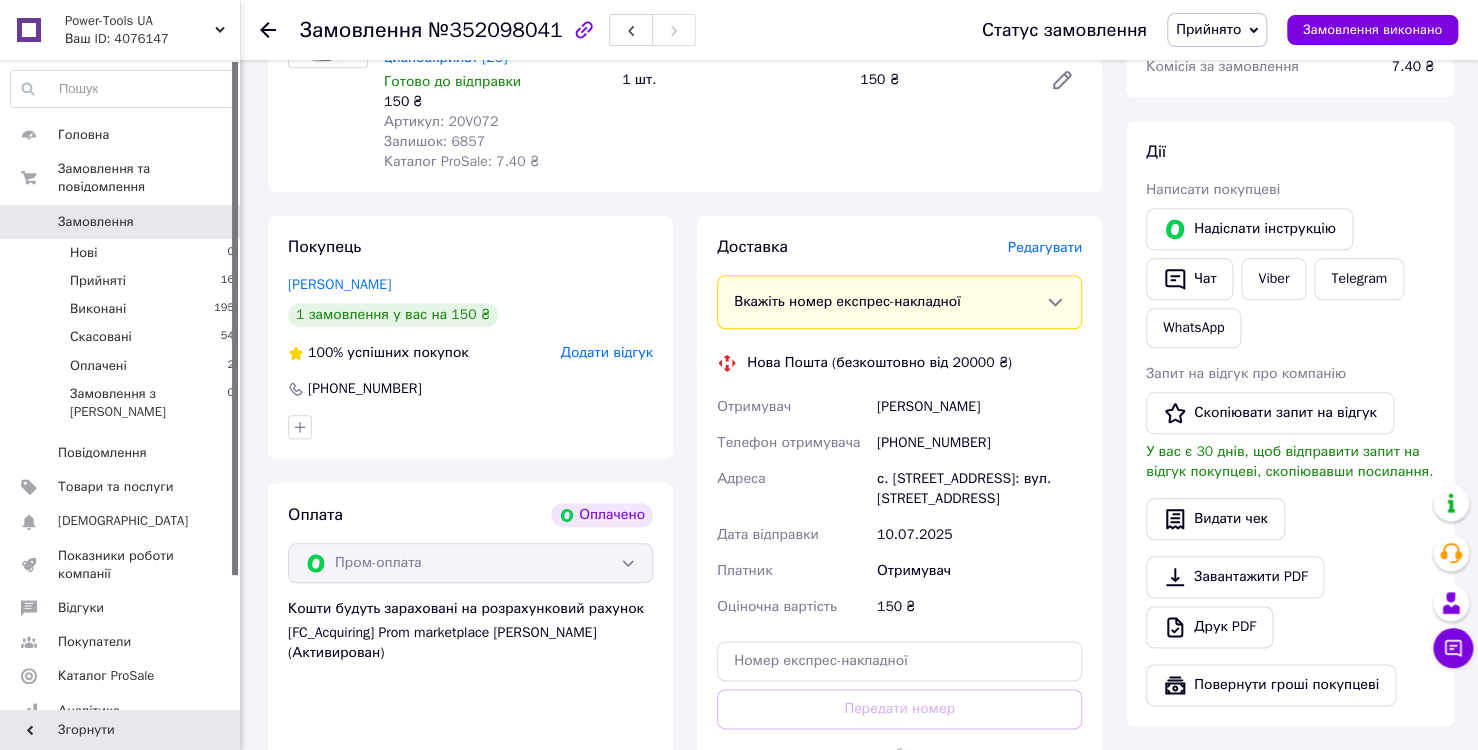 click on "[PHONE_NUMBER]" at bounding box center (979, 443) 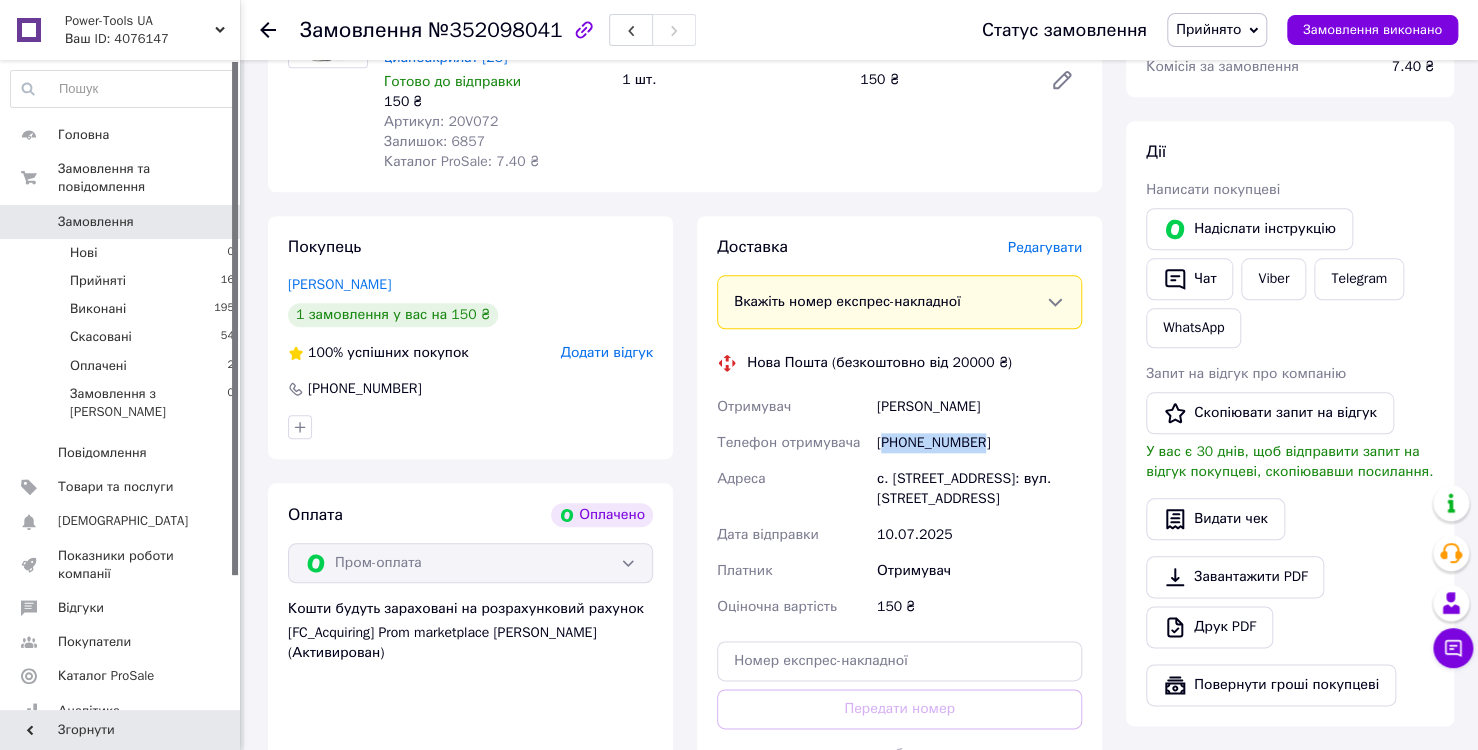 click on "[PHONE_NUMBER]" at bounding box center (979, 443) 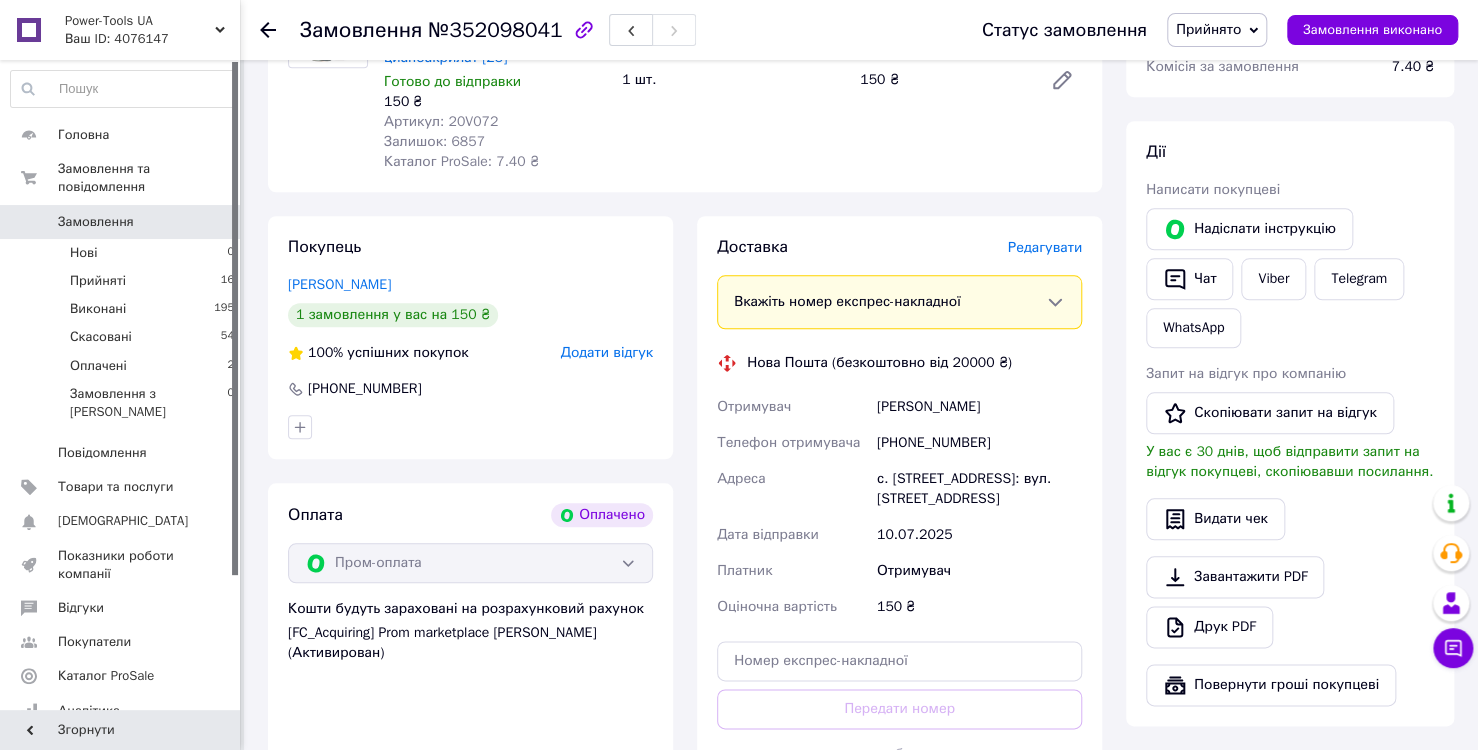 click on "[PERSON_NAME]" at bounding box center (979, 407) 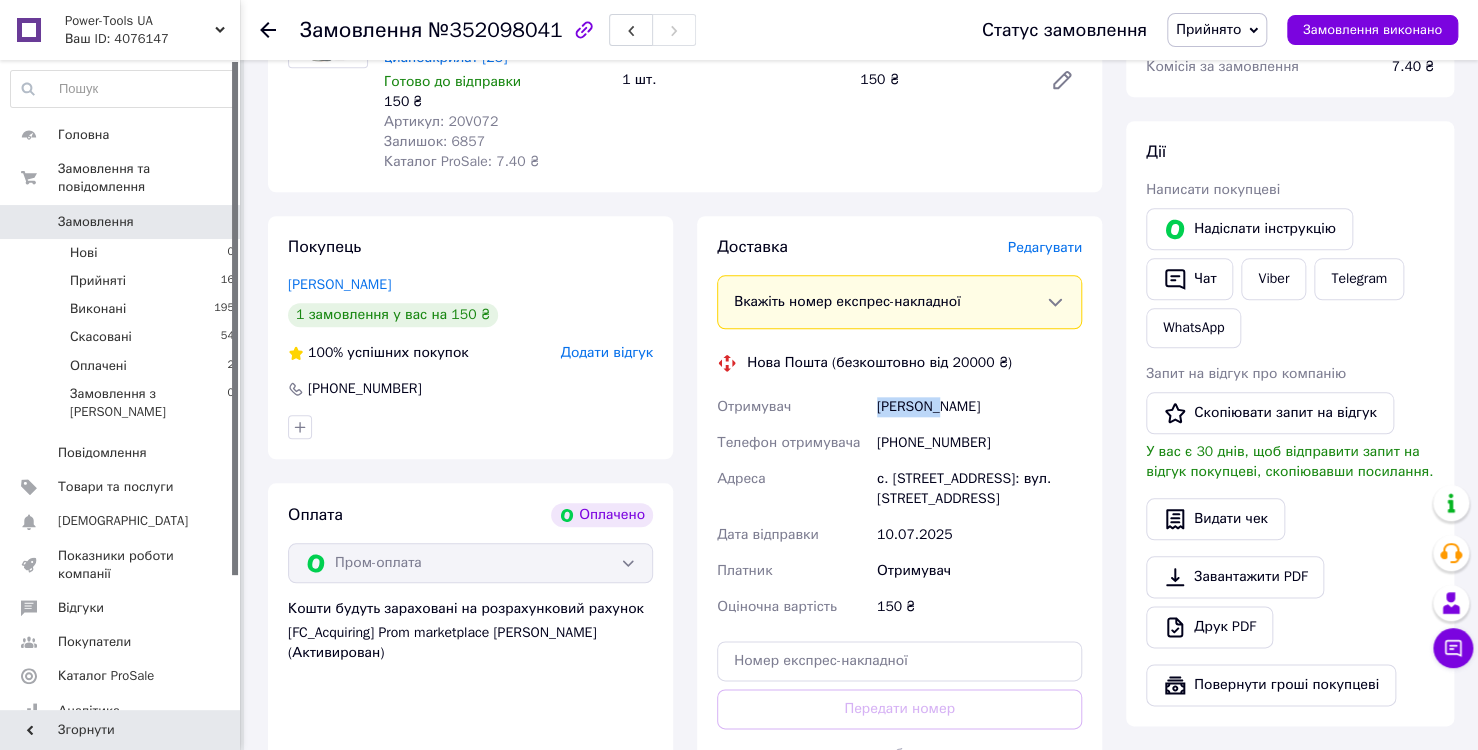 click on "[PERSON_NAME]" at bounding box center [979, 407] 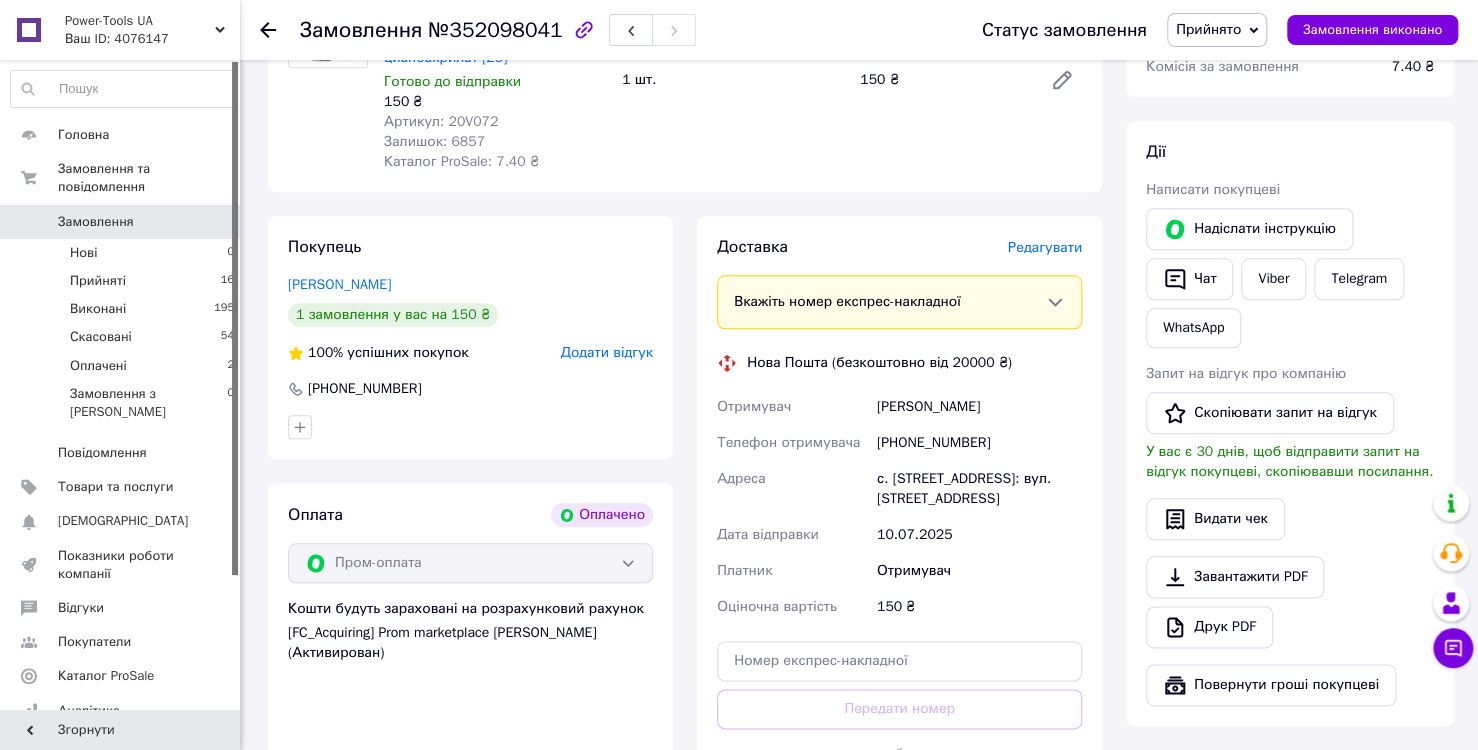 click on "[PERSON_NAME]" at bounding box center (979, 407) 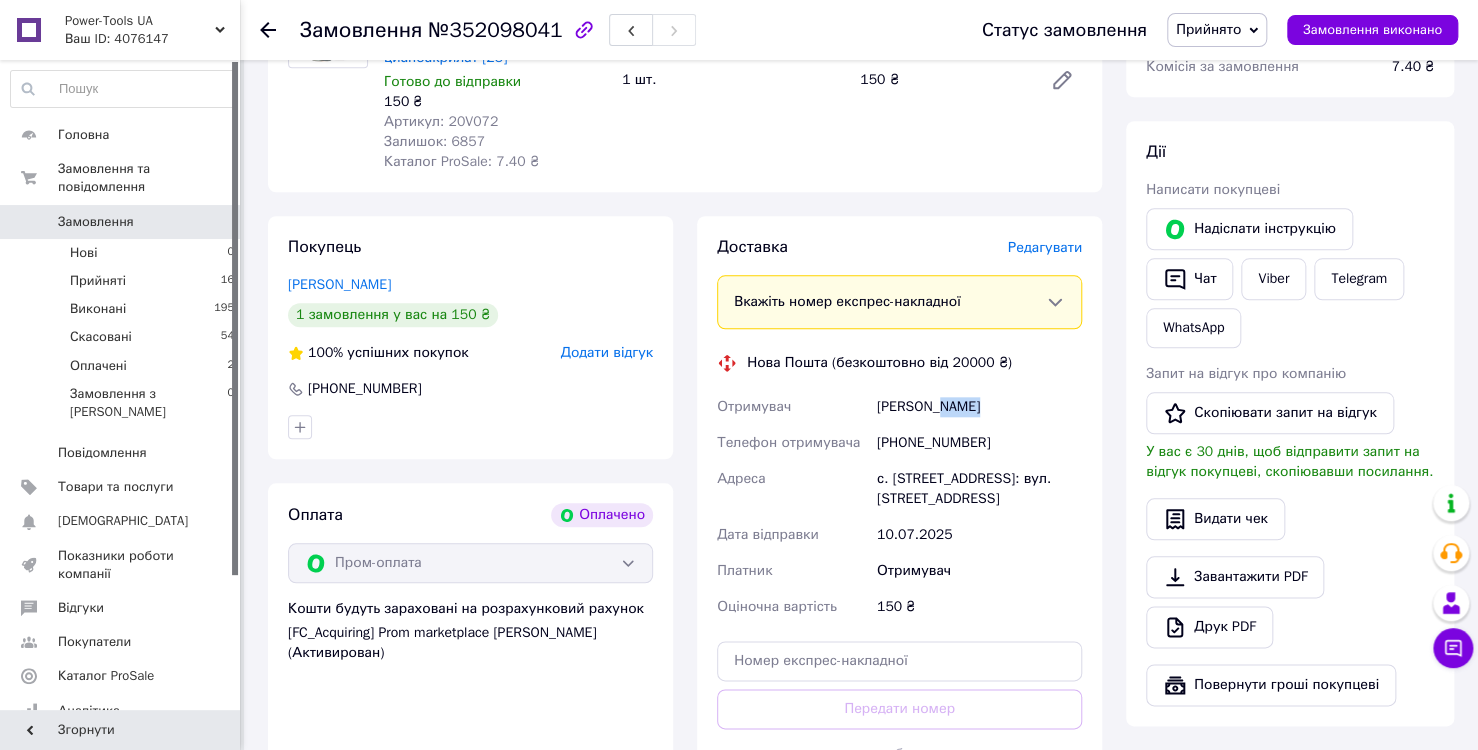 click on "[PERSON_NAME]" at bounding box center [979, 407] 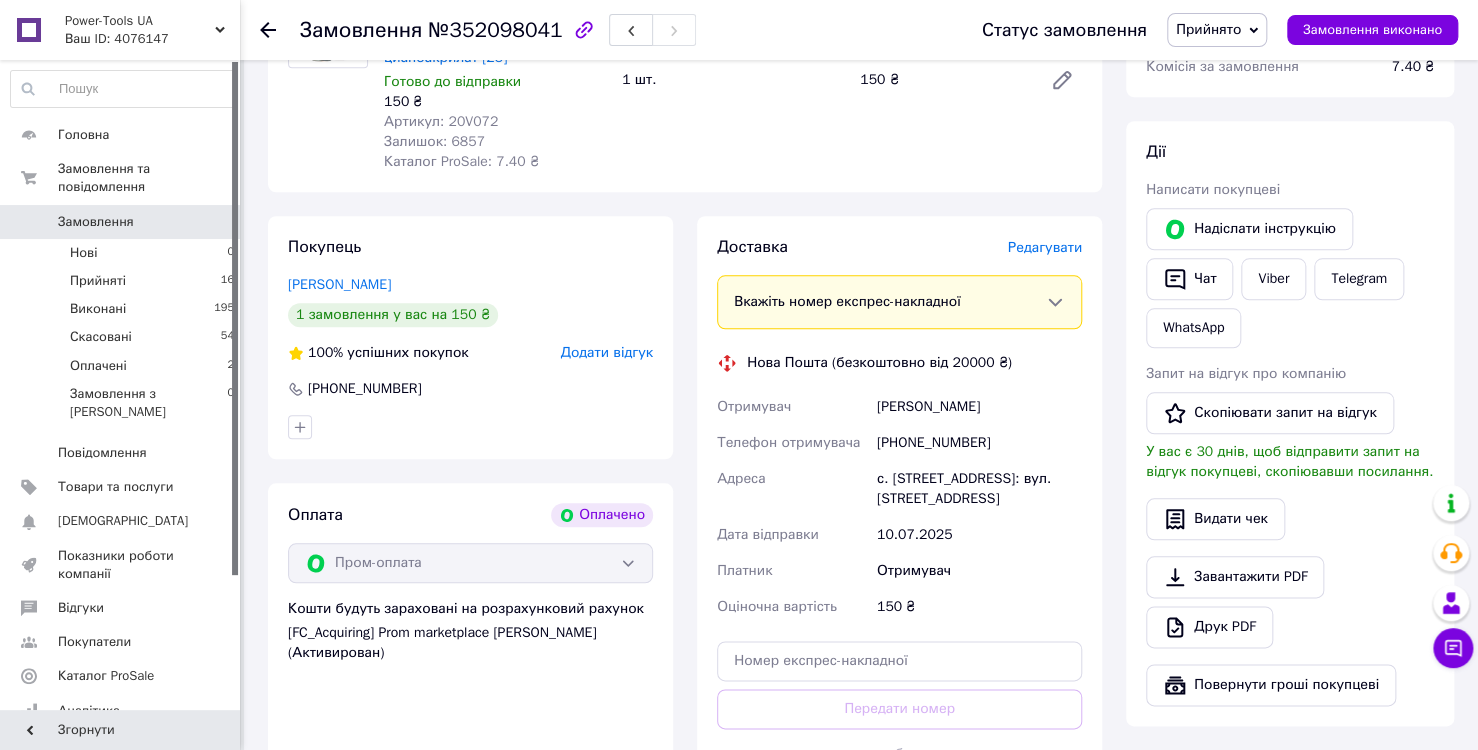 click on "с. [STREET_ADDRESS]: вул. [STREET_ADDRESS]" at bounding box center (979, 489) 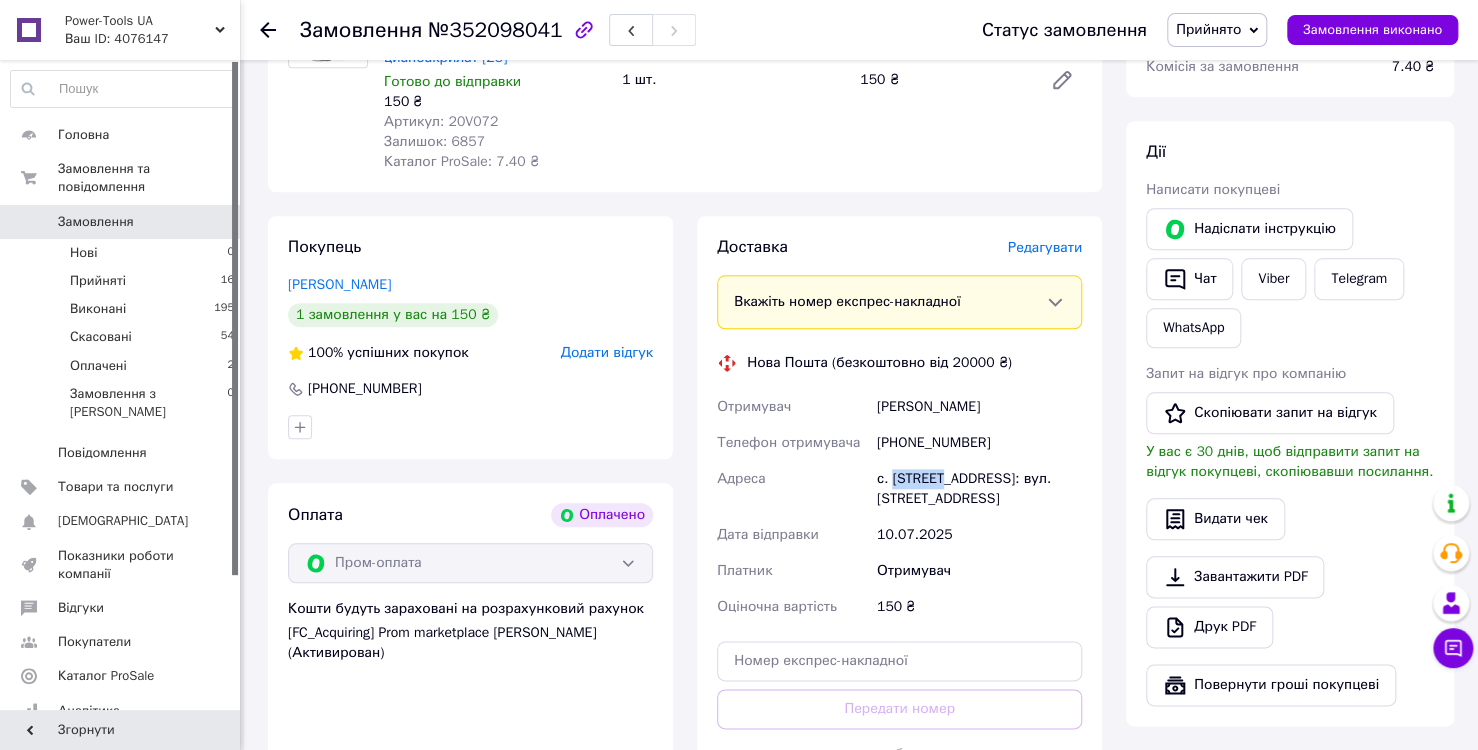 click on "с. [STREET_ADDRESS]: вул. [STREET_ADDRESS]" at bounding box center (979, 489) 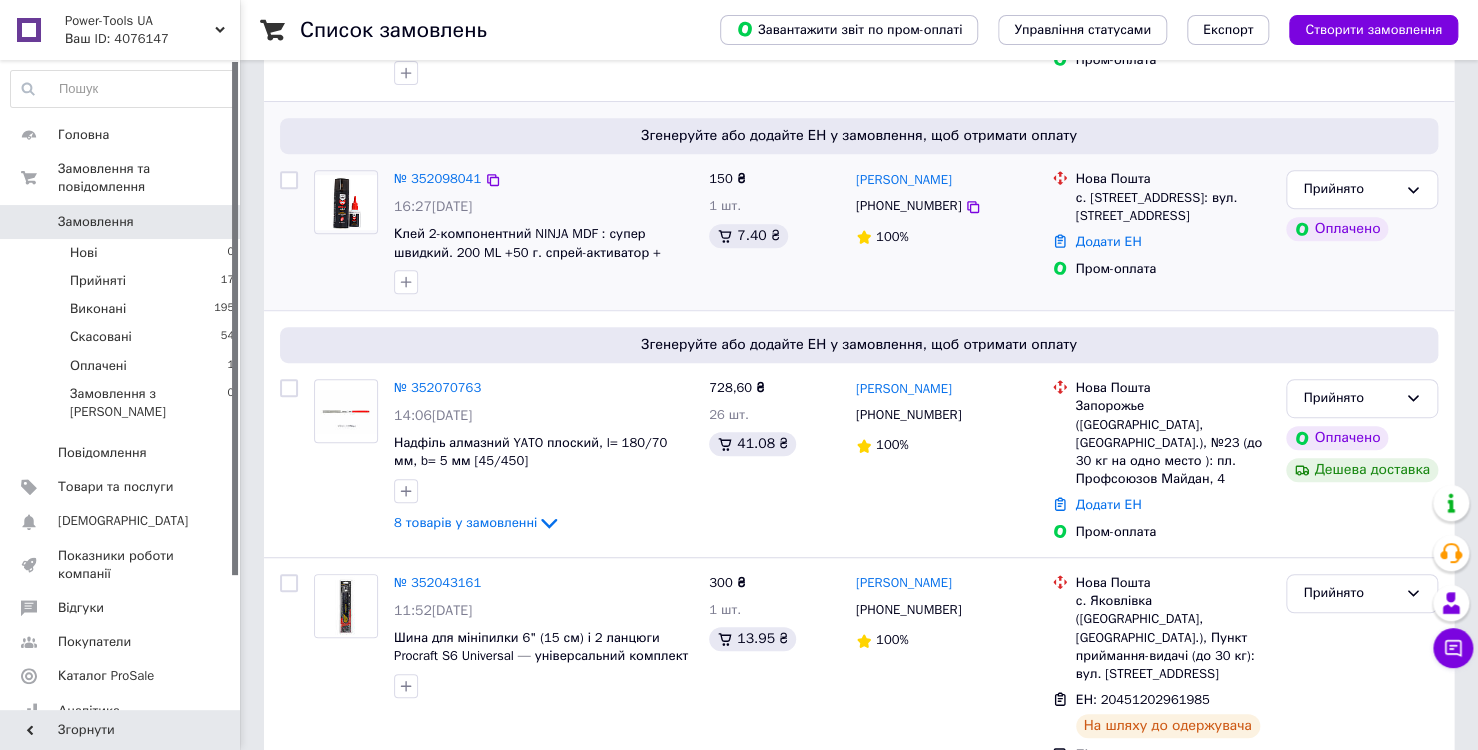 scroll, scrollTop: 400, scrollLeft: 0, axis: vertical 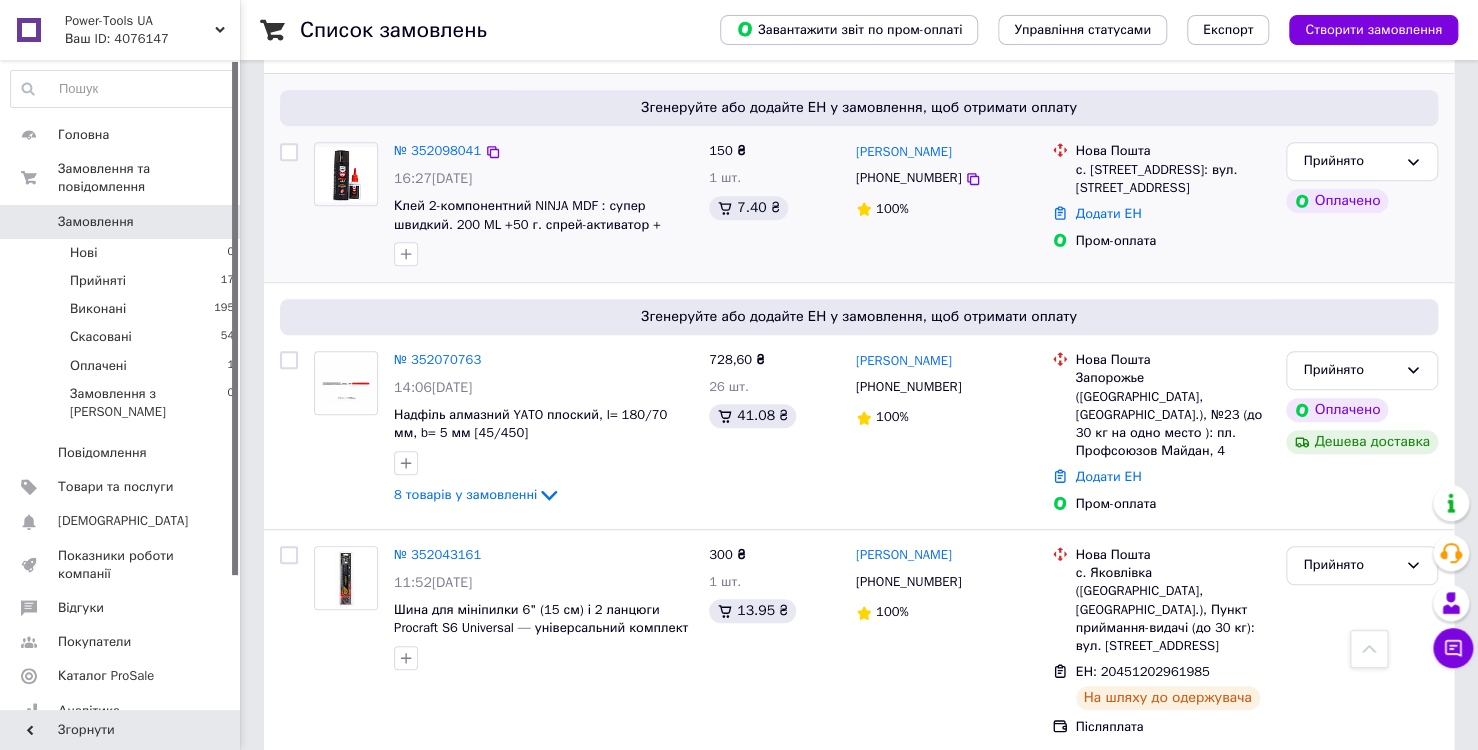 click on "16:27[DATE]" at bounding box center [433, 178] 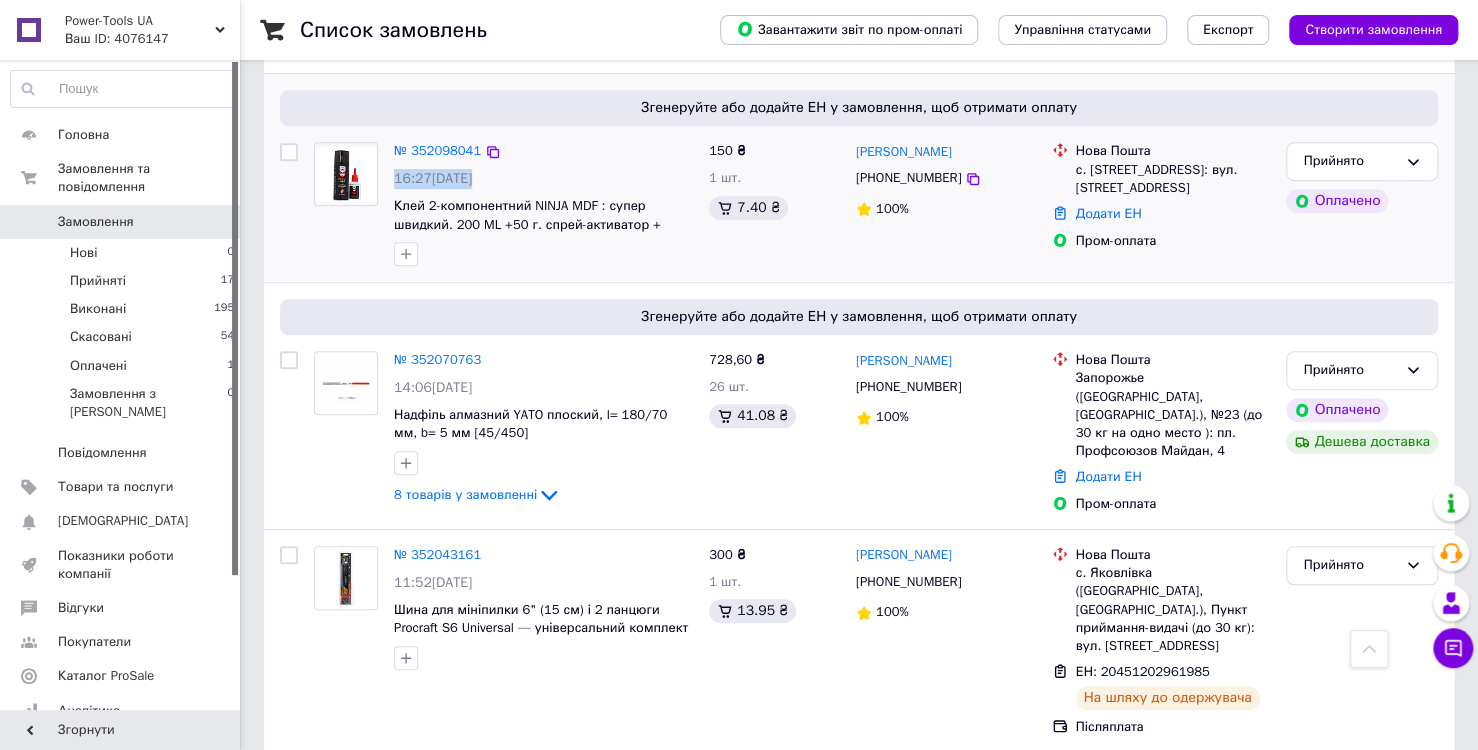 click on "16:27[DATE]" at bounding box center (433, 178) 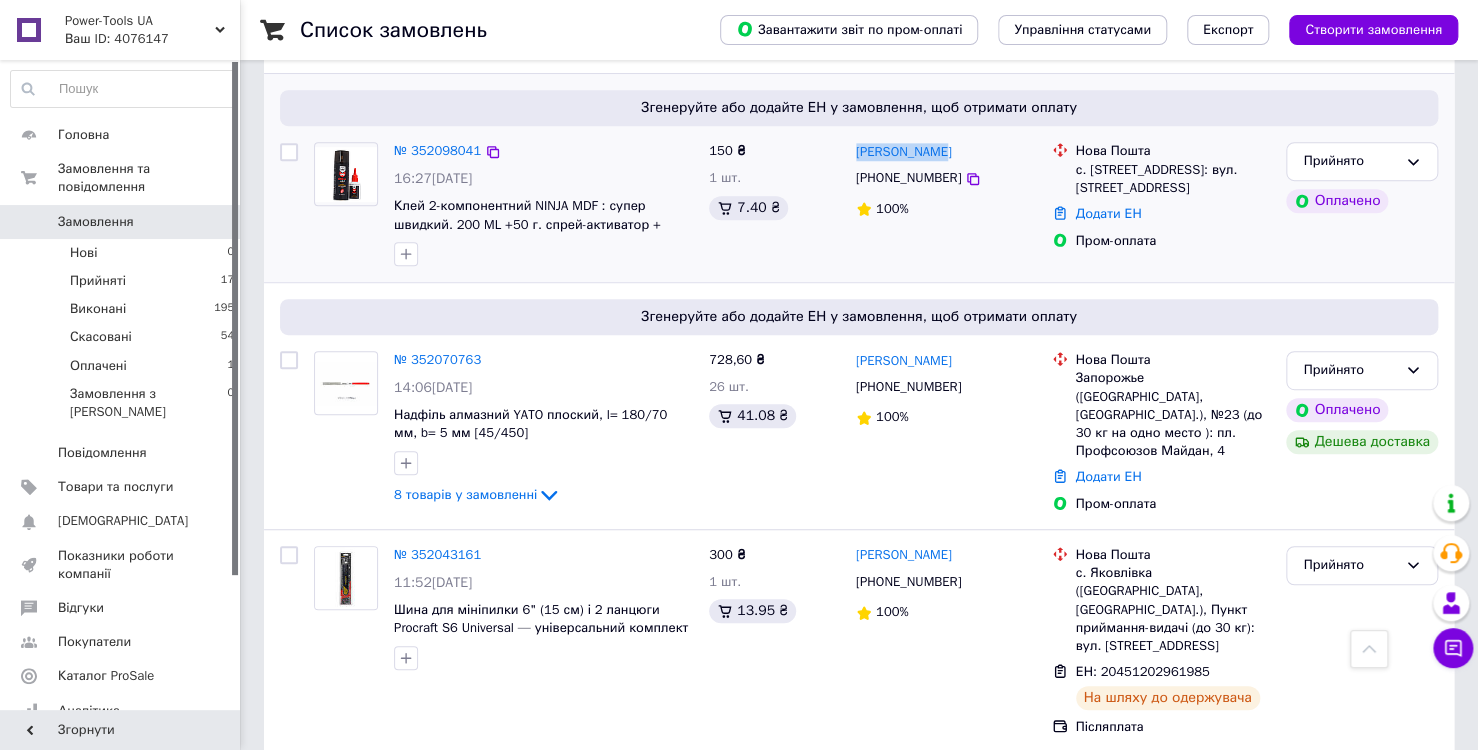 drag, startPoint x: 852, startPoint y: 150, endPoint x: 948, endPoint y: 146, distance: 96.0833 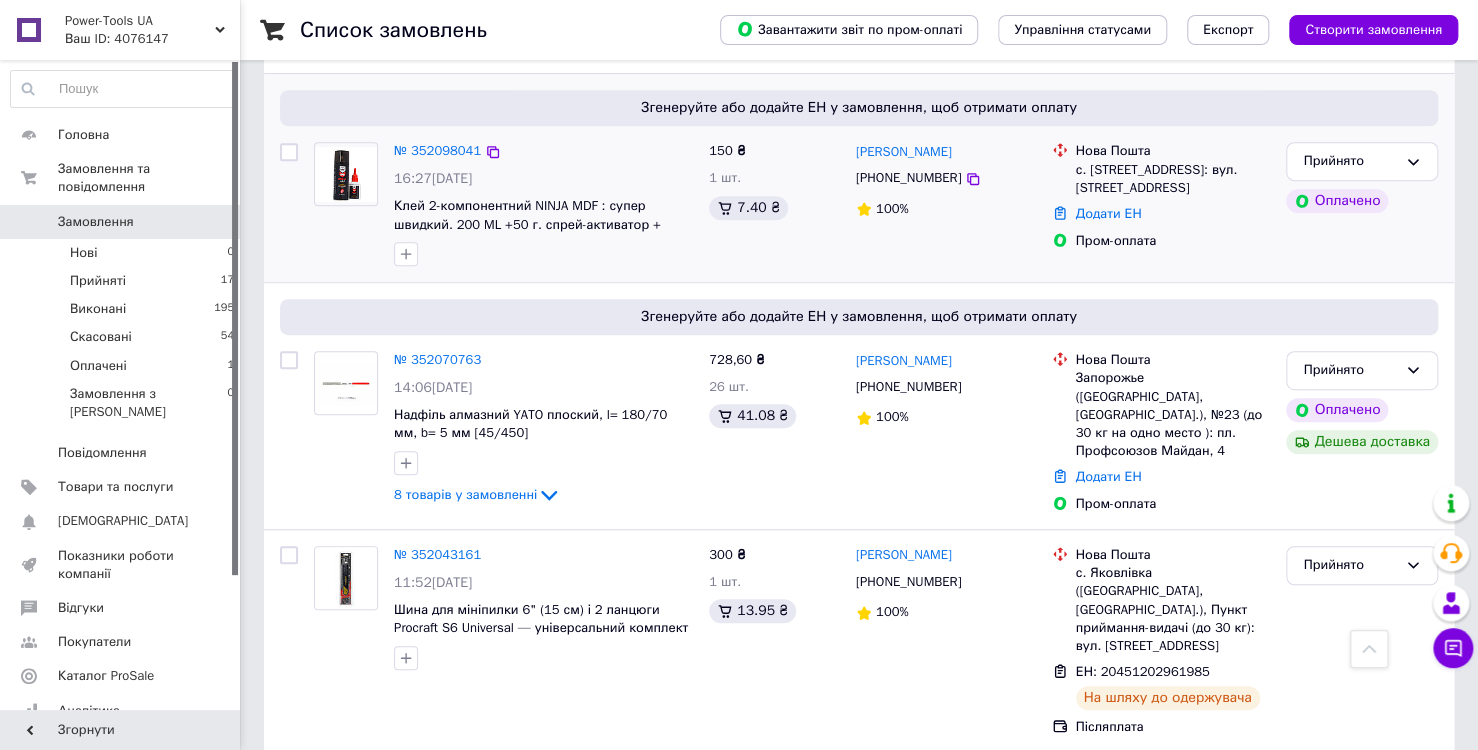 click on "[PHONE_NUMBER]" at bounding box center [908, 178] 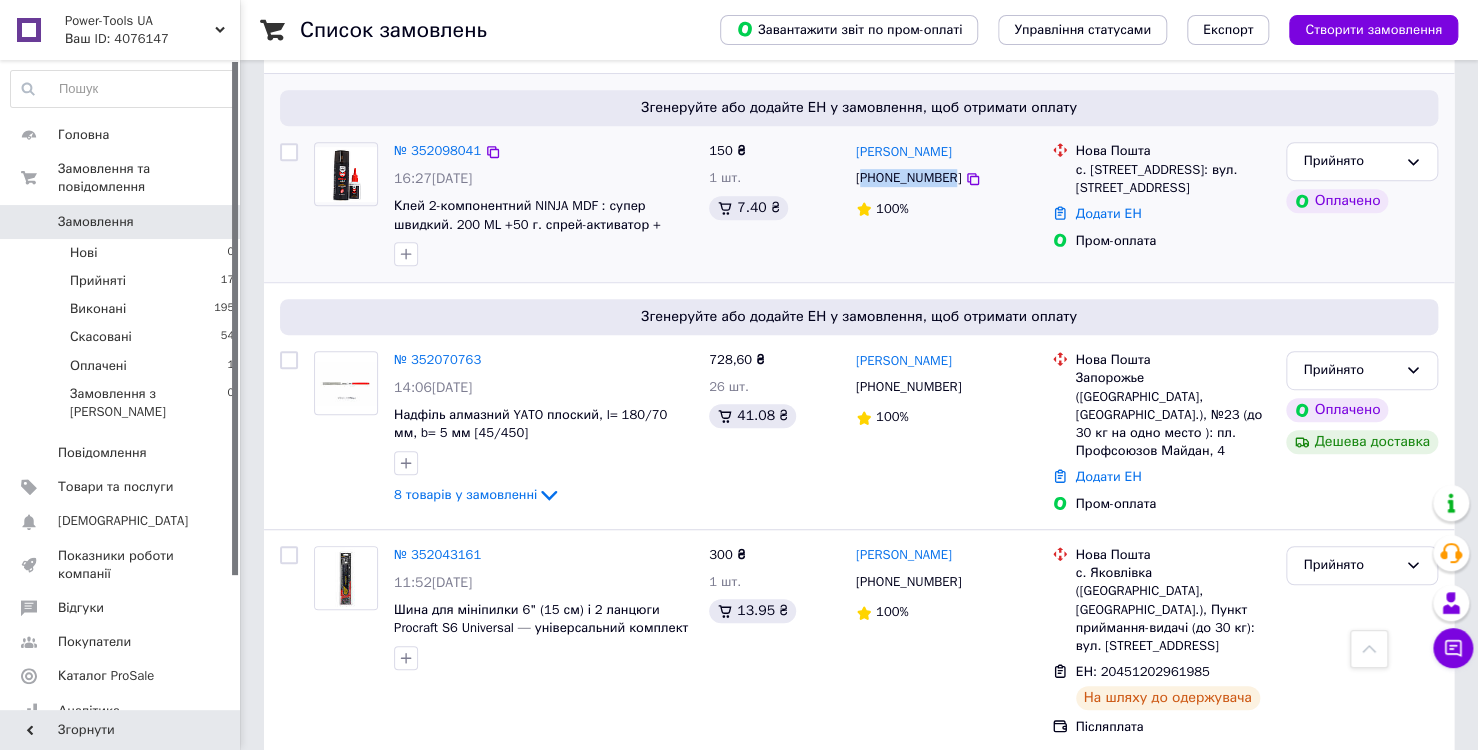click on "[PHONE_NUMBER]" at bounding box center (908, 178) 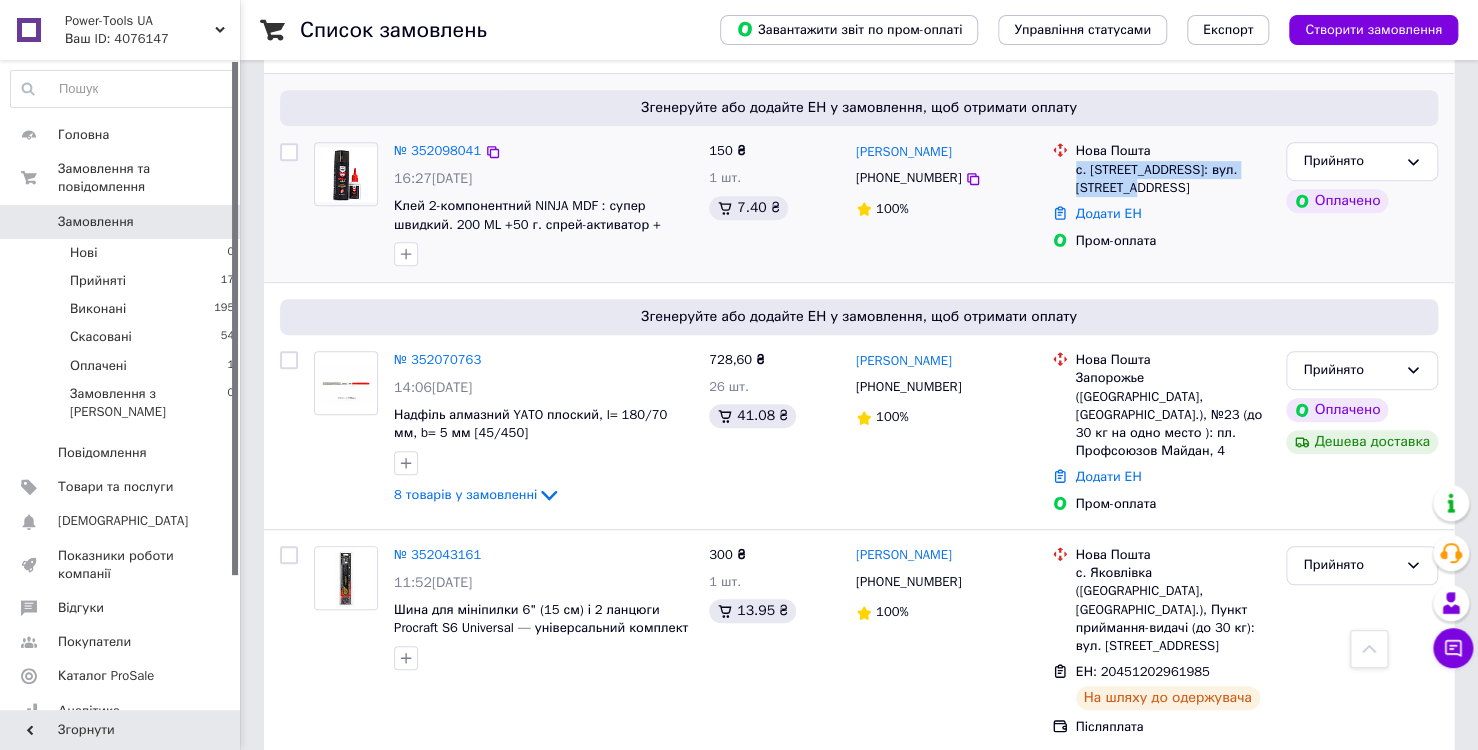 drag, startPoint x: 1077, startPoint y: 164, endPoint x: 1173, endPoint y: 188, distance: 98.95454 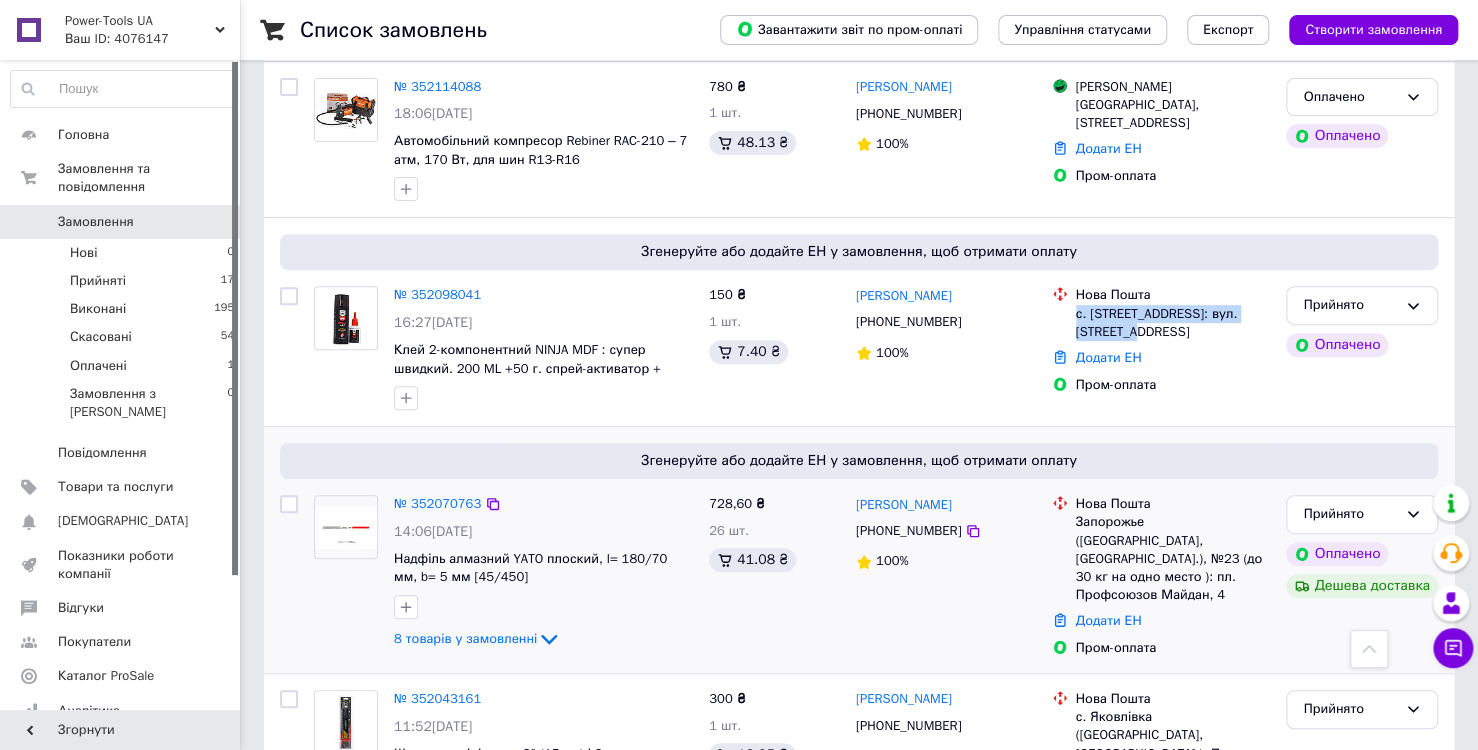 scroll, scrollTop: 0, scrollLeft: 0, axis: both 